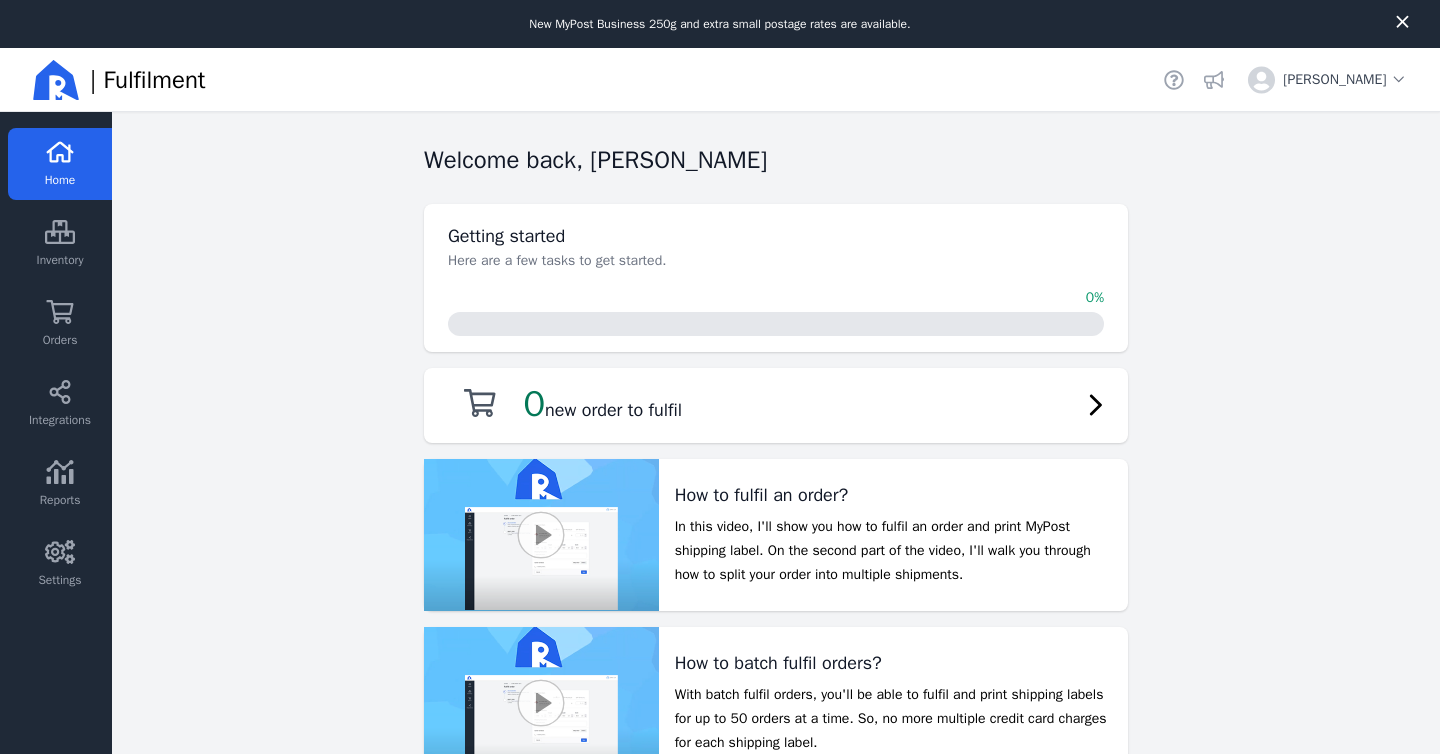 scroll, scrollTop: 0, scrollLeft: 0, axis: both 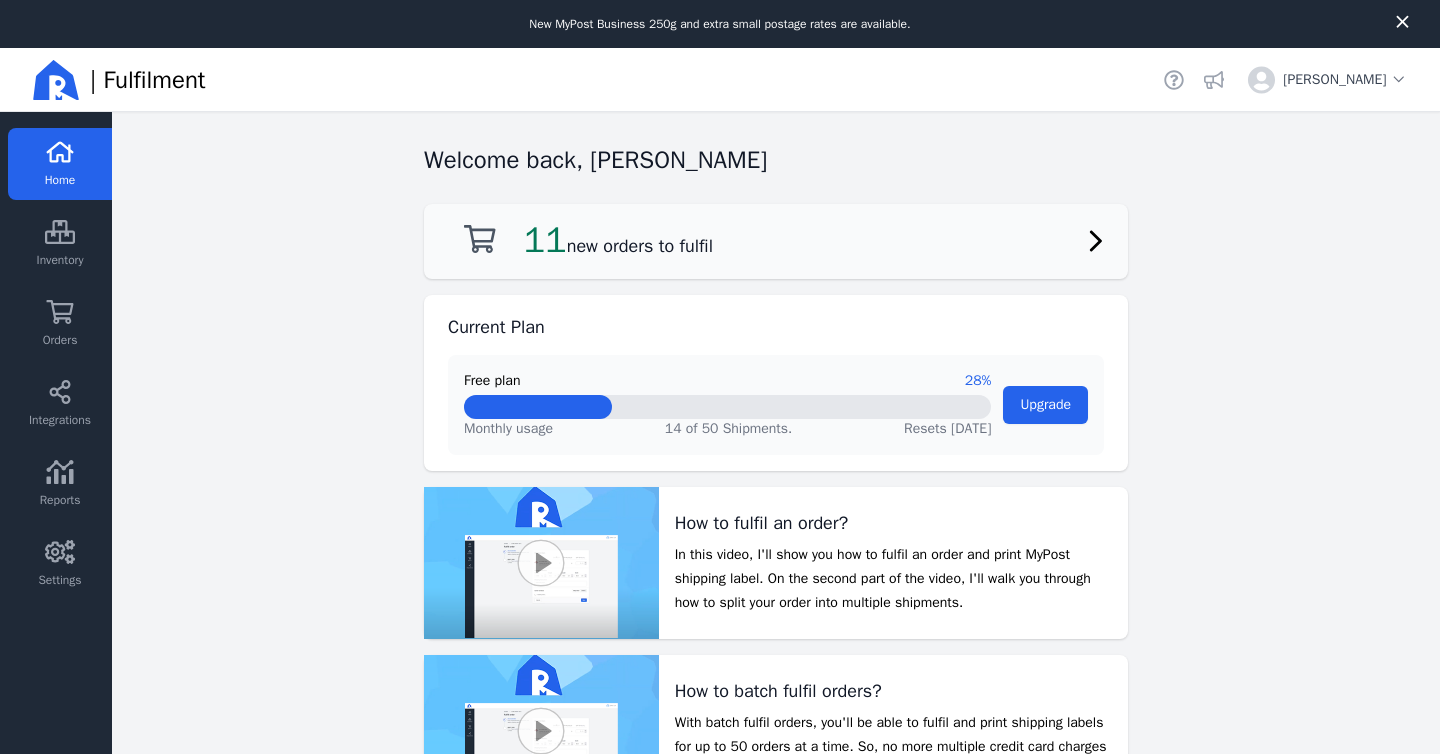 click on "11  new orders to fulfil" 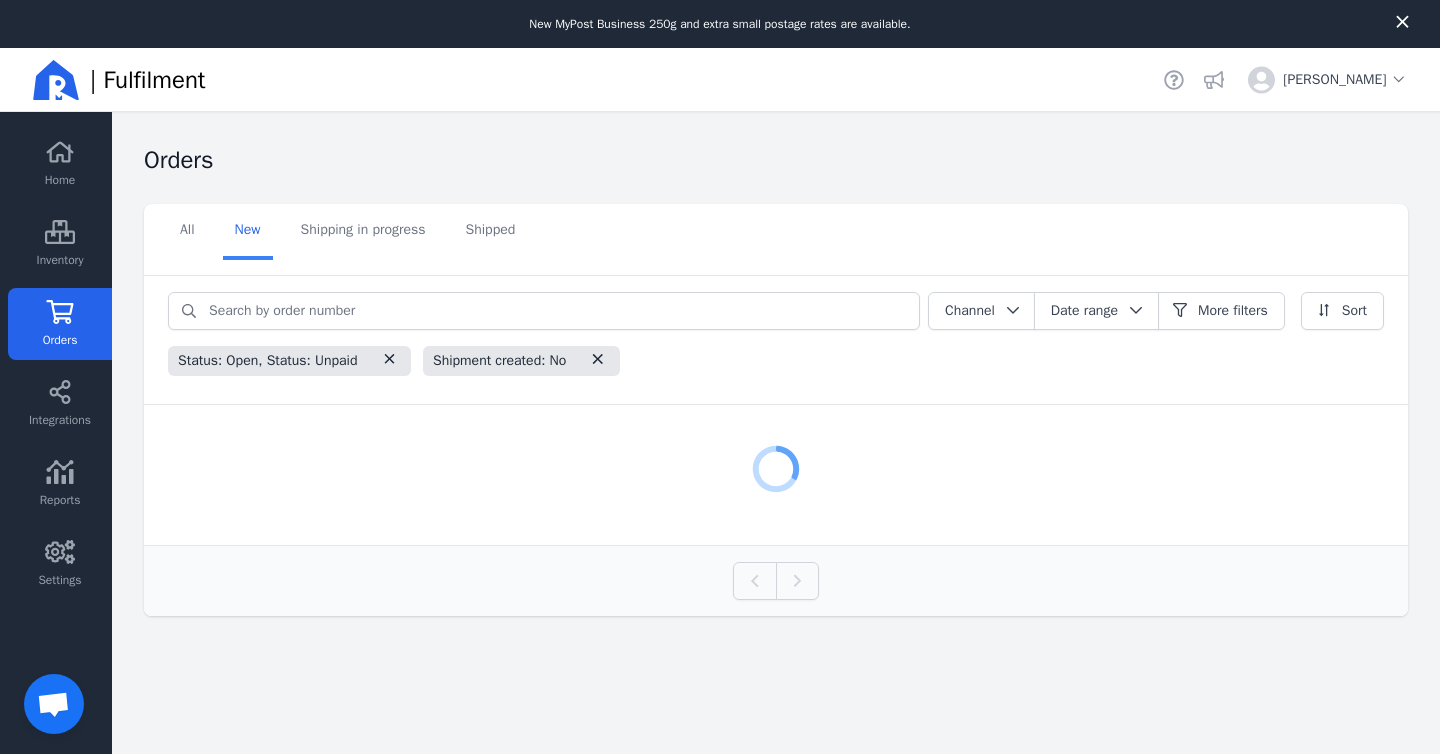 scroll, scrollTop: 326, scrollLeft: 0, axis: vertical 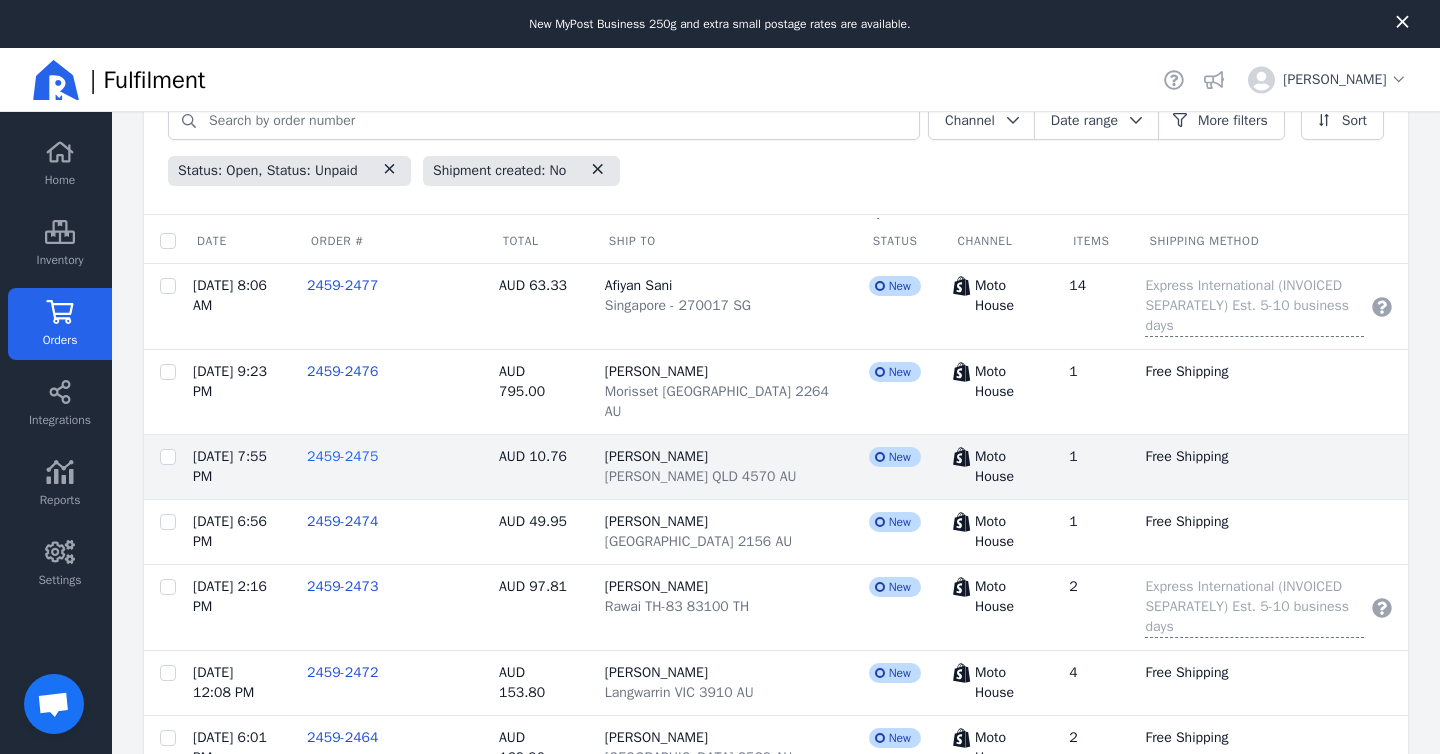 click on "2459-2475" 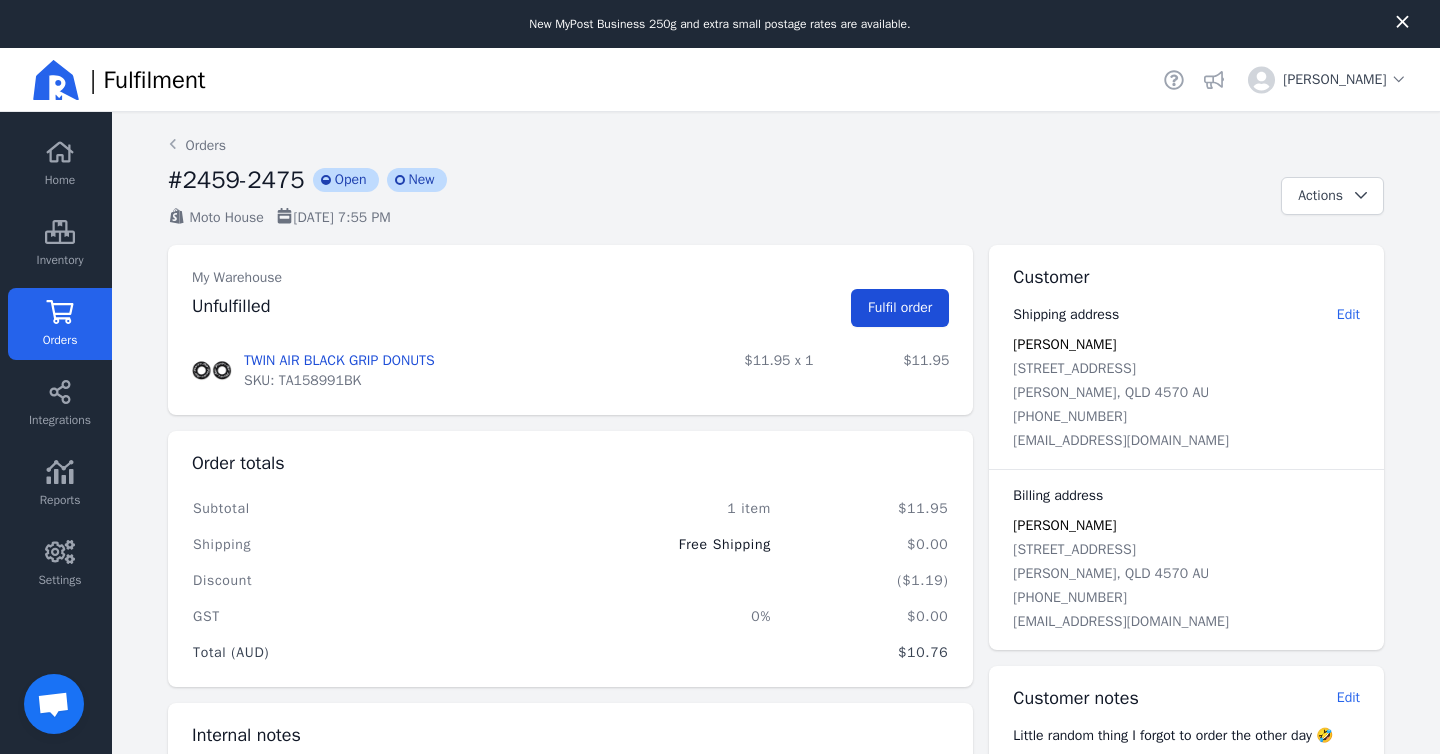 click on "Fulfil order" at bounding box center (900, 307) 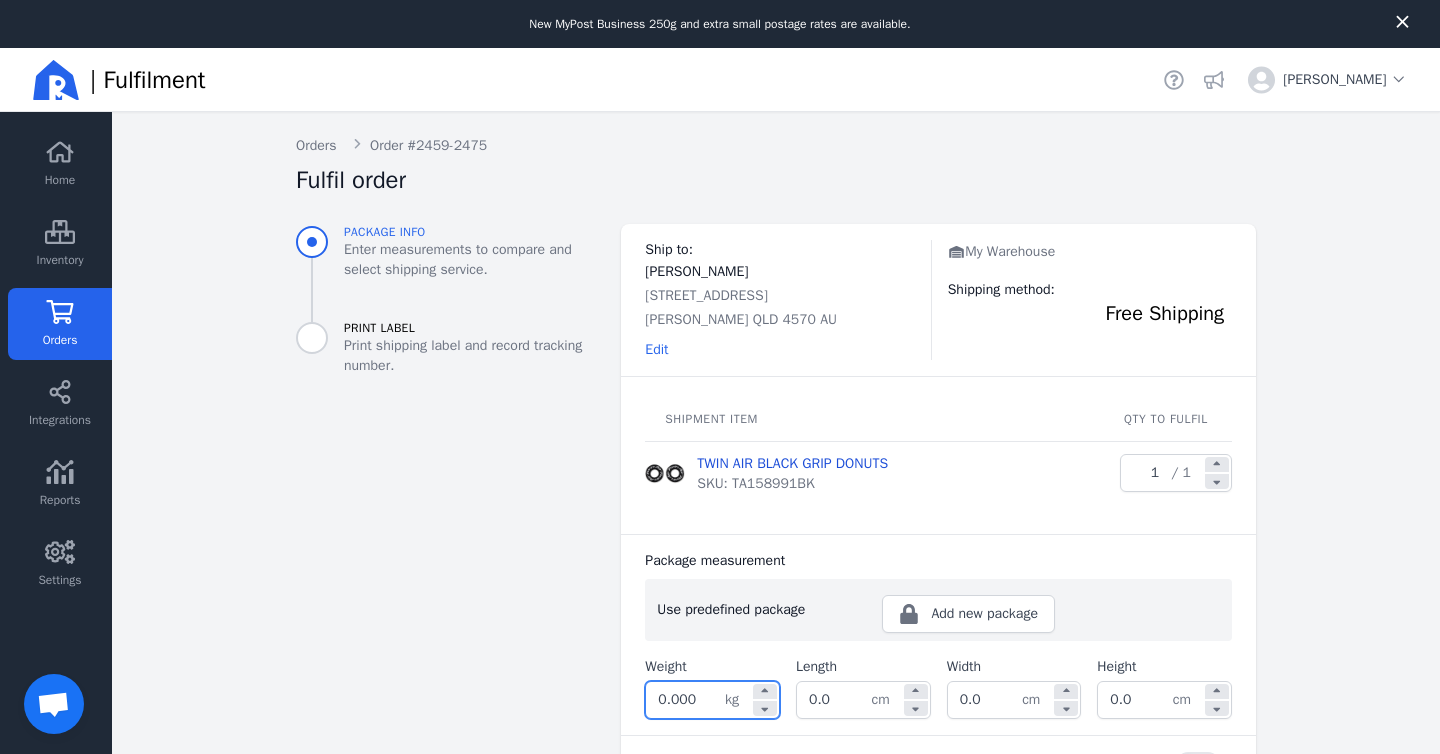 click on "0.000" 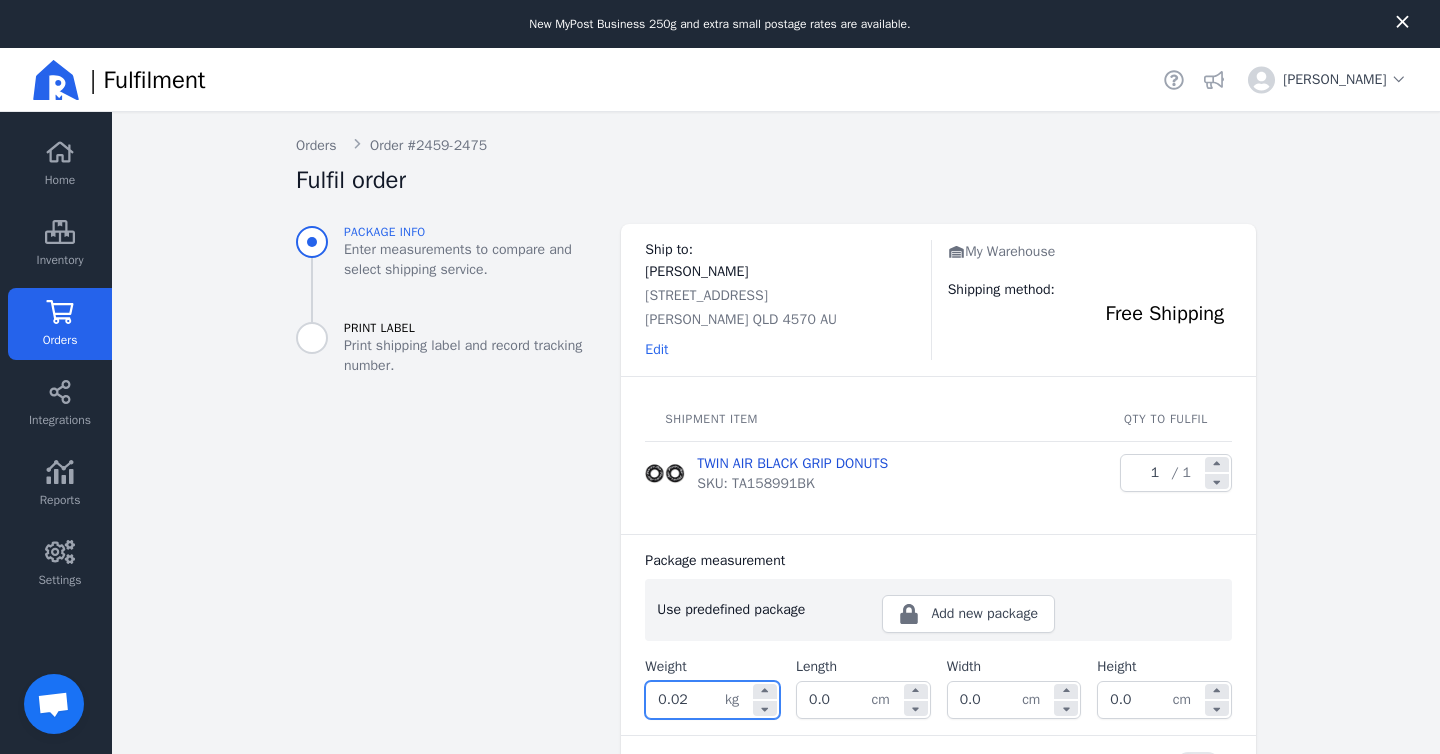 type on "0.020" 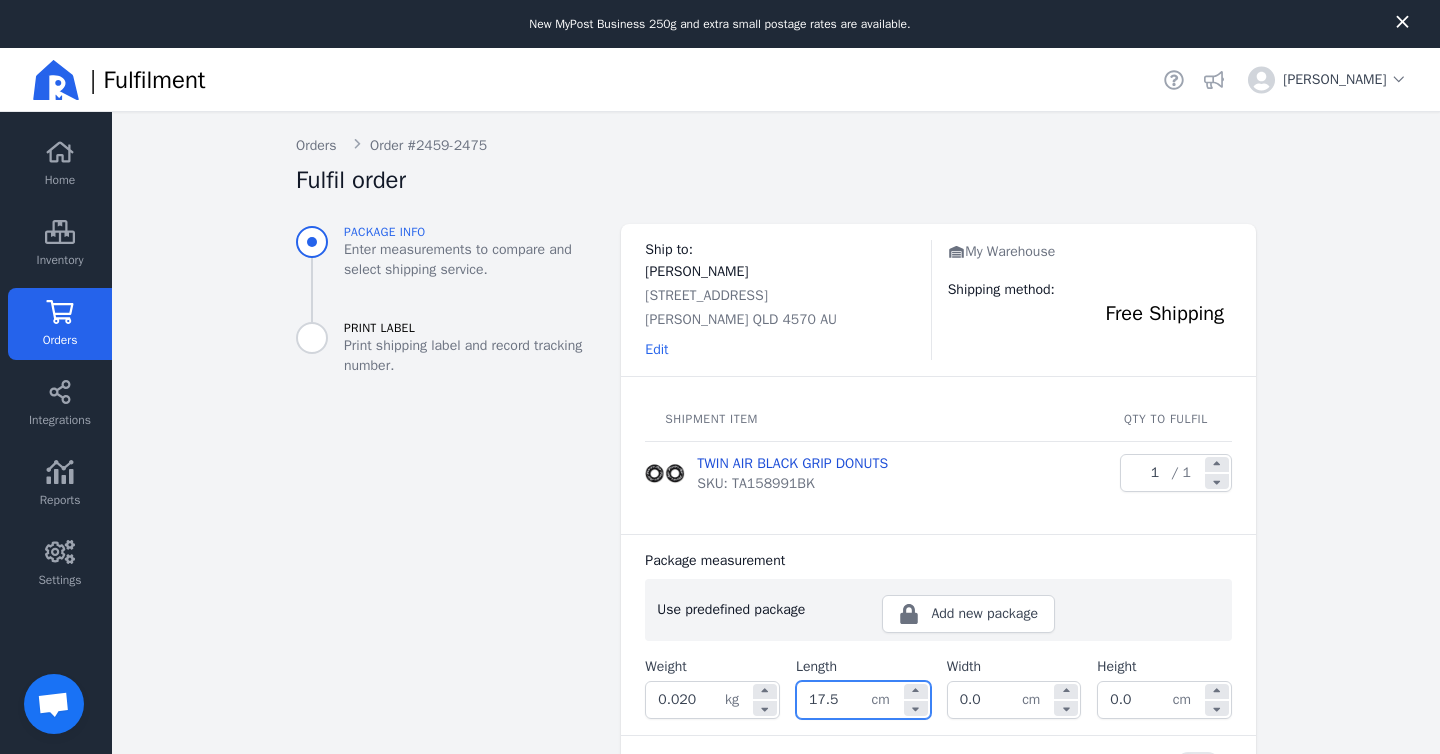 type on "17.5" 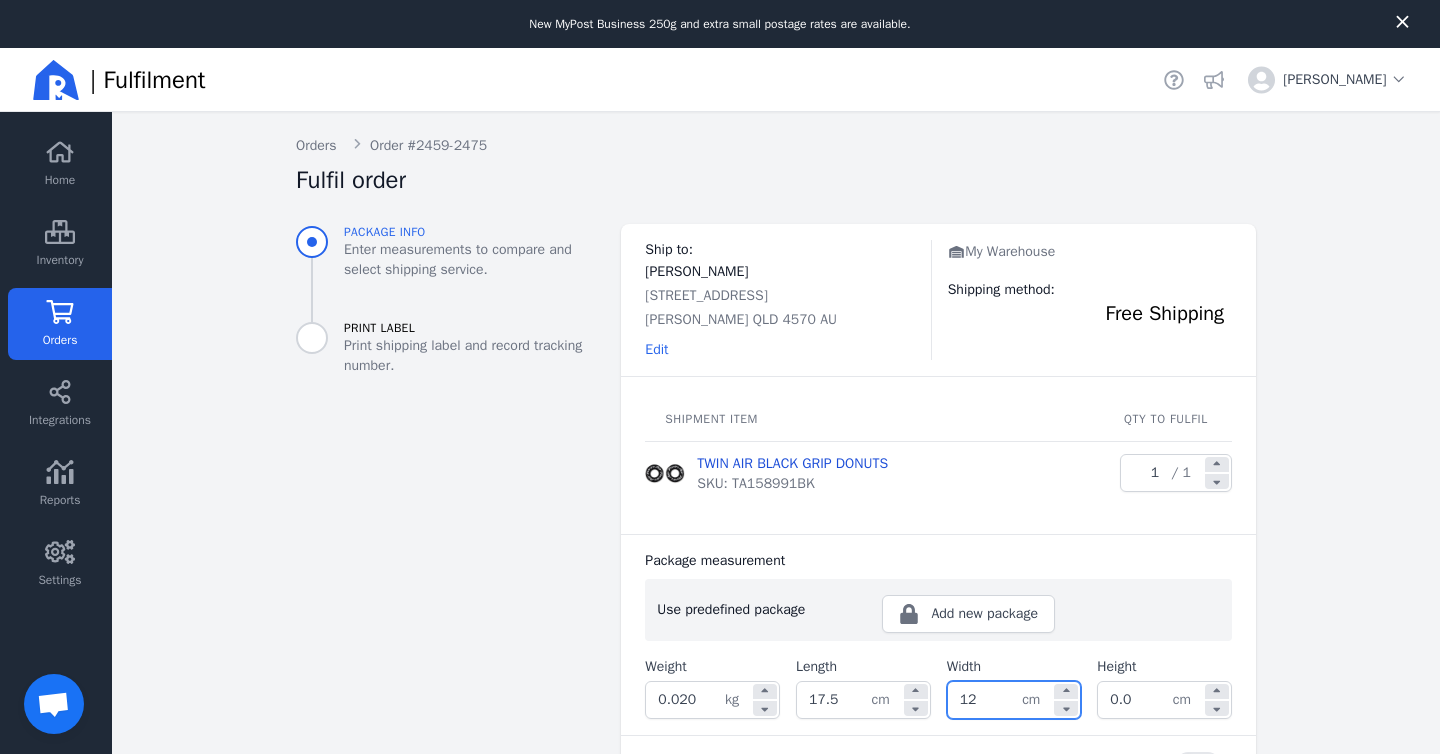 type on "12.0" 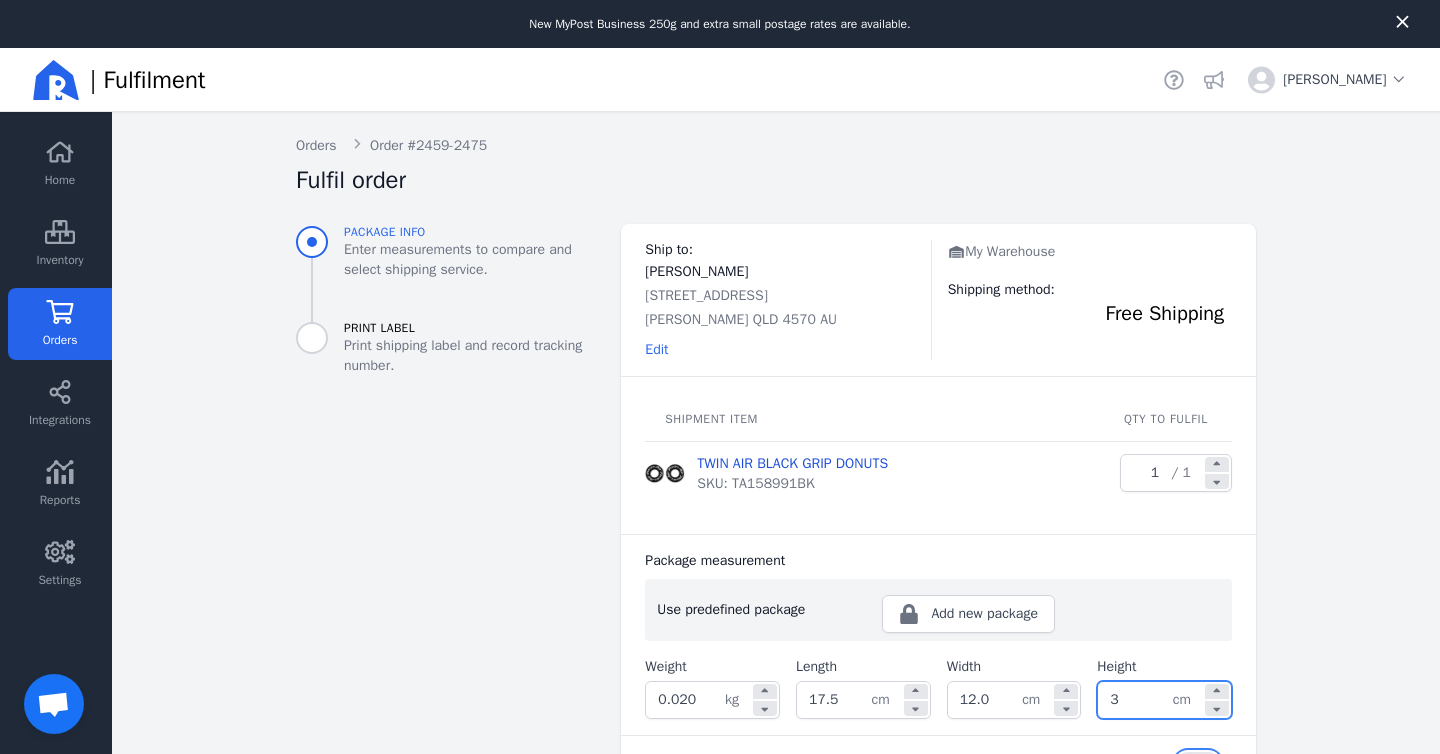 type on "3.0" 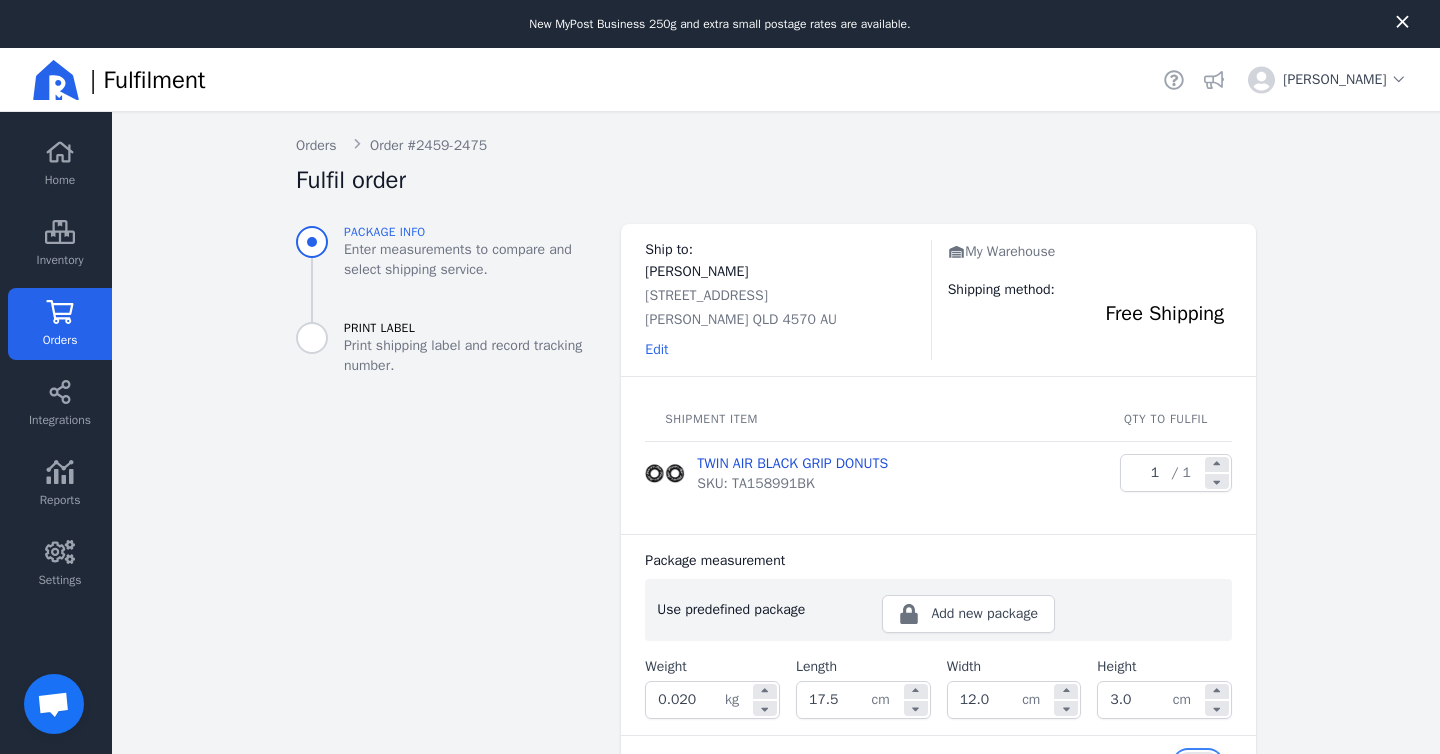 scroll, scrollTop: 22, scrollLeft: 0, axis: vertical 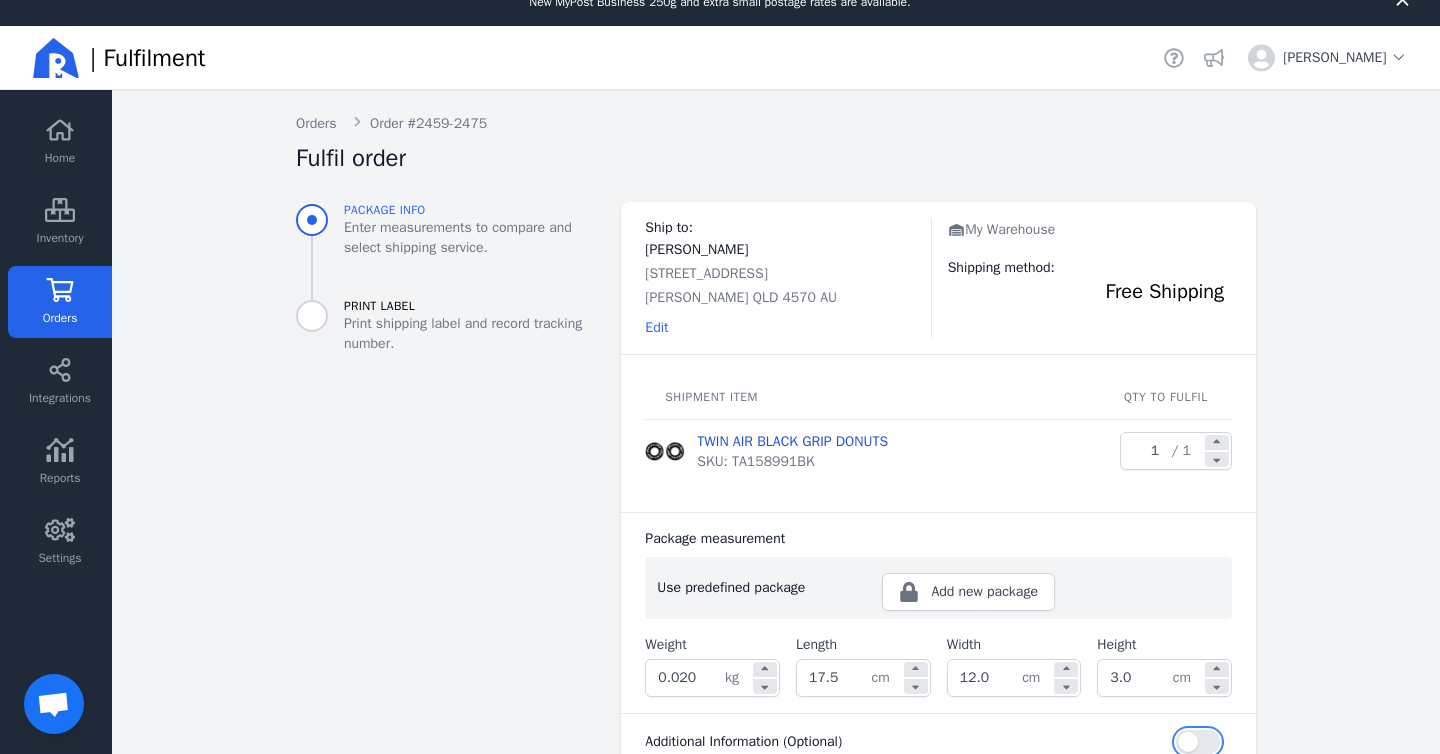 type 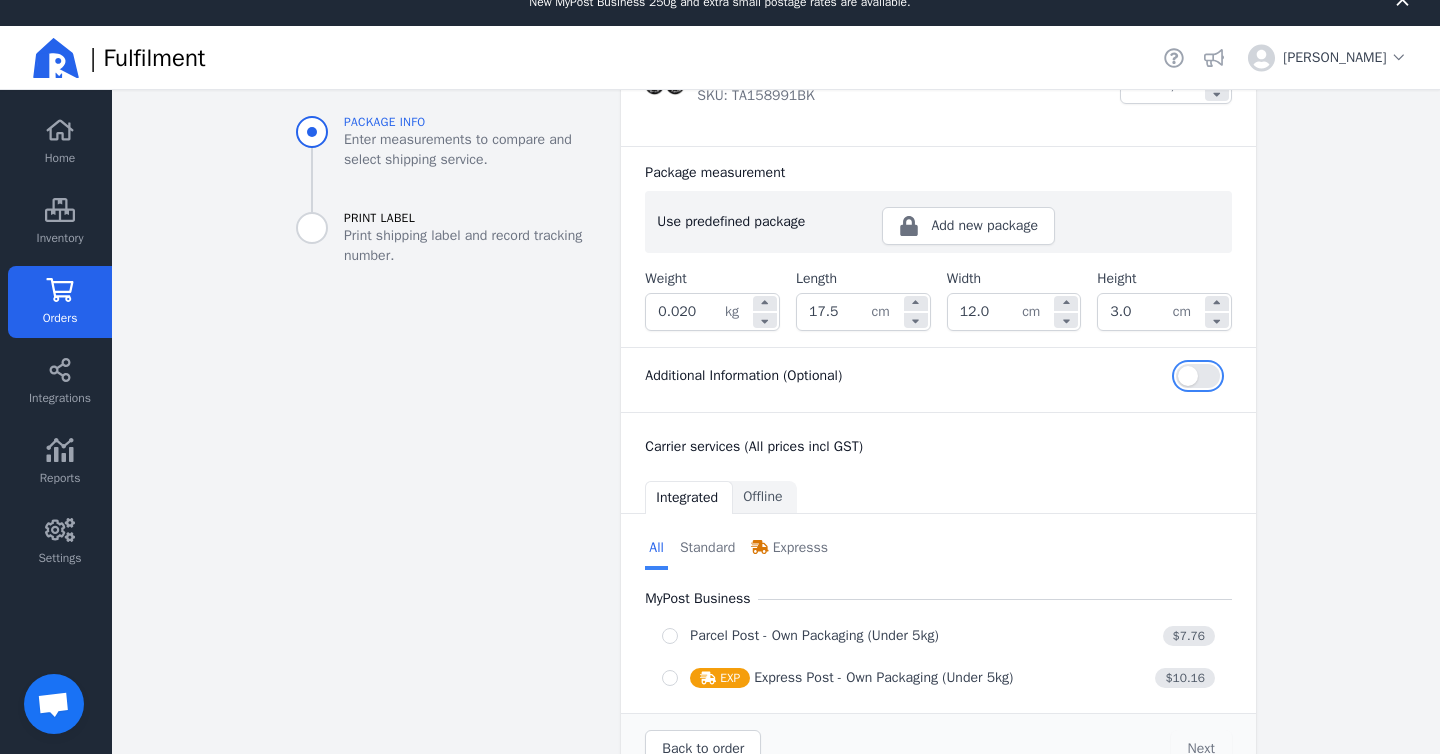 scroll, scrollTop: 394, scrollLeft: 0, axis: vertical 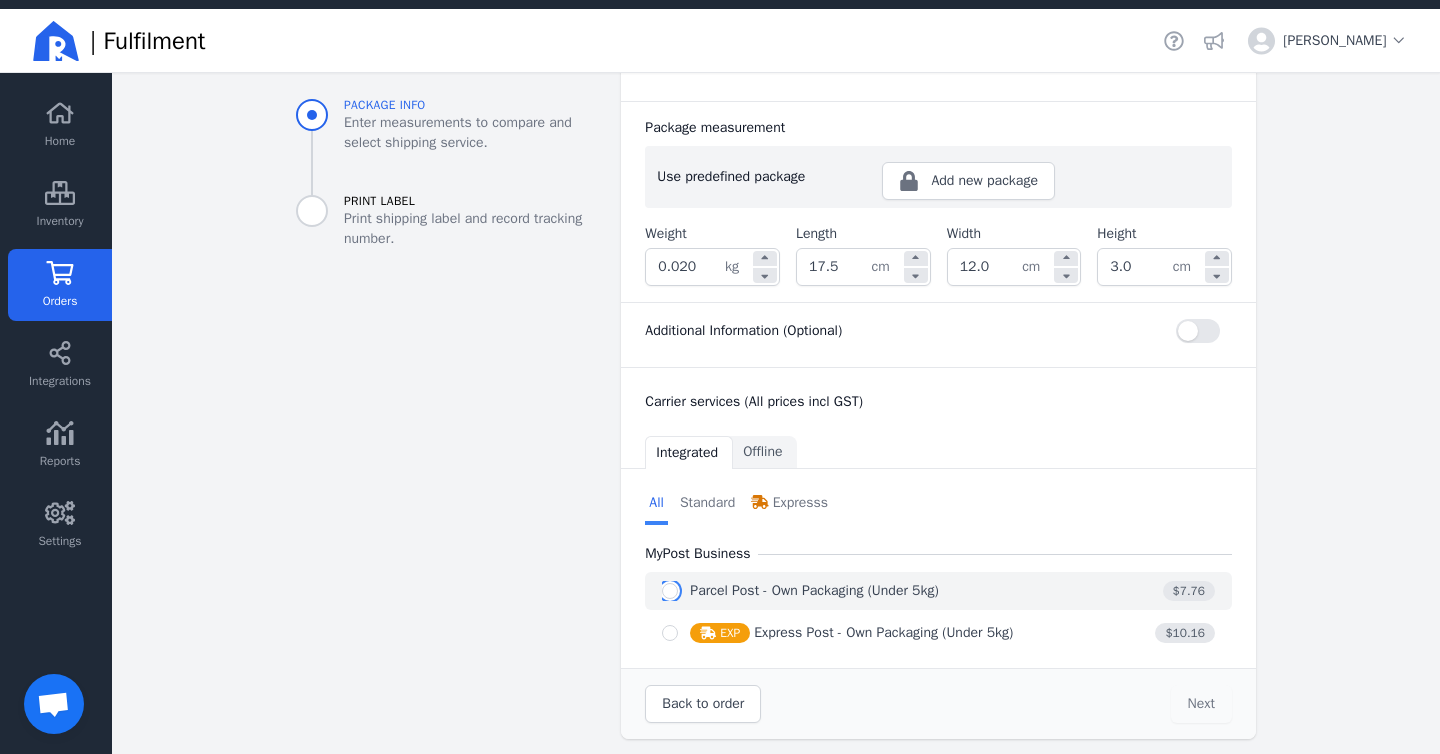 click at bounding box center [670, 591] 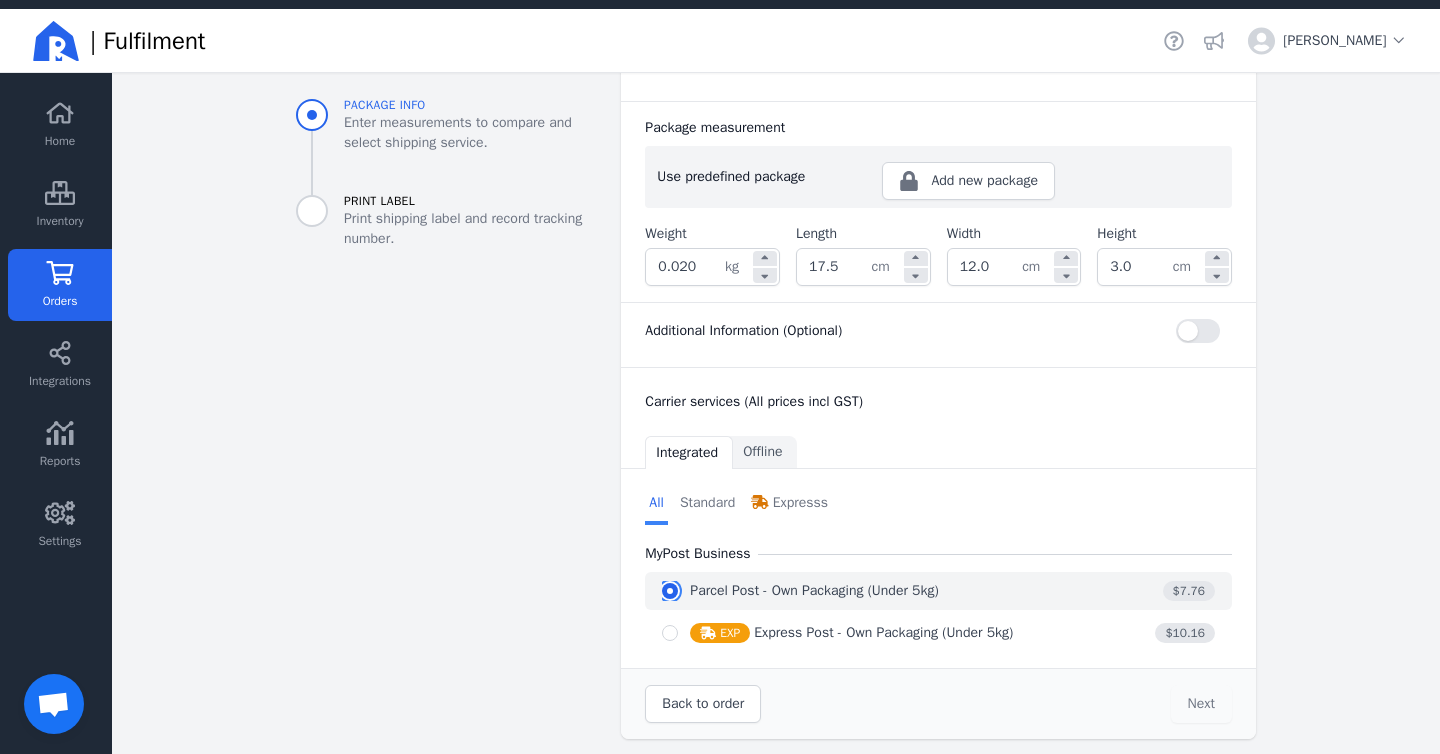radio on "true" 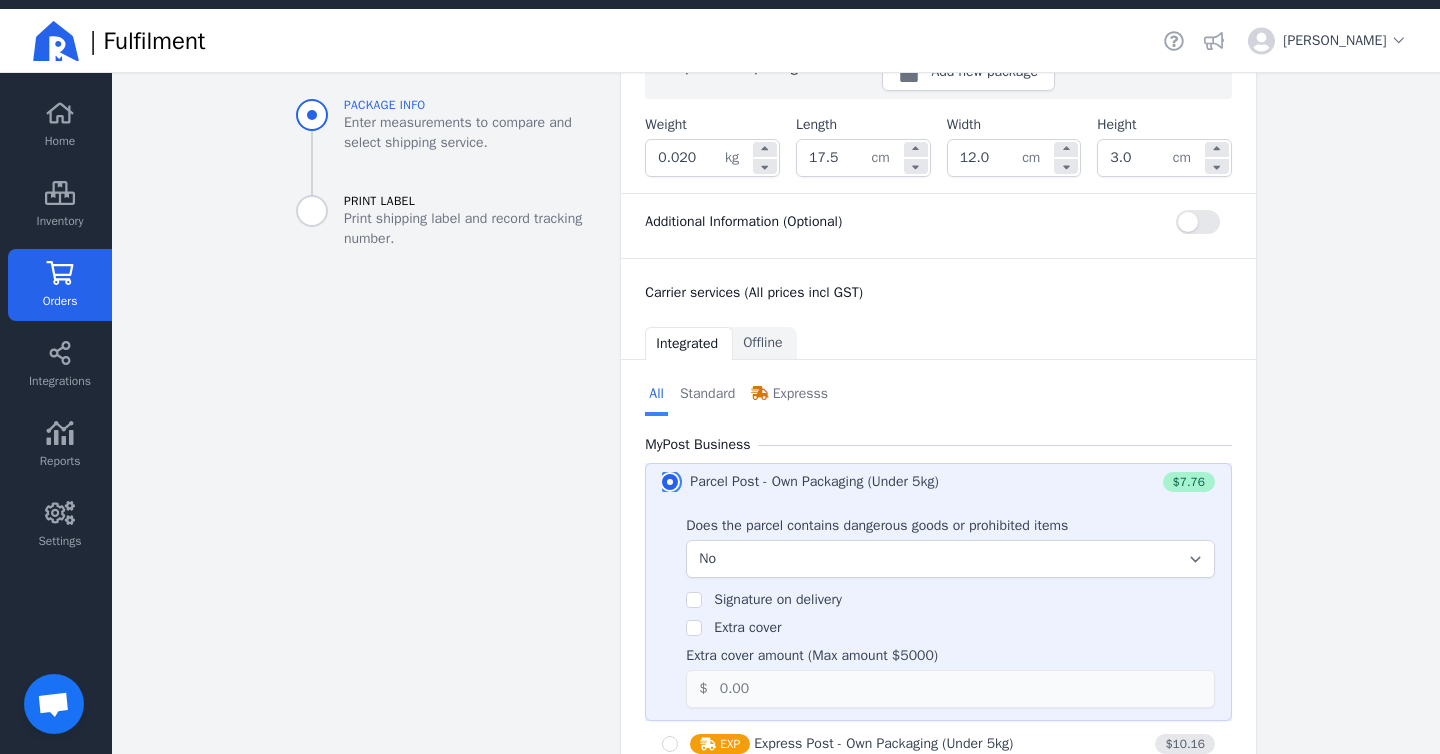 scroll, scrollTop: 614, scrollLeft: 0, axis: vertical 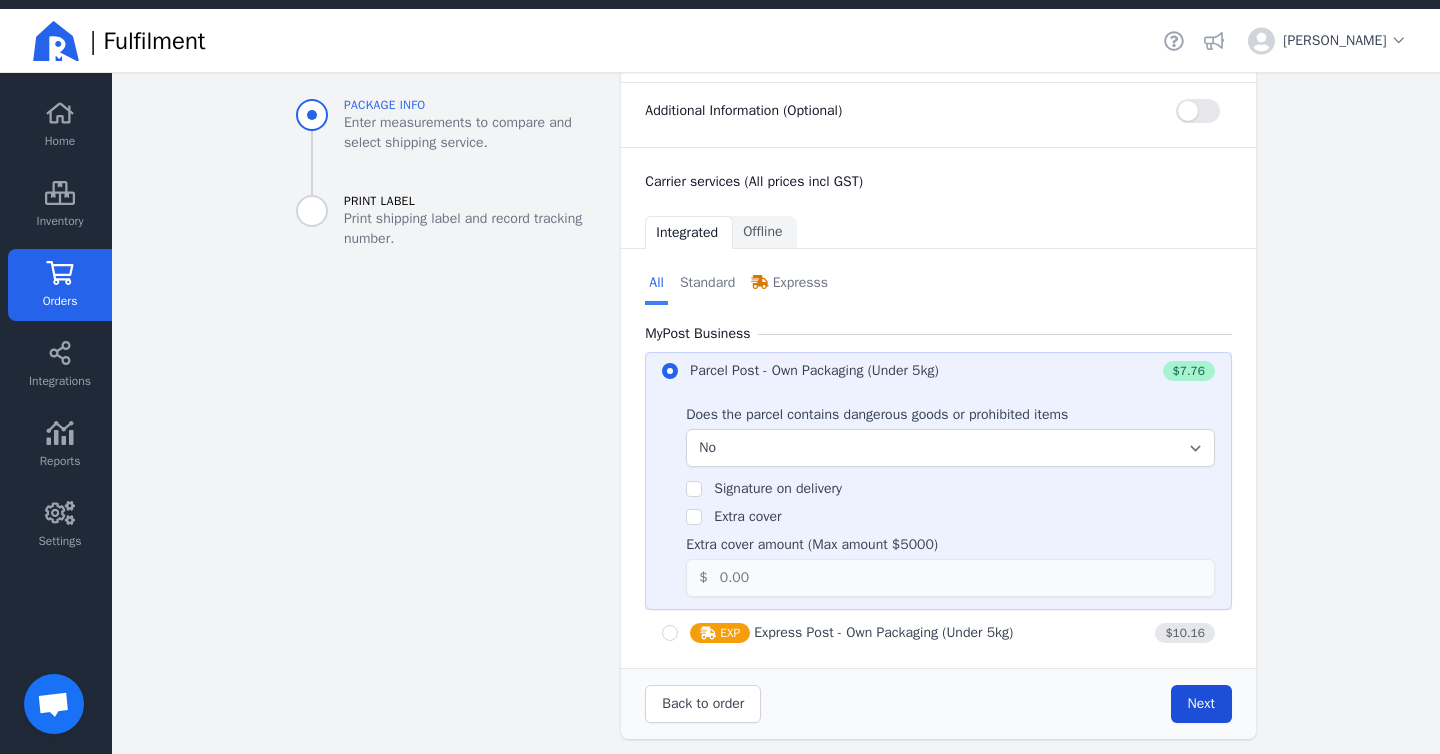 click on "Next" at bounding box center (1201, 704) 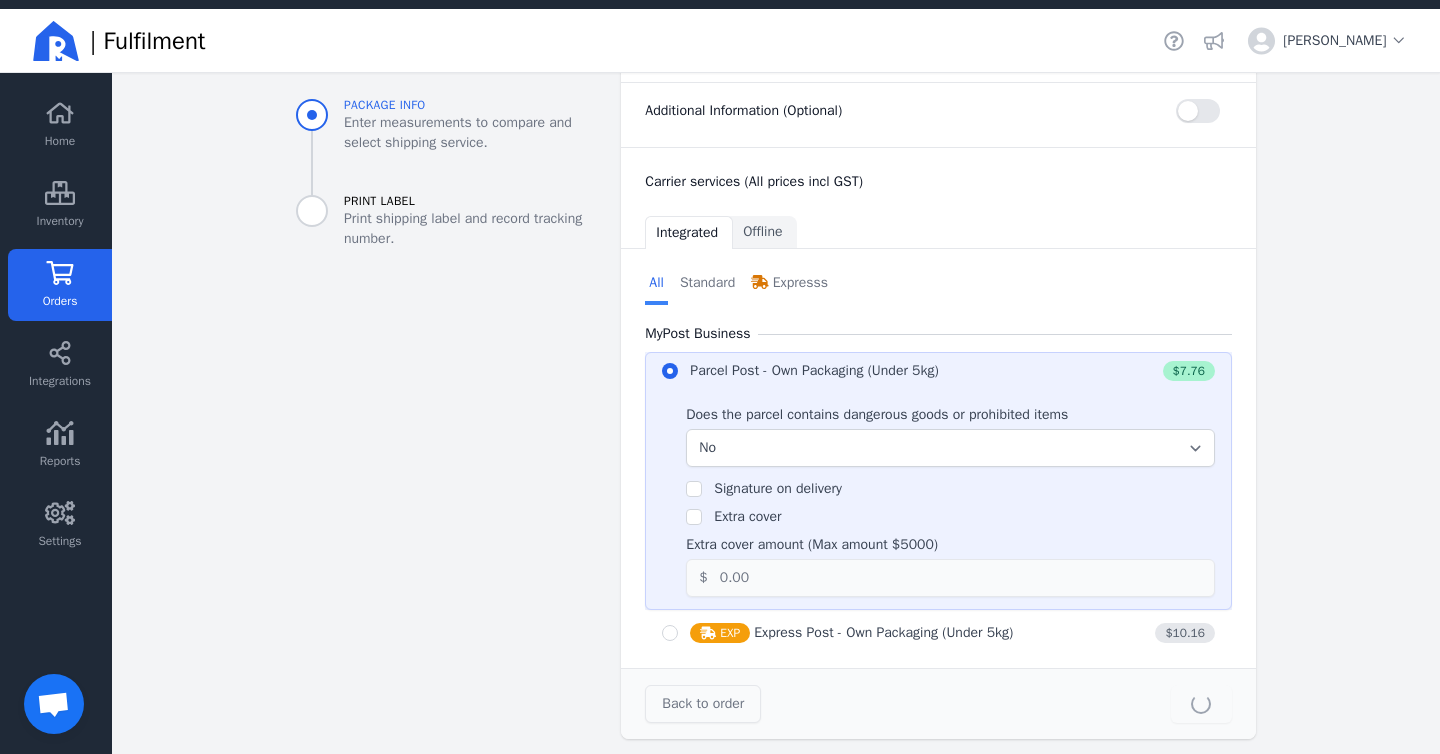 type on "17.5" 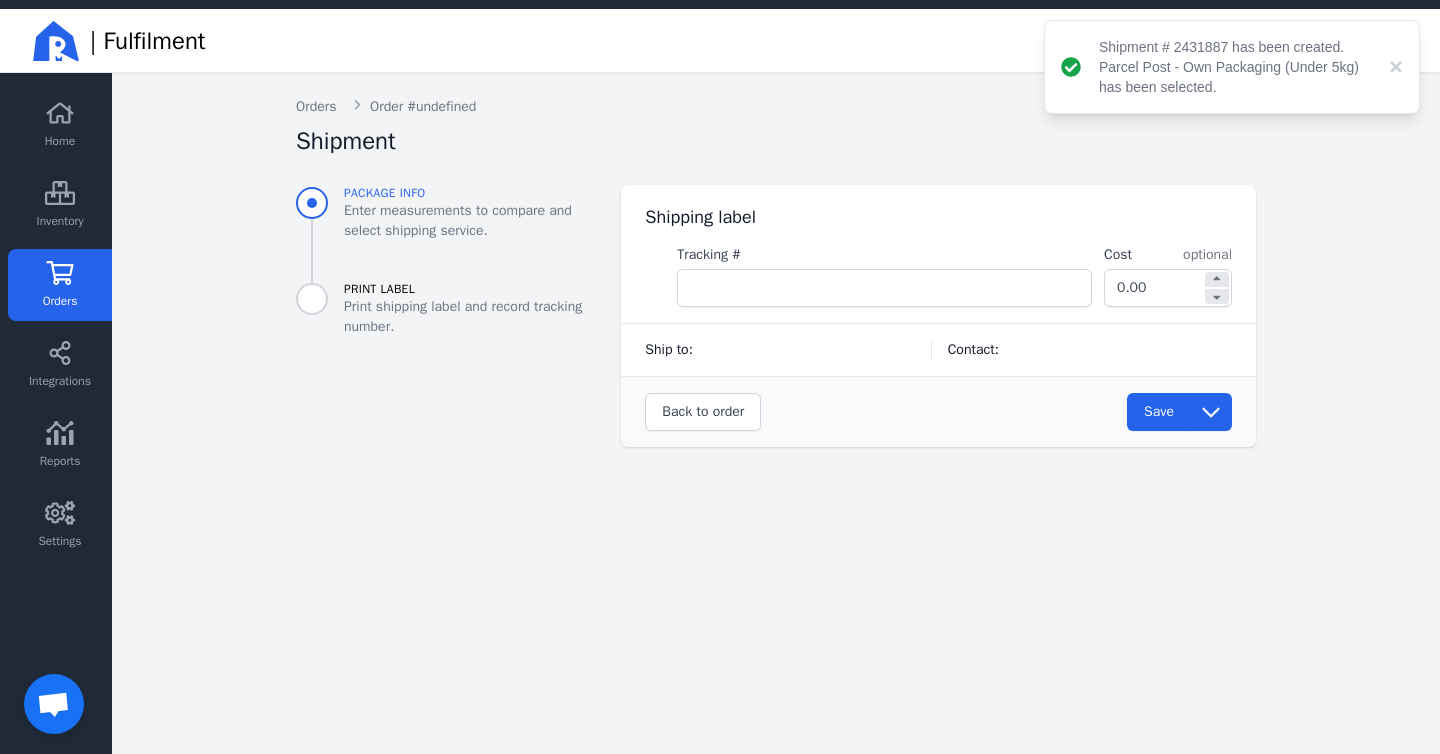 scroll, scrollTop: 0, scrollLeft: 0, axis: both 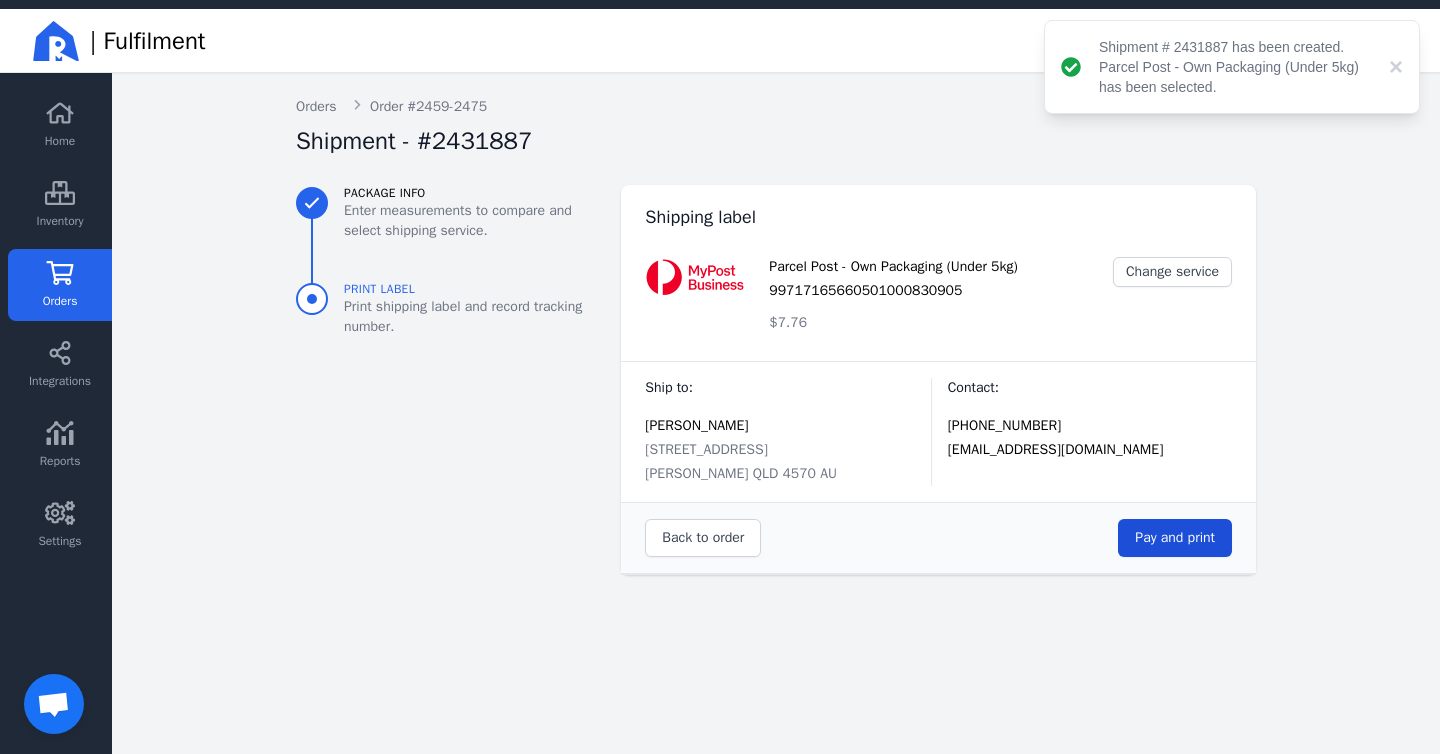 click on "Pay and print" at bounding box center (1175, 538) 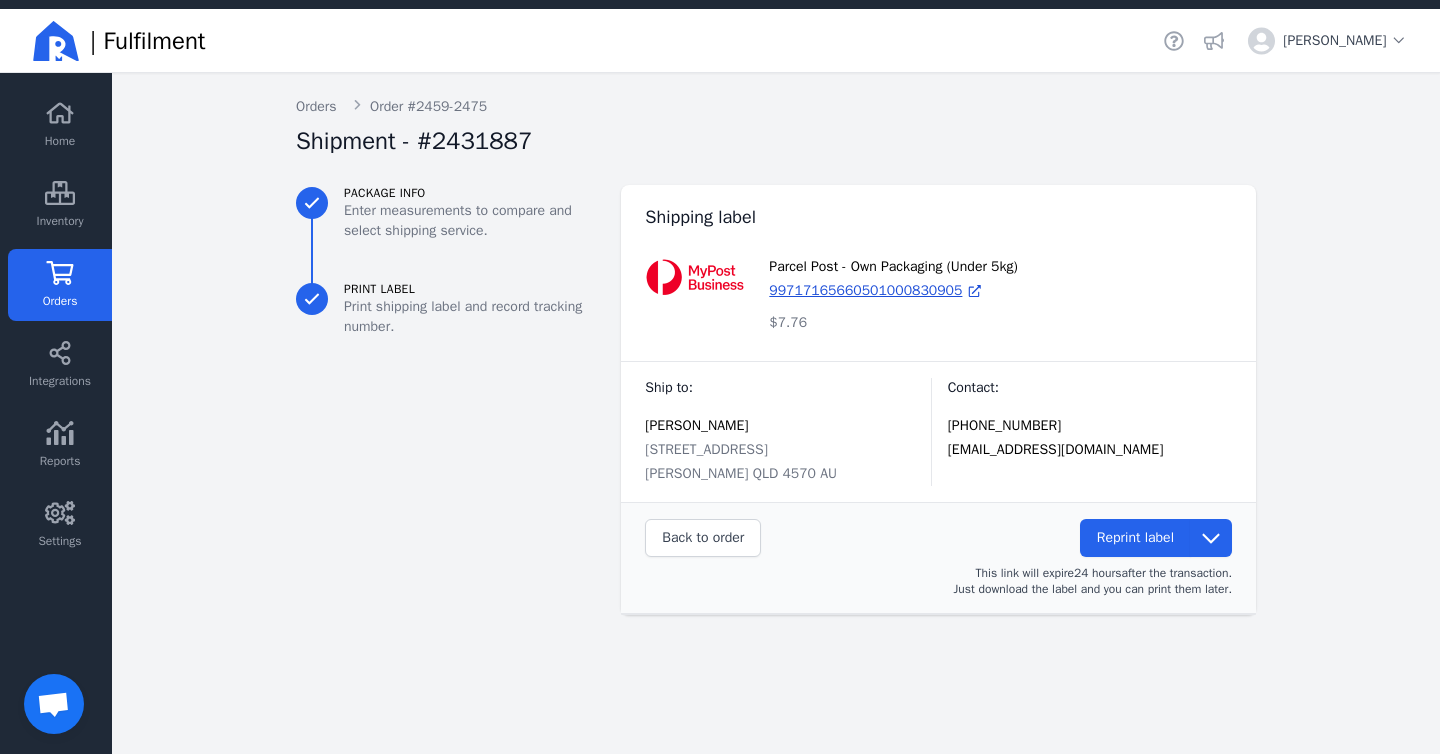 click on "Orders" 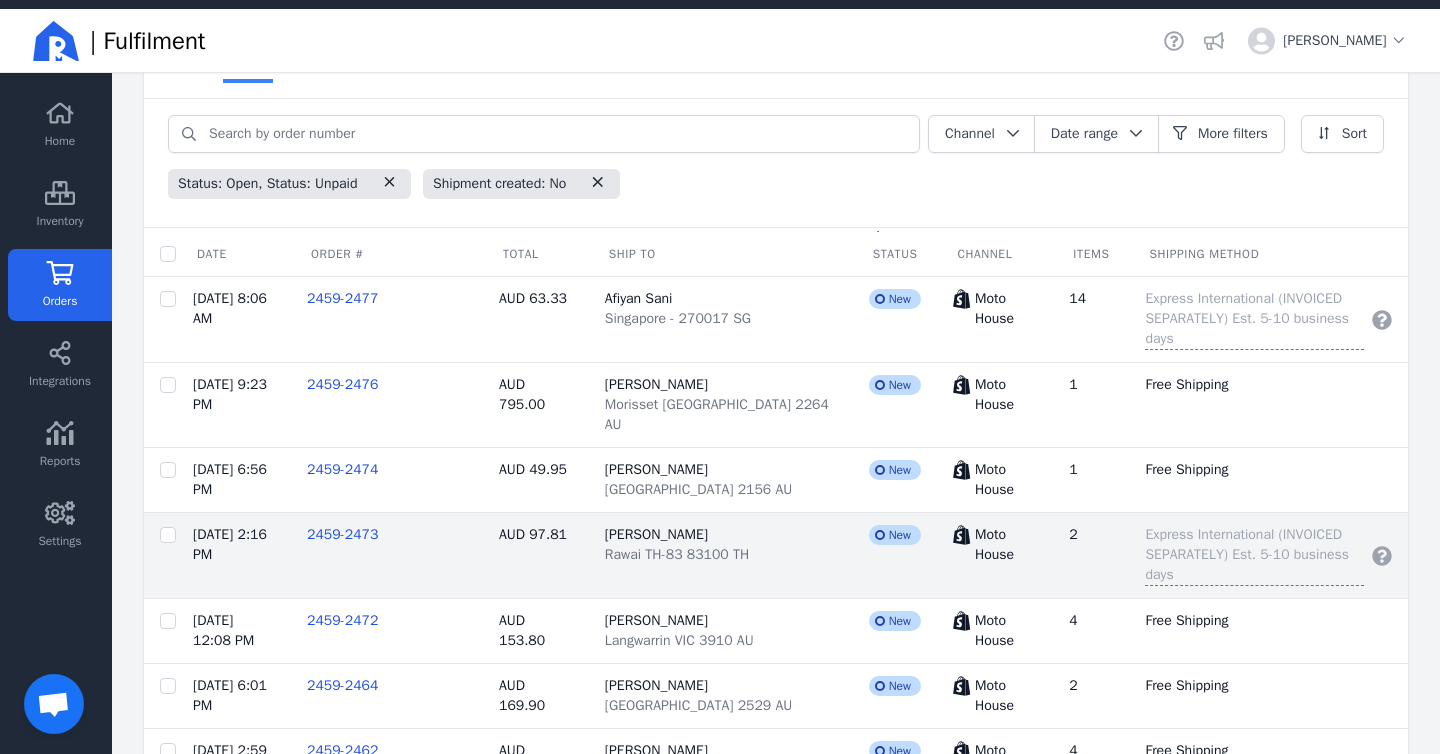 scroll, scrollTop: 301, scrollLeft: 0, axis: vertical 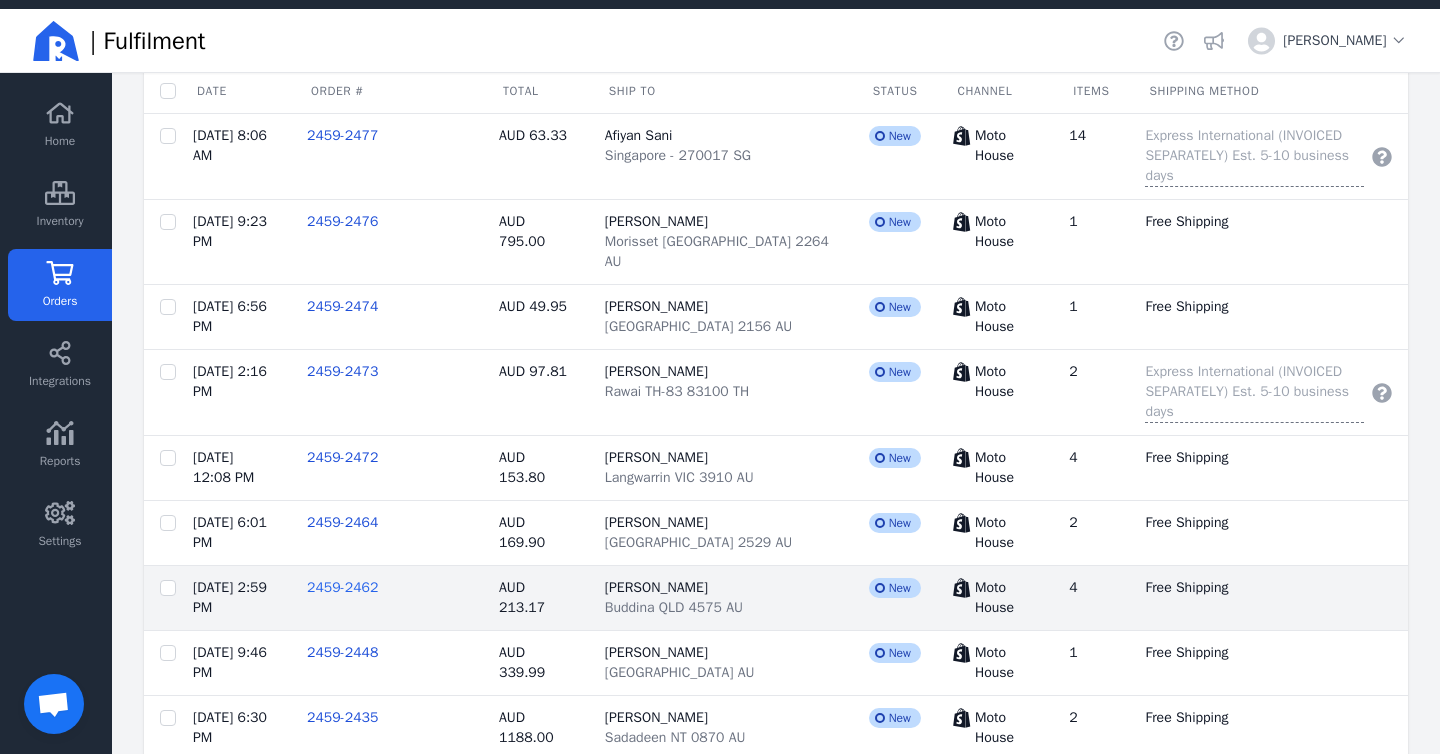 click on "2459-2462" 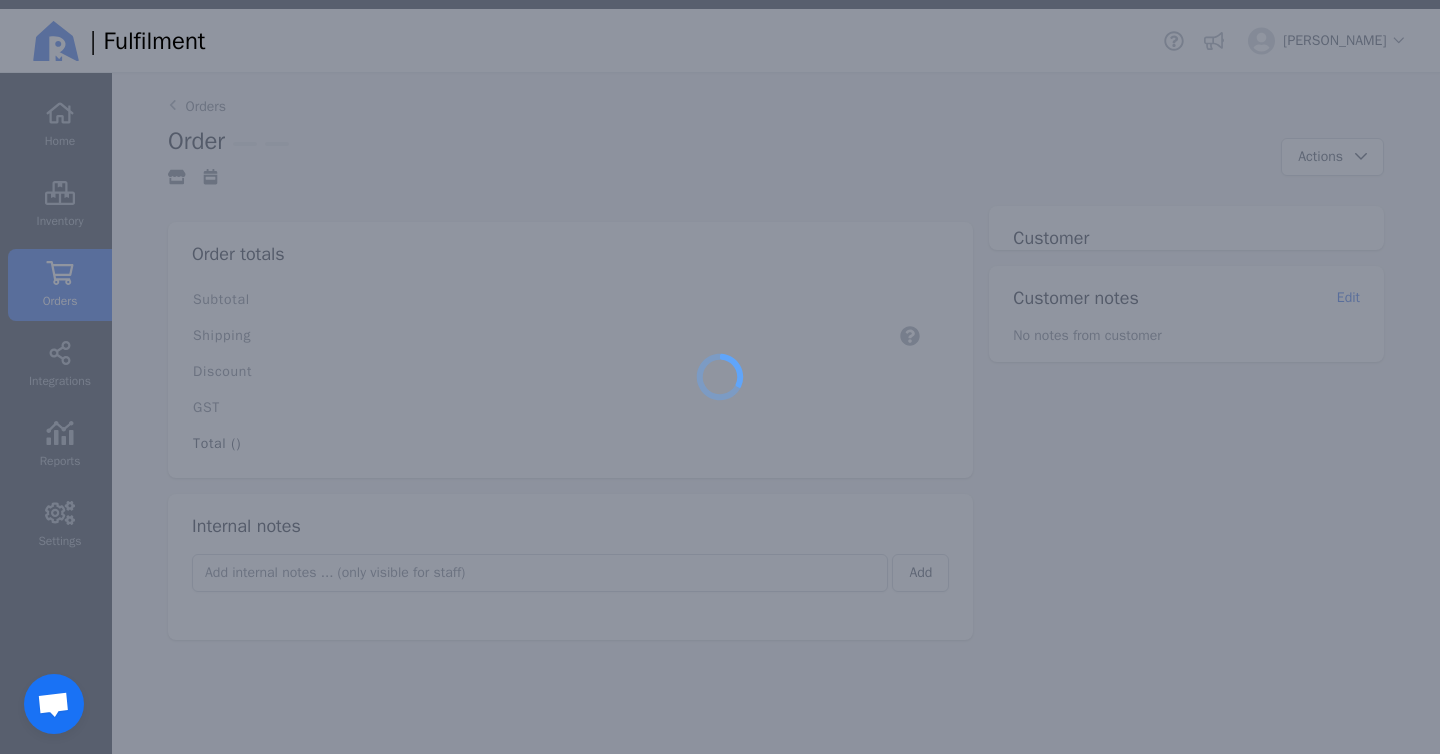 scroll, scrollTop: 0, scrollLeft: 0, axis: both 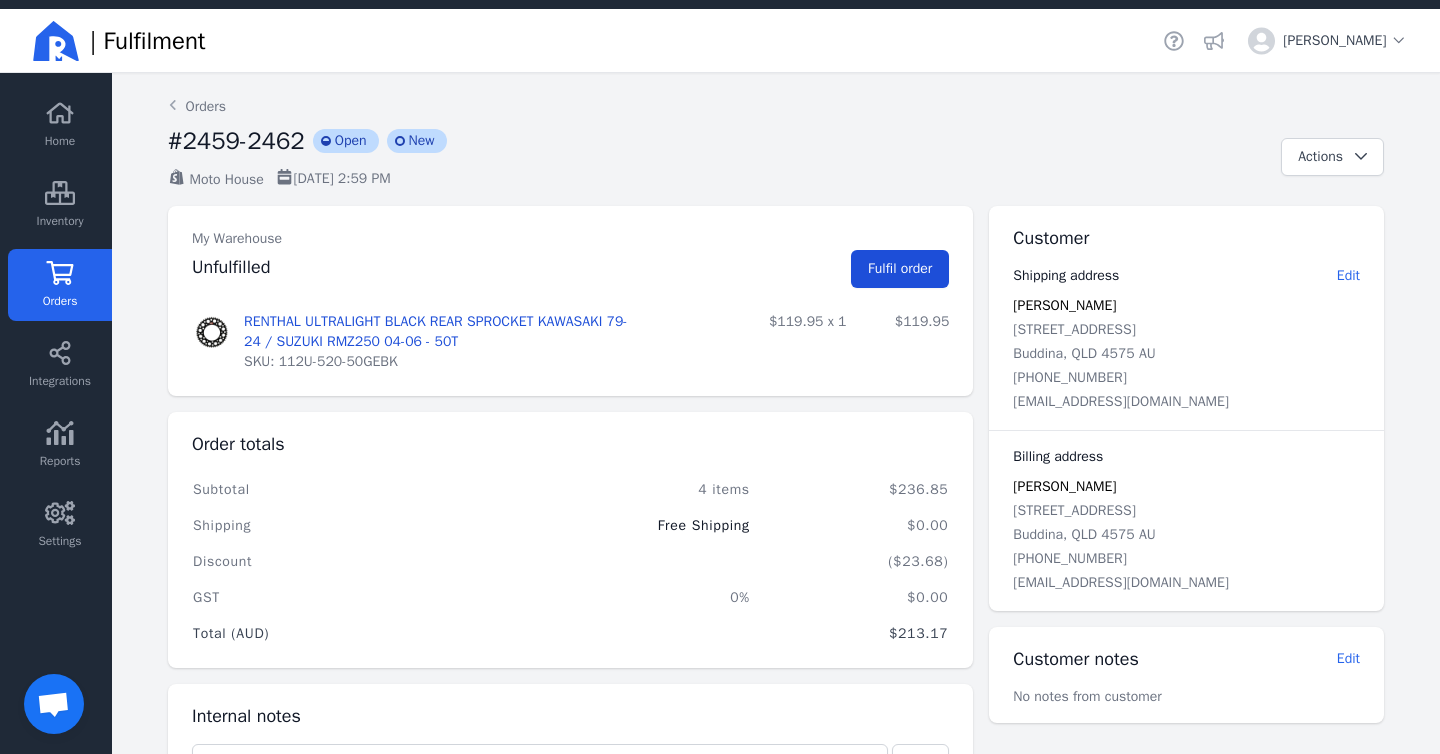 click on "Fulfil order" at bounding box center [900, 268] 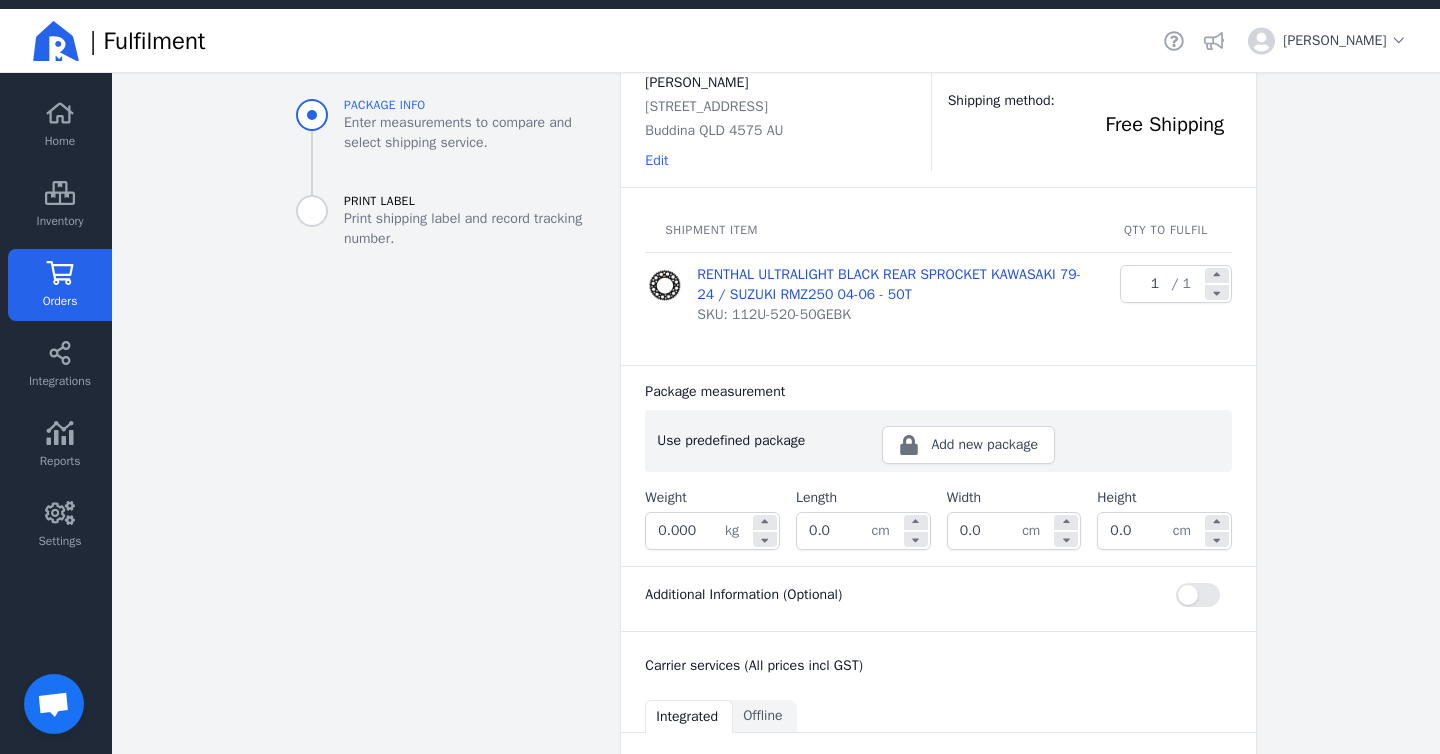 scroll, scrollTop: 186, scrollLeft: 0, axis: vertical 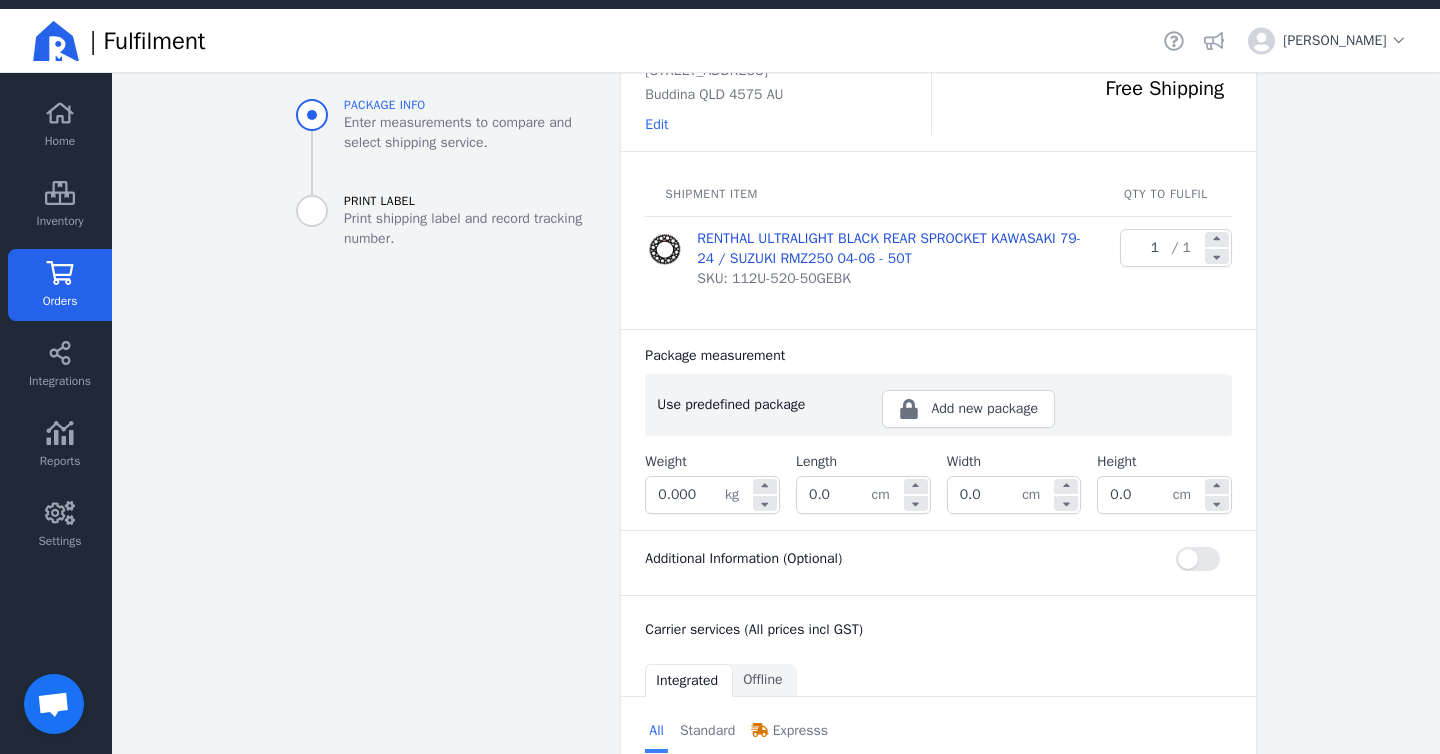 click on "0.000" 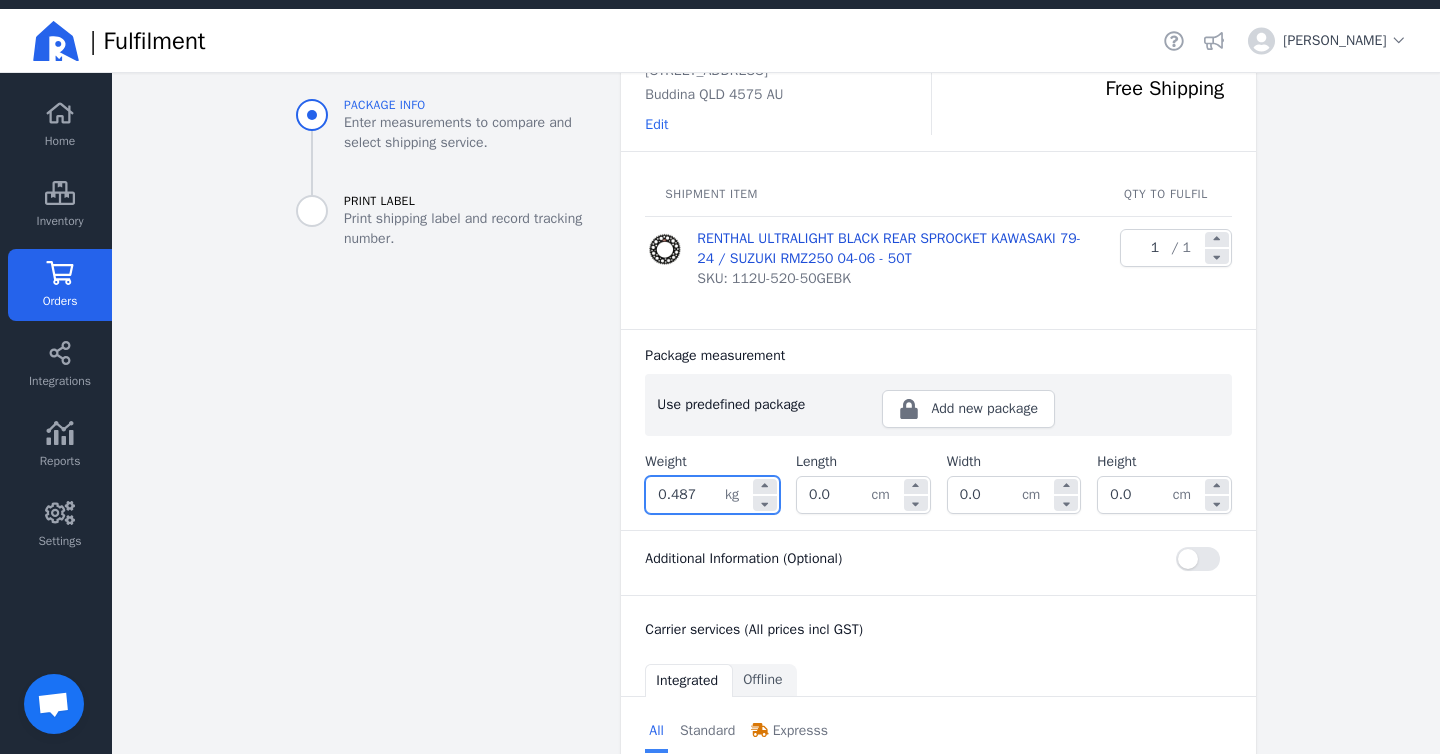 type on "0.487" 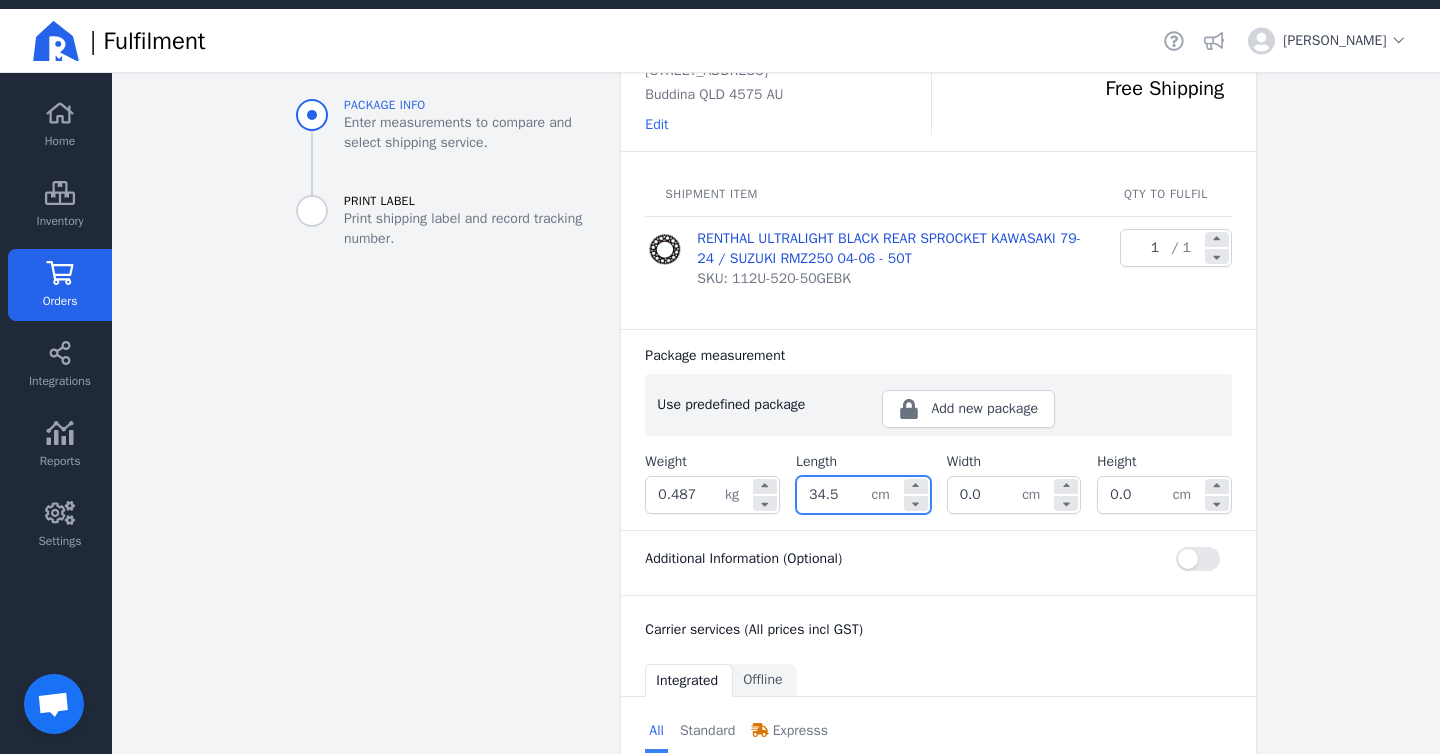 type on "34.5" 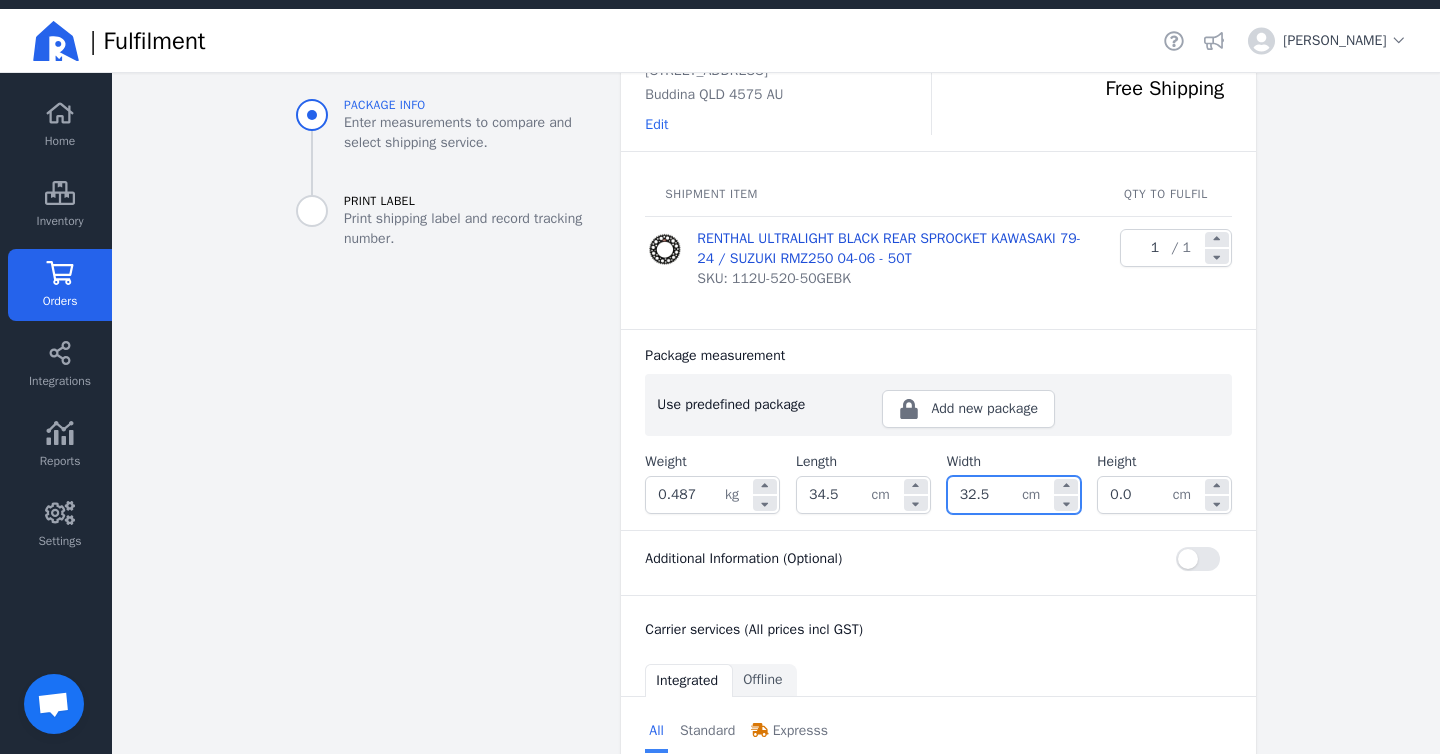 type on "32.5" 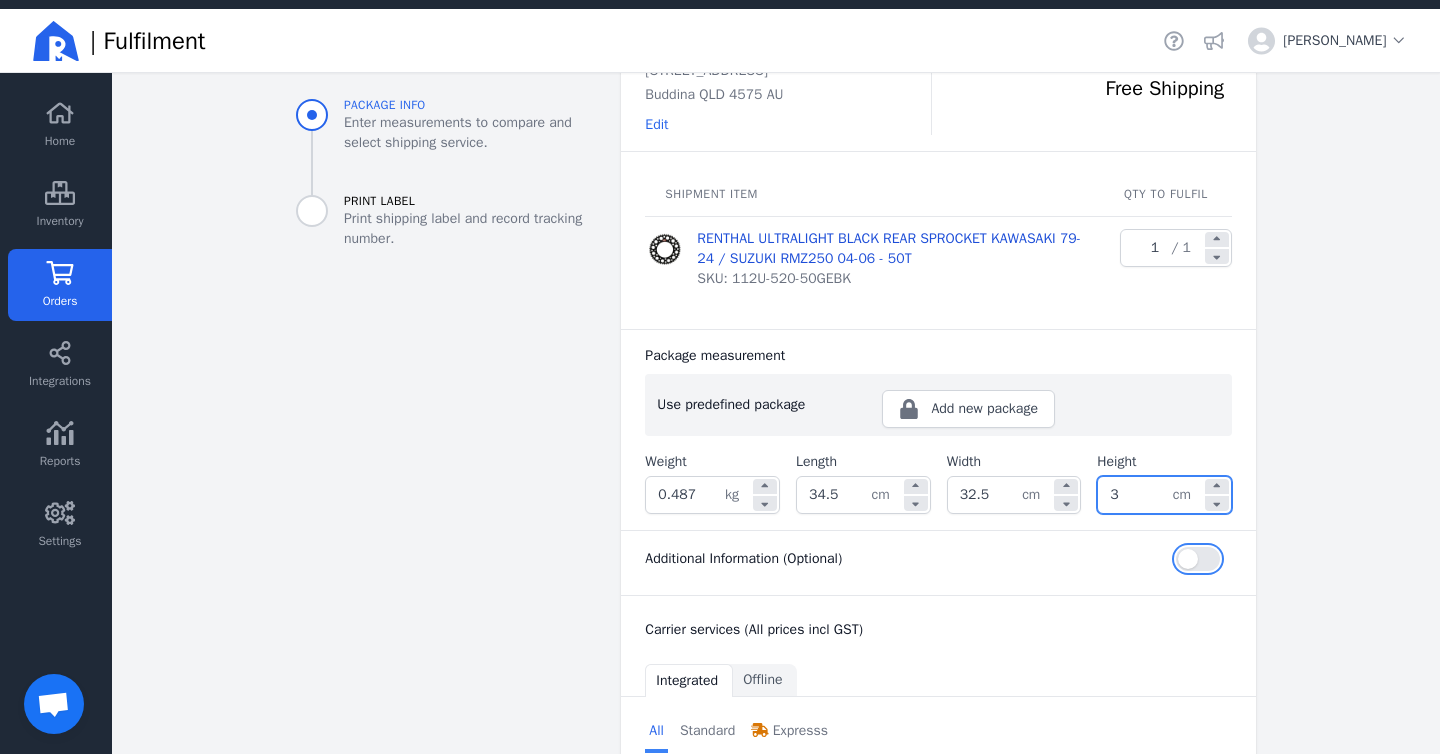 type on "3.0" 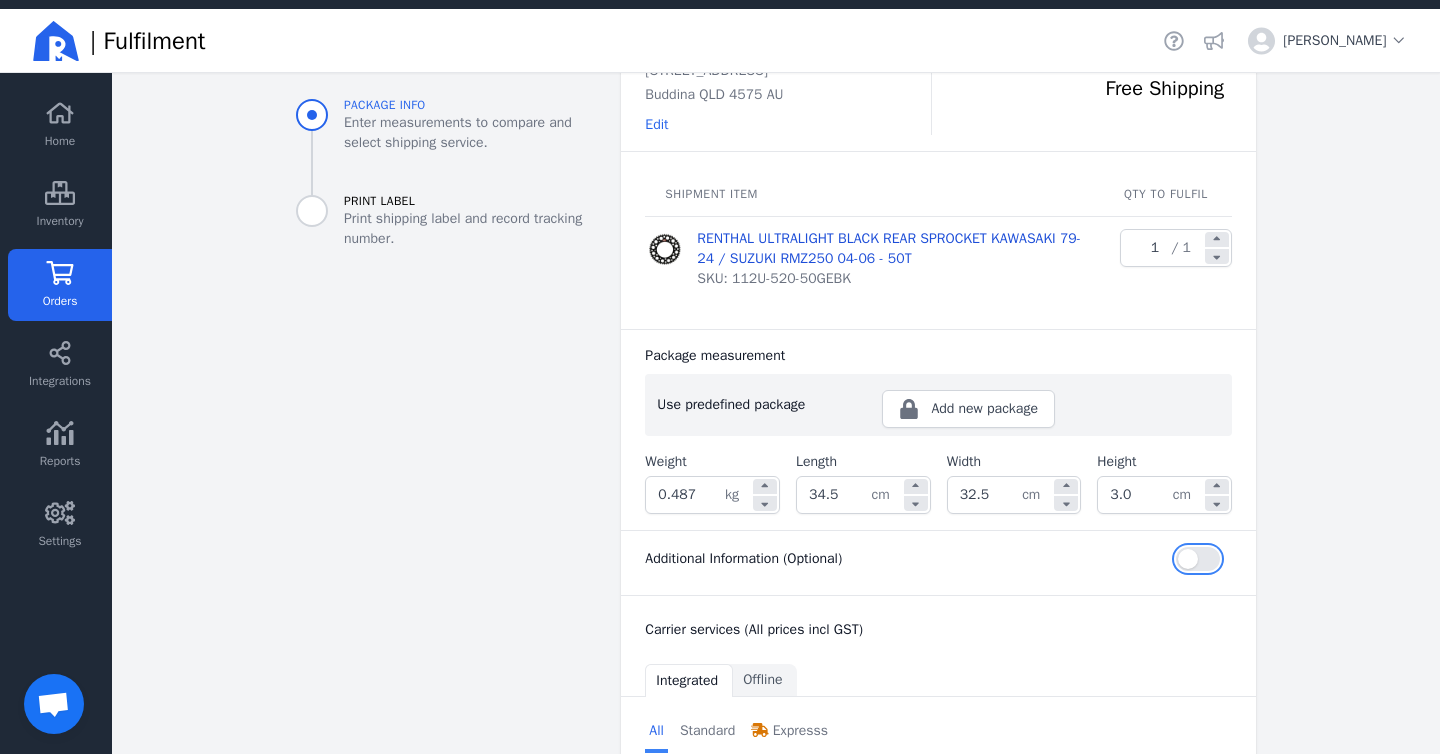 type 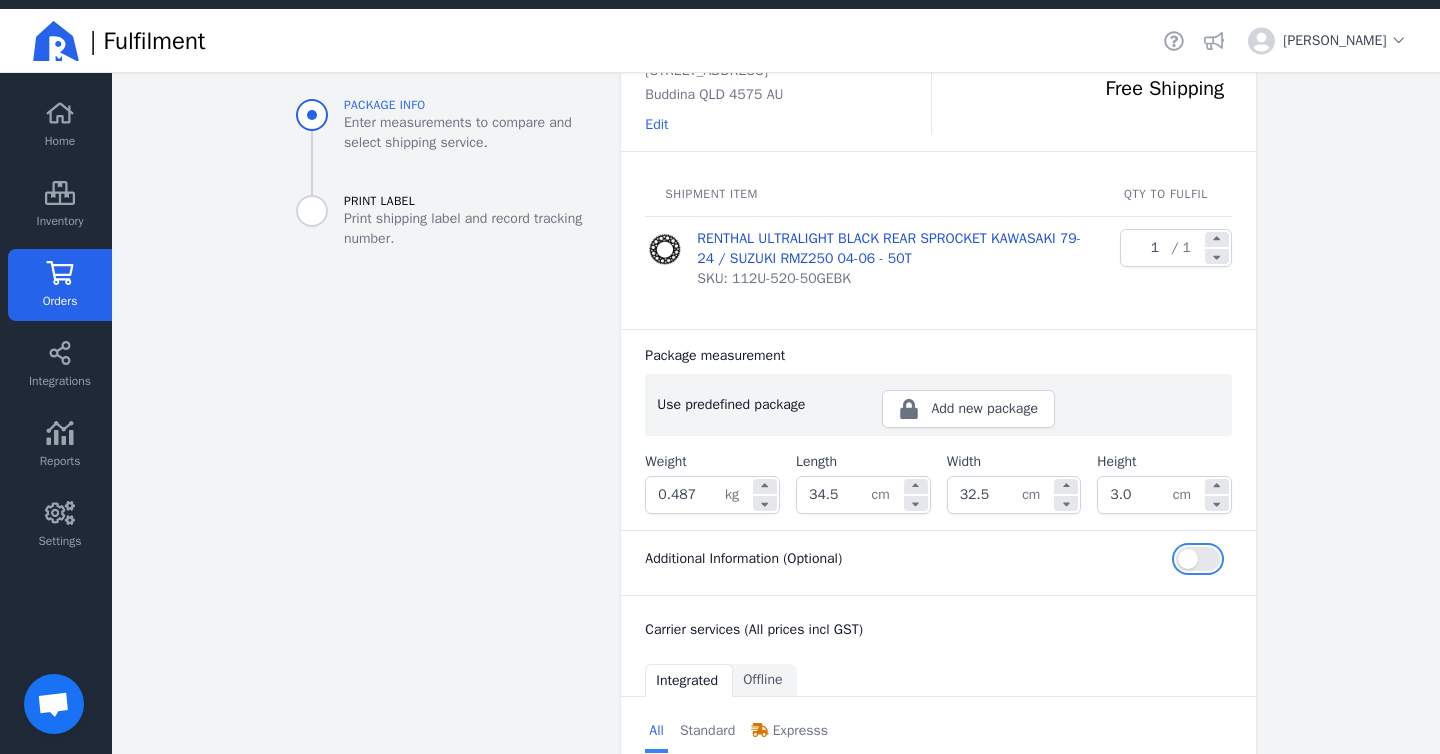 scroll, scrollTop: 322, scrollLeft: 0, axis: vertical 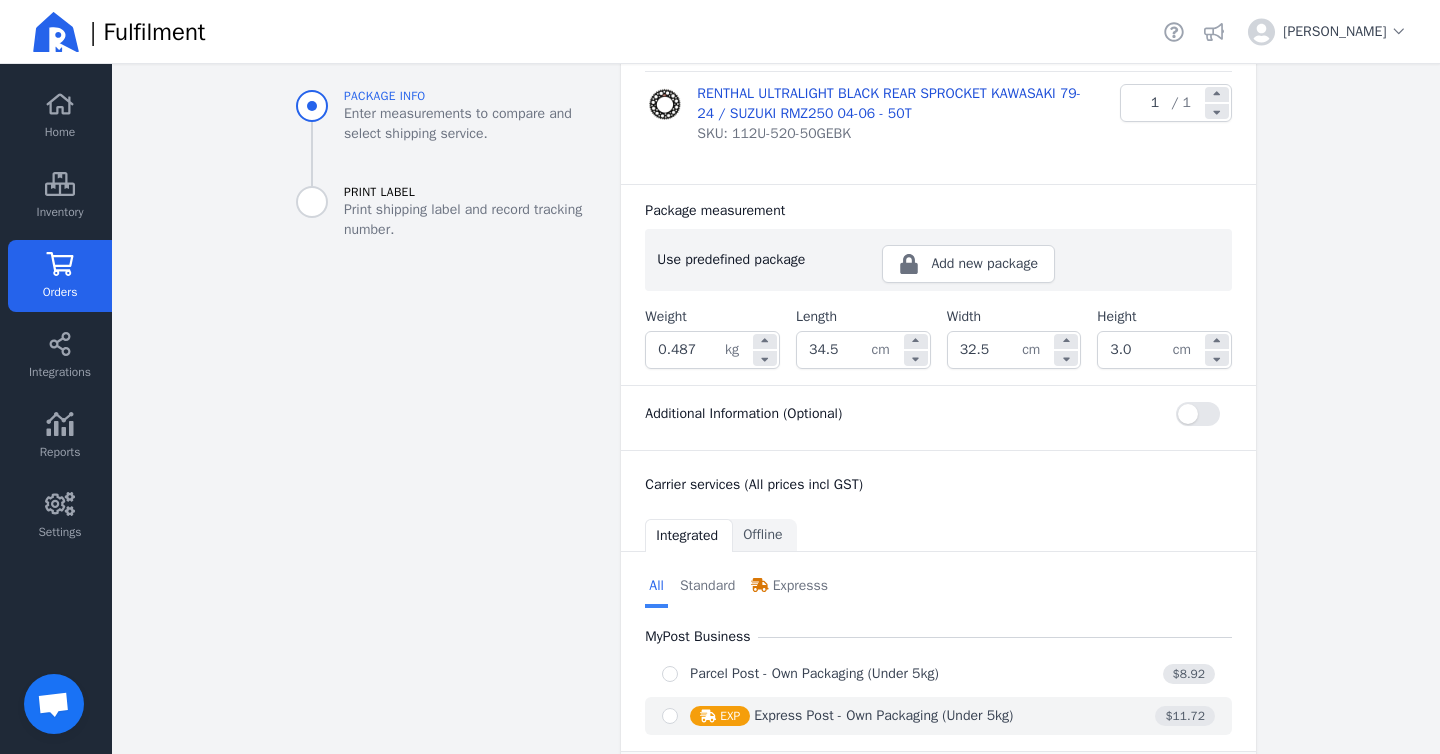click on "Express  EXP   Express Post - Own Packaging (Under 5kg)" 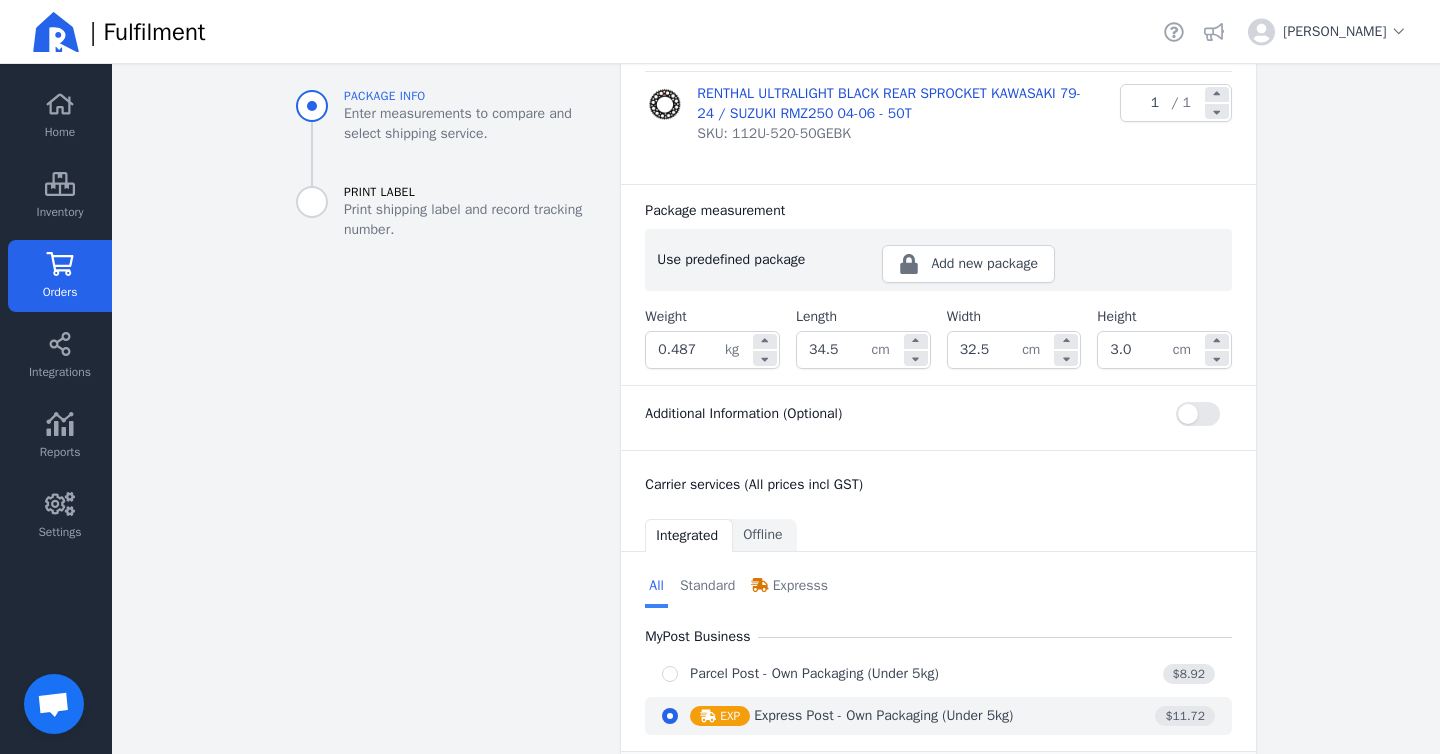 radio on "true" 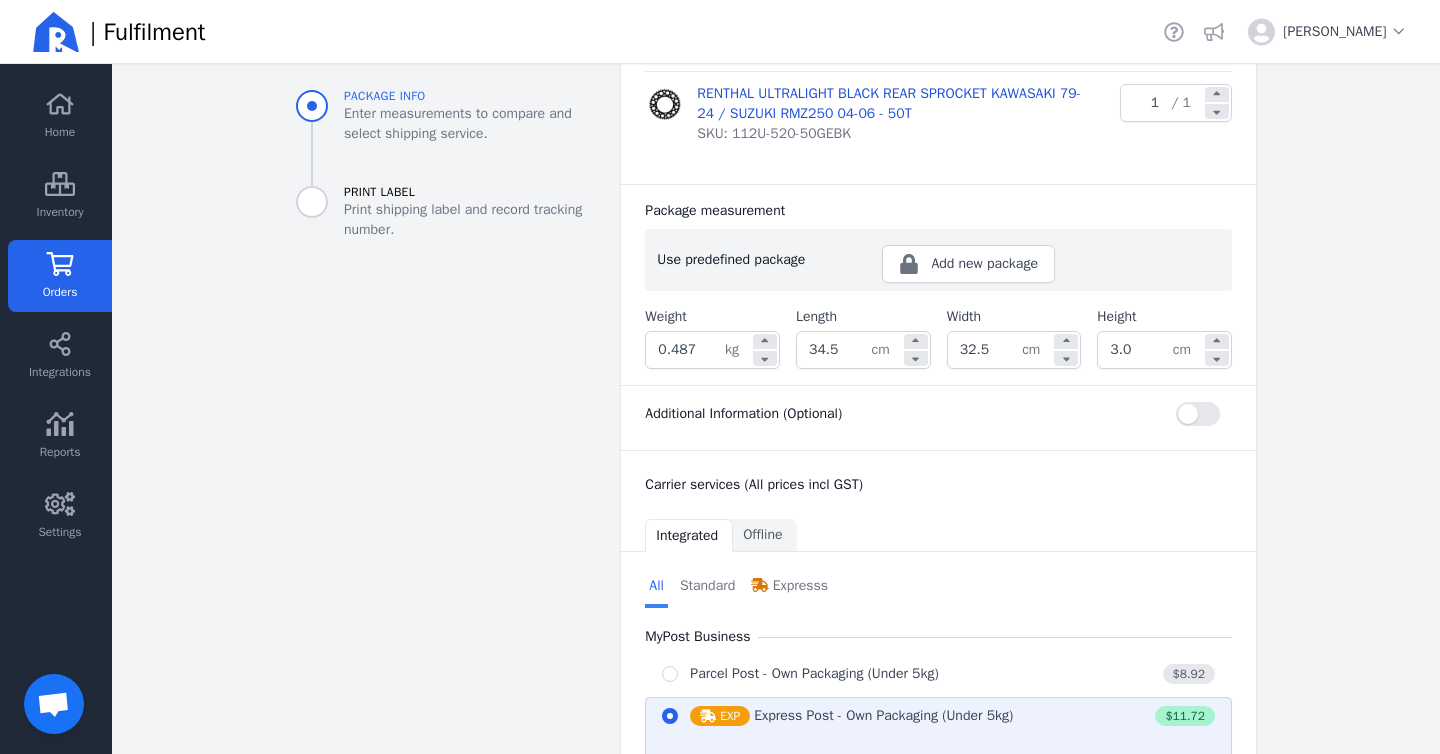 scroll, scrollTop: 634, scrollLeft: 0, axis: vertical 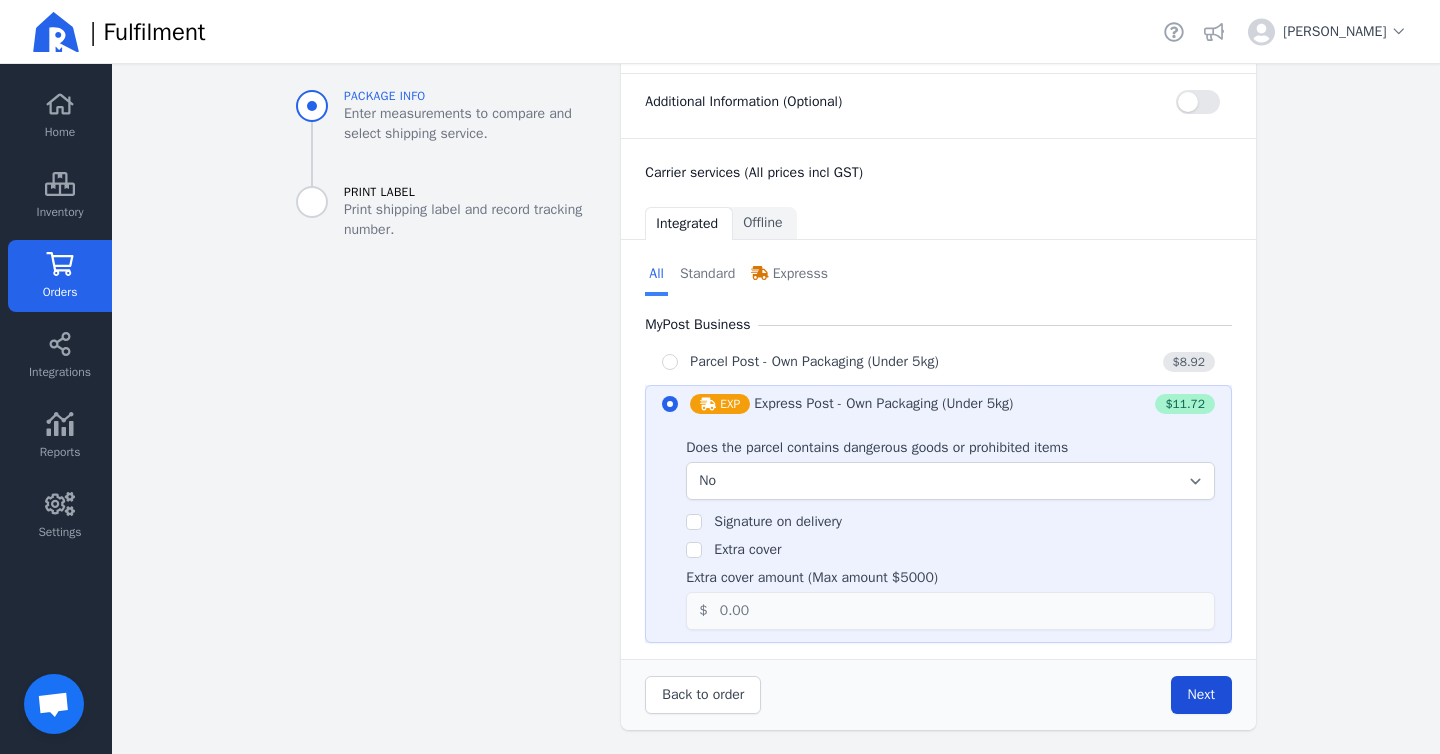 click on "Next" at bounding box center (1201, 694) 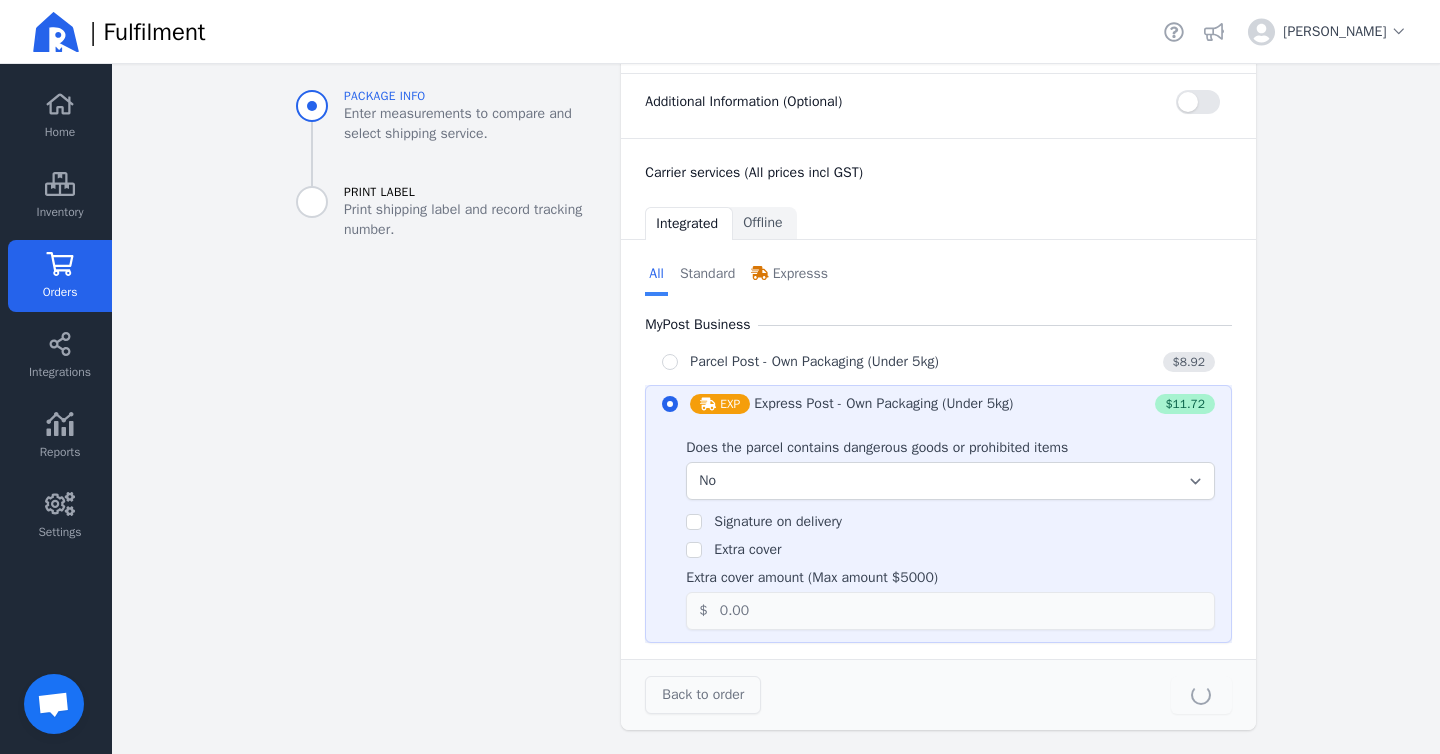 type on "34.5" 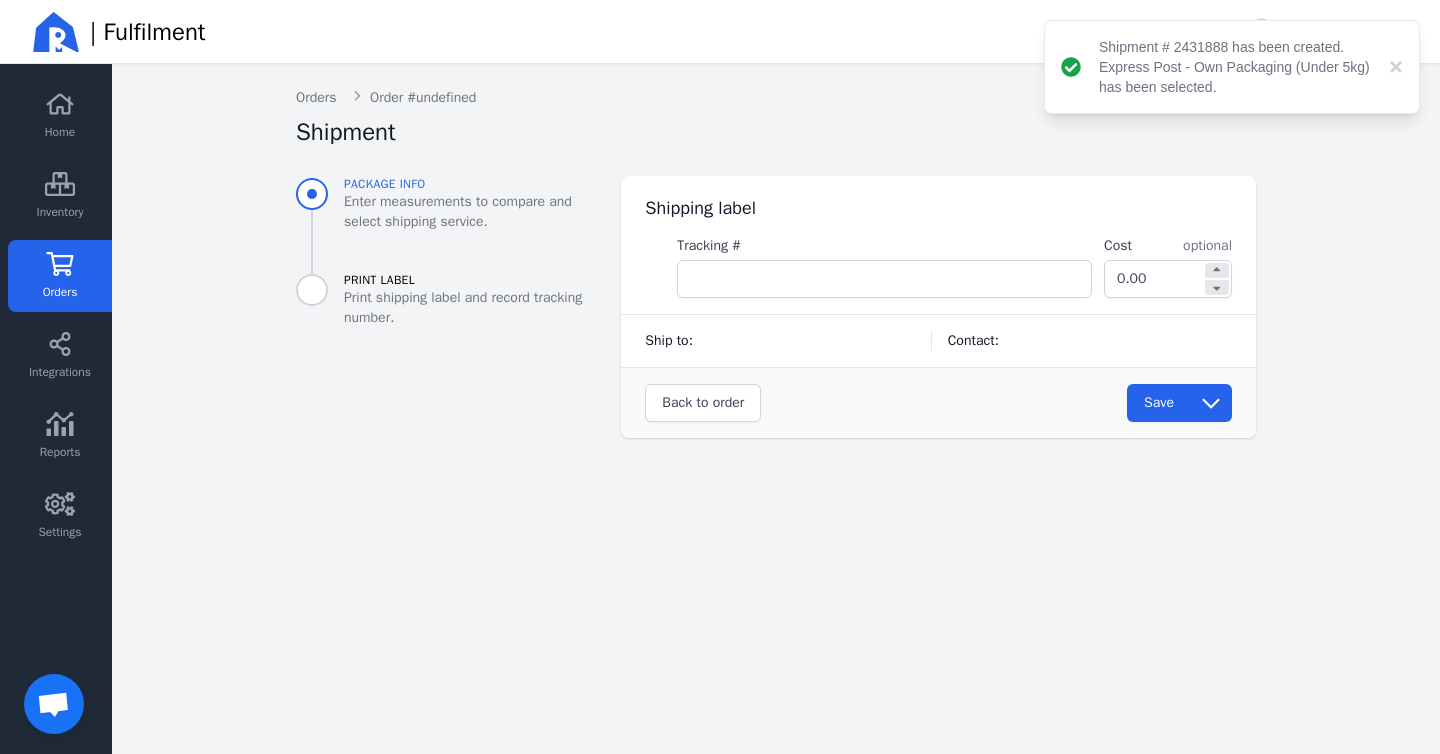 scroll, scrollTop: 0, scrollLeft: 0, axis: both 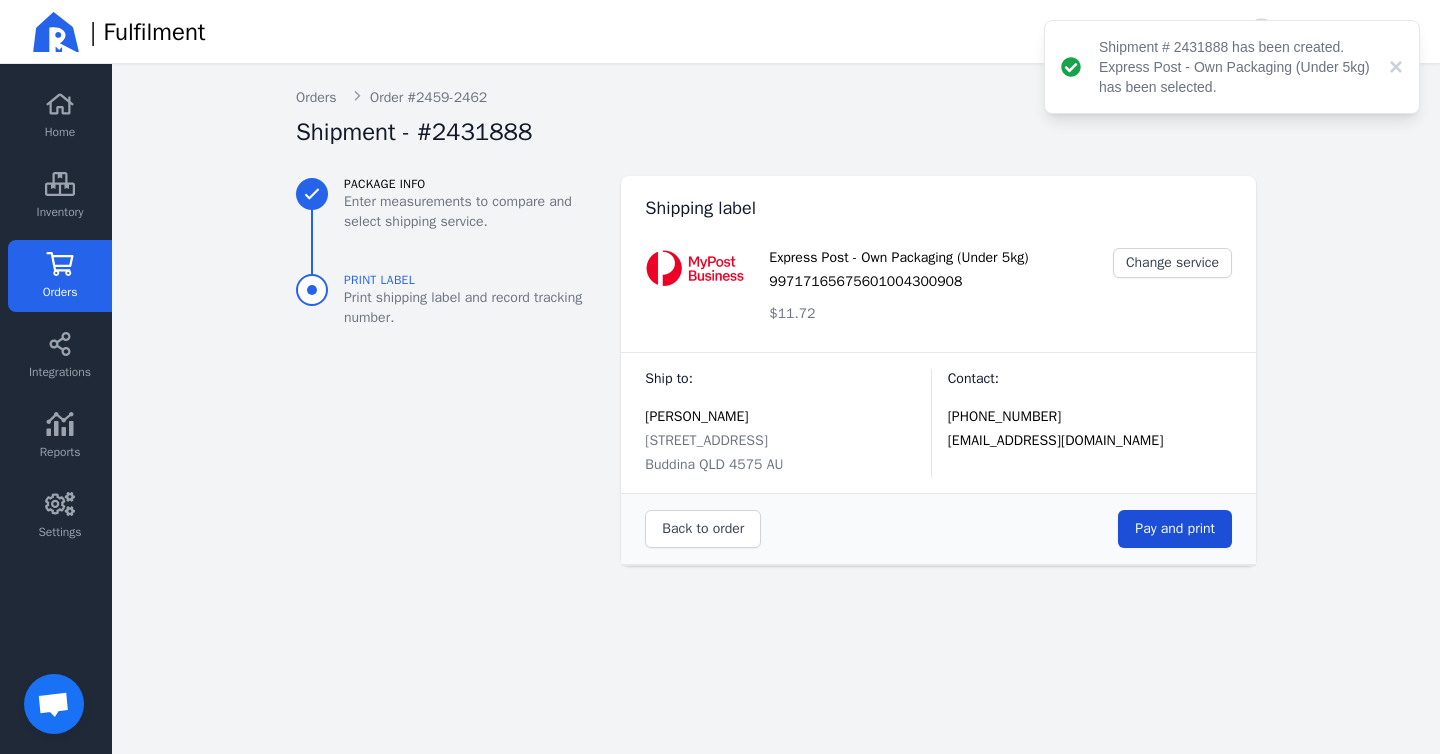 click on "Pay and print" at bounding box center [1175, 528] 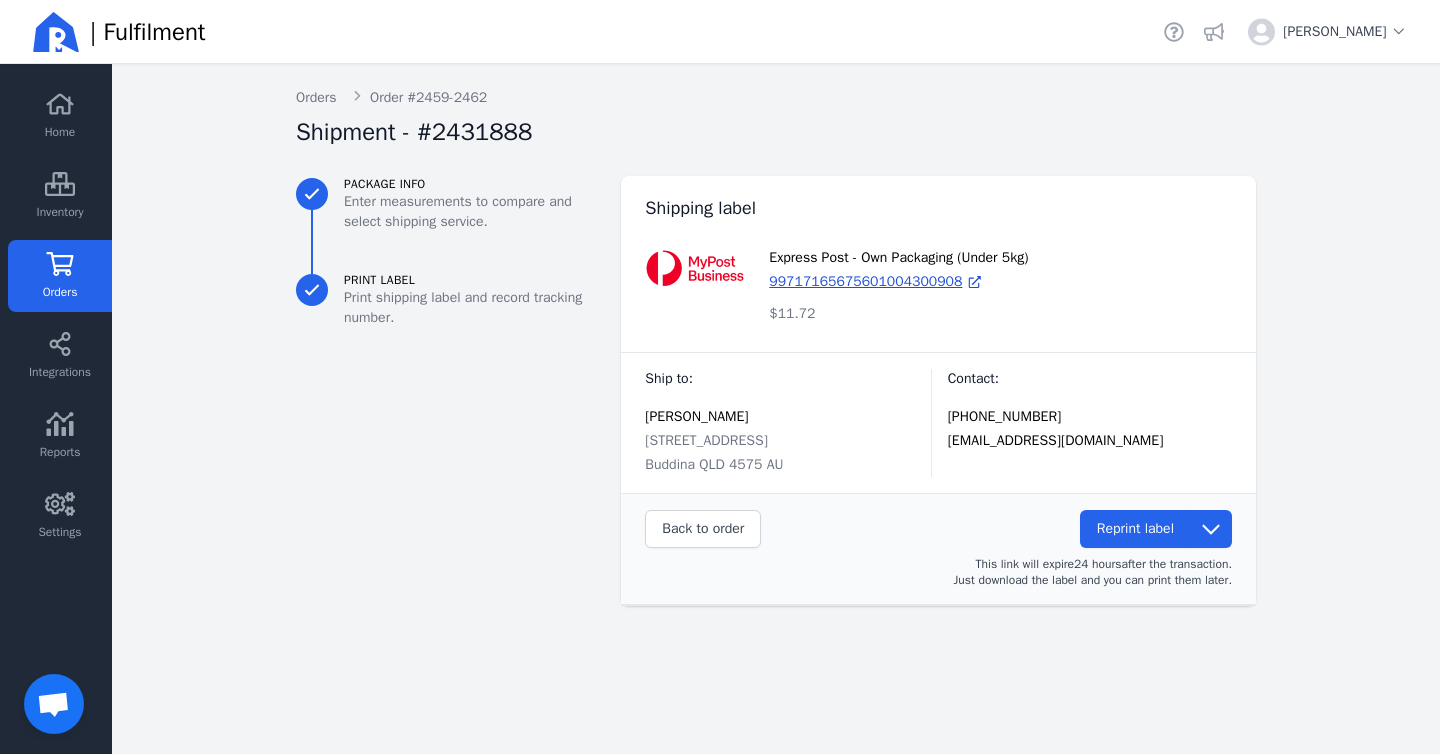 click 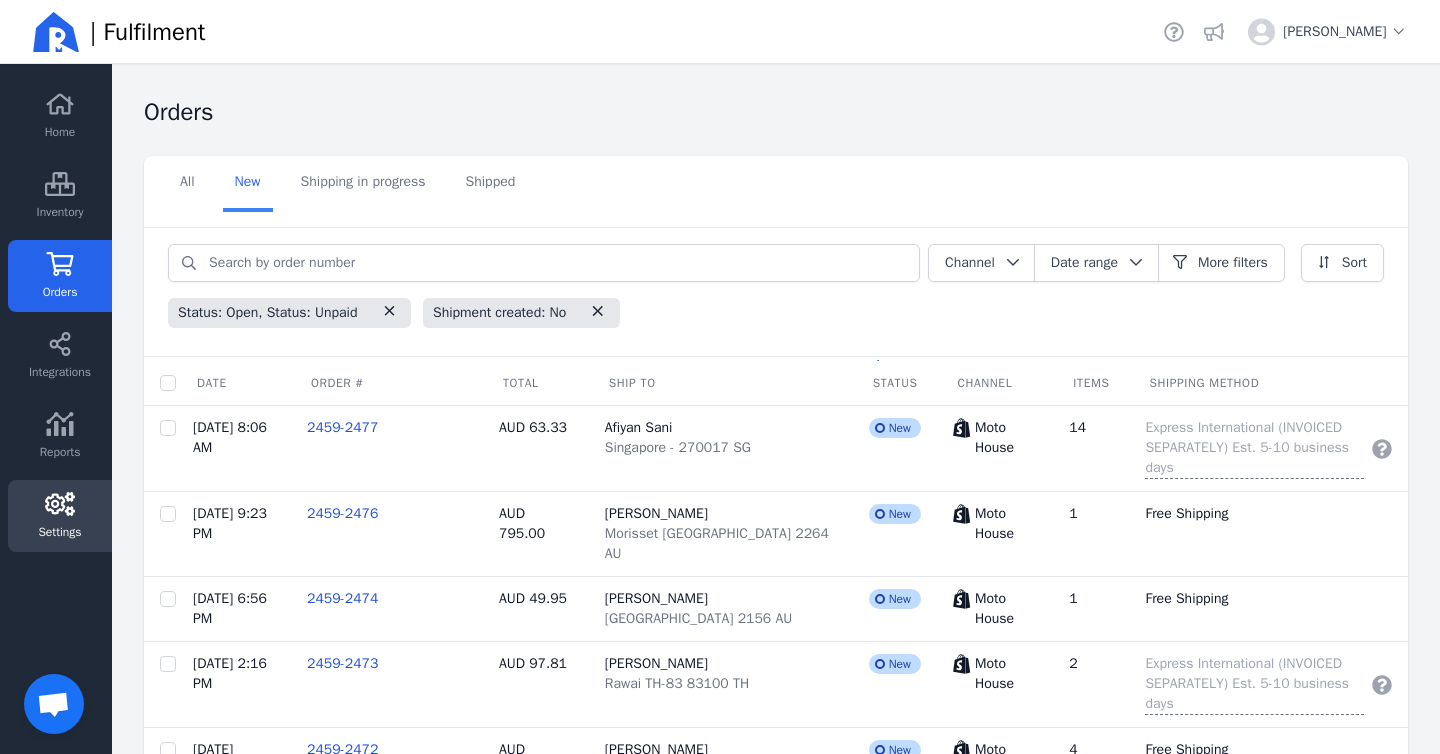 click on "Settings" 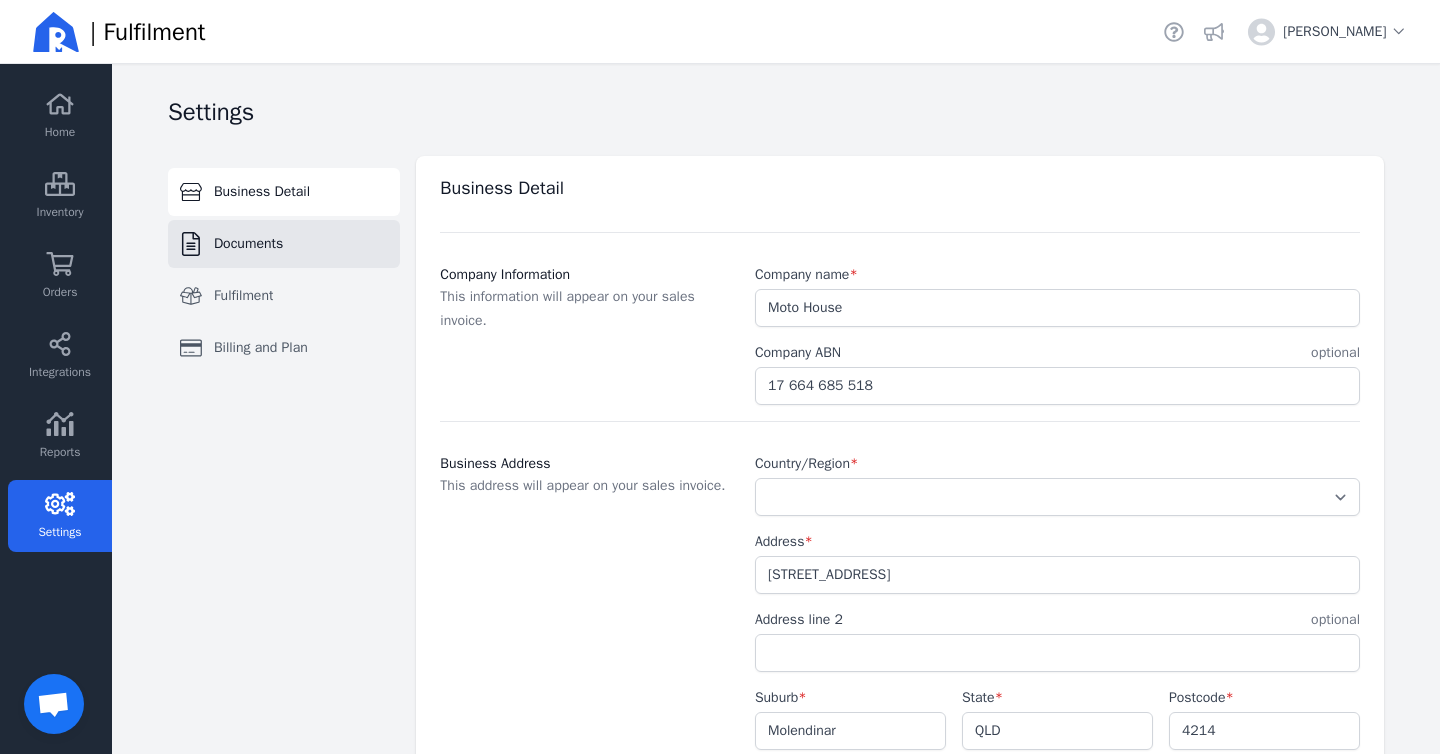 select on "AU" 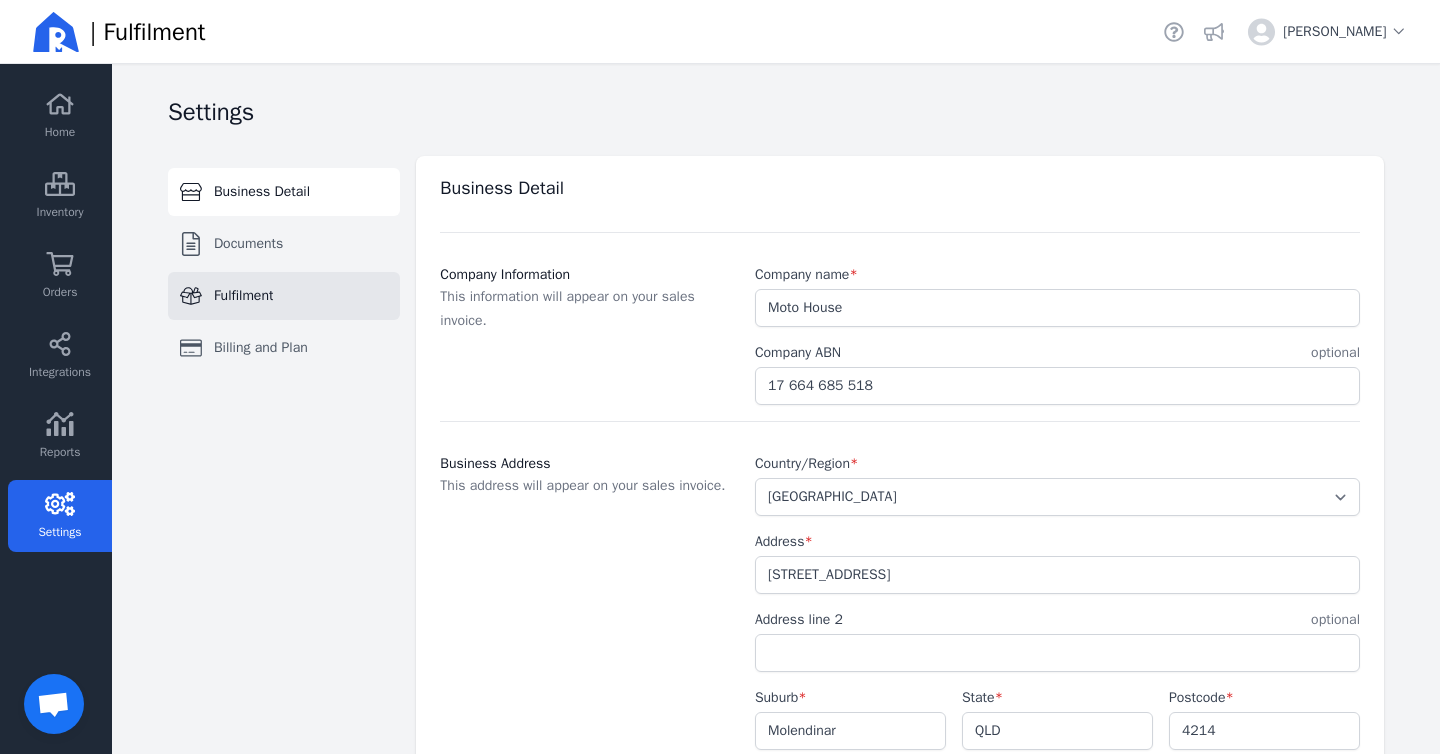click on "Fulfilment" 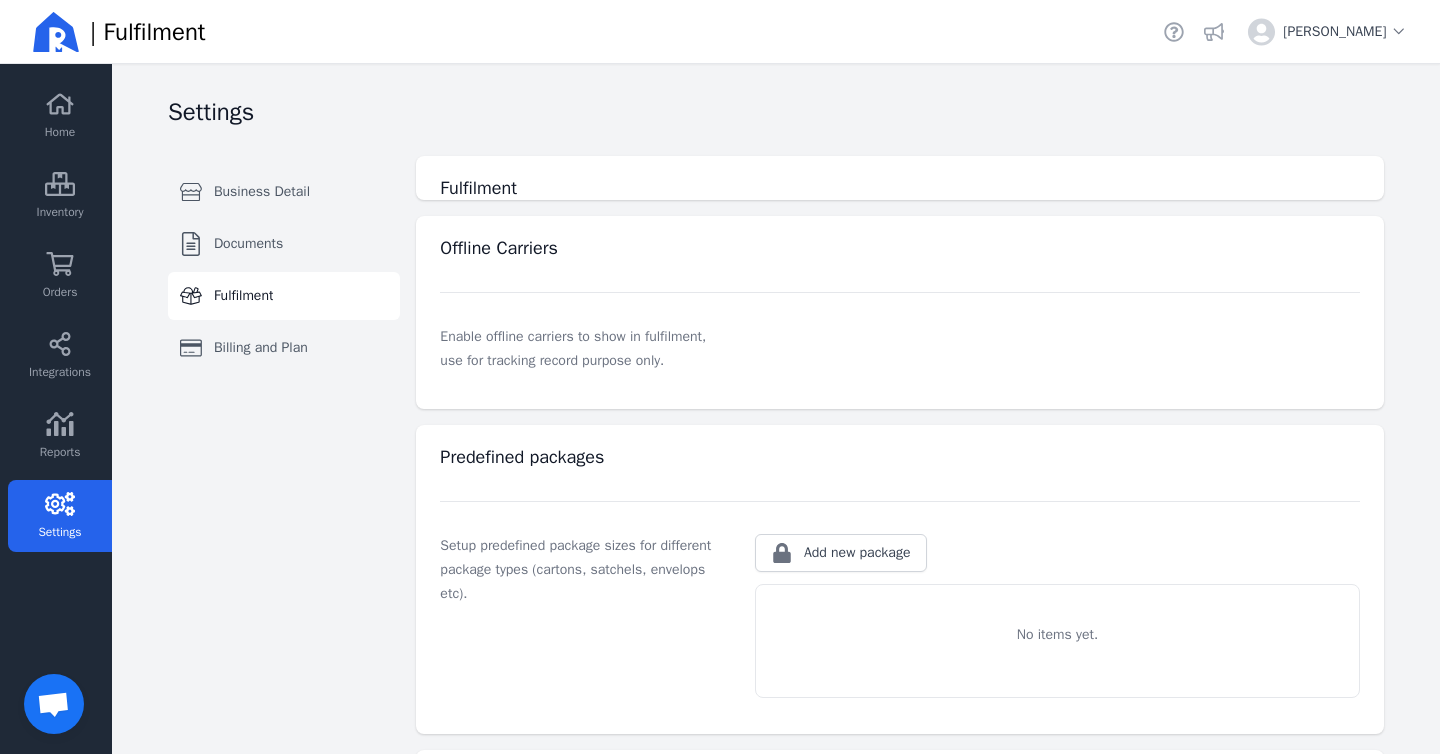 scroll, scrollTop: 263, scrollLeft: 0, axis: vertical 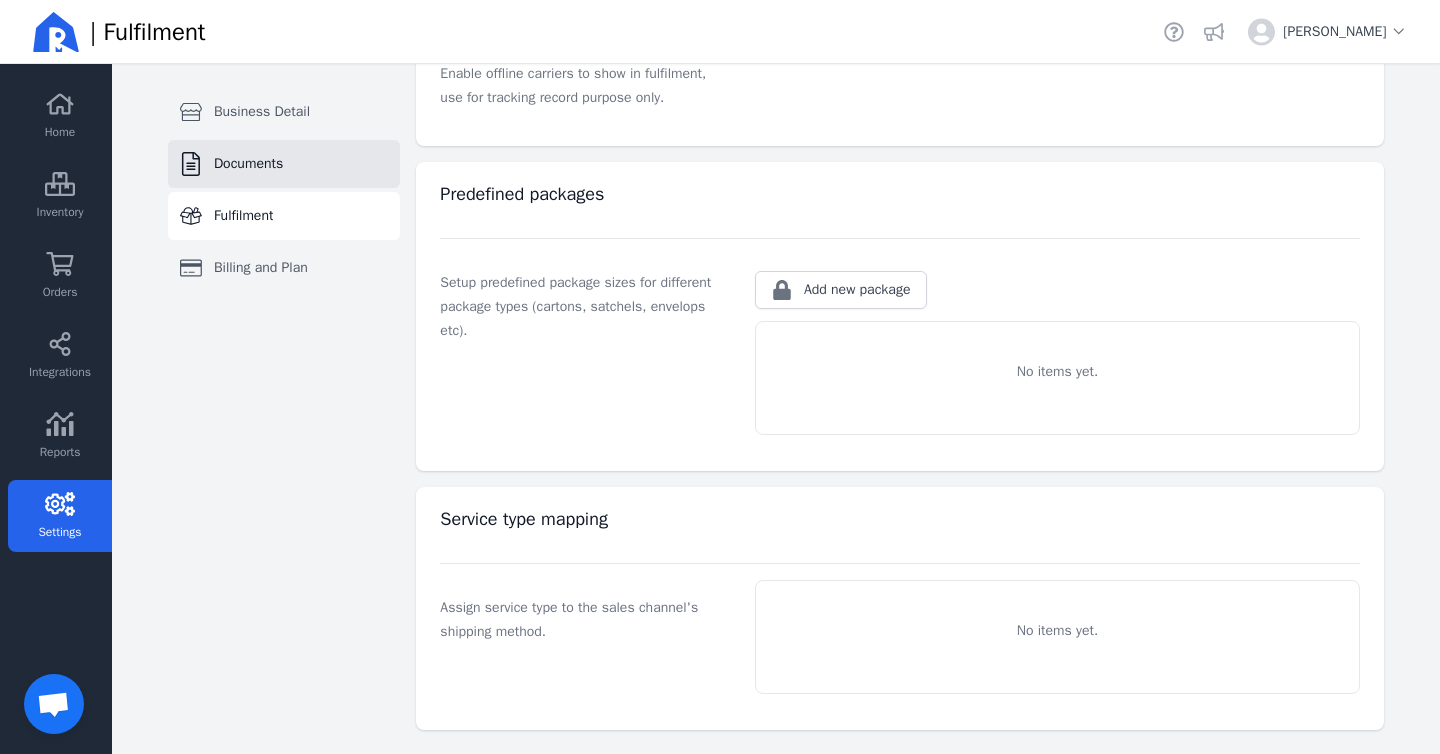 click on "Documents" 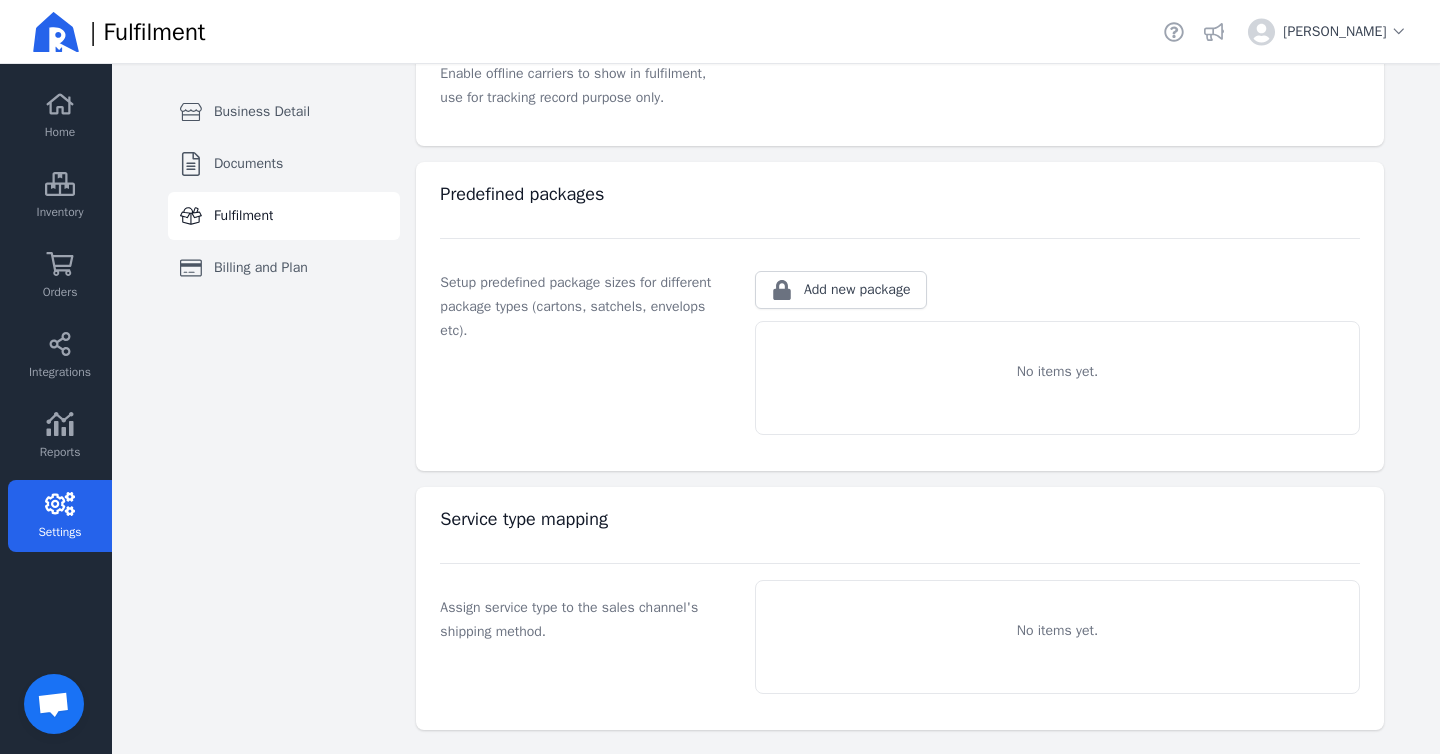 click on "Settings" at bounding box center [768, -145] 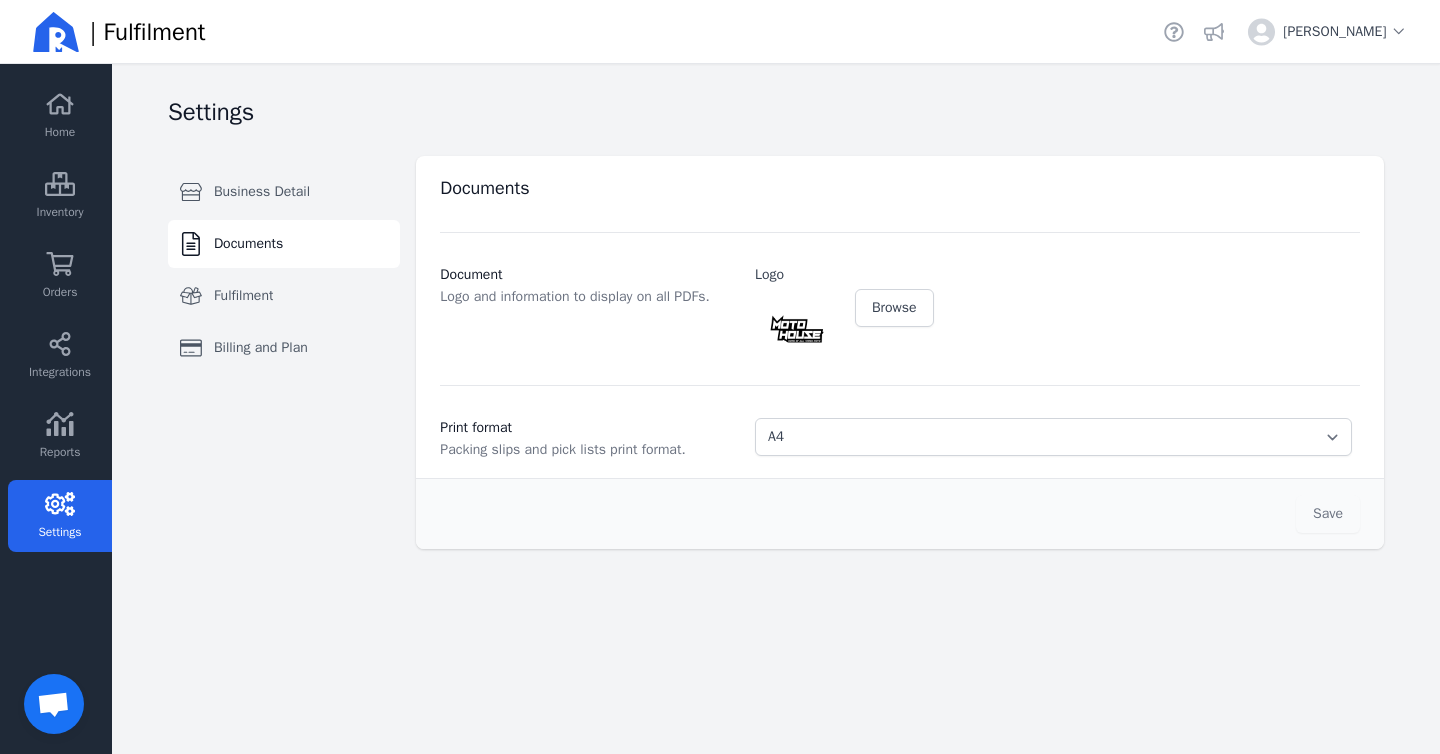 scroll, scrollTop: 0, scrollLeft: 0, axis: both 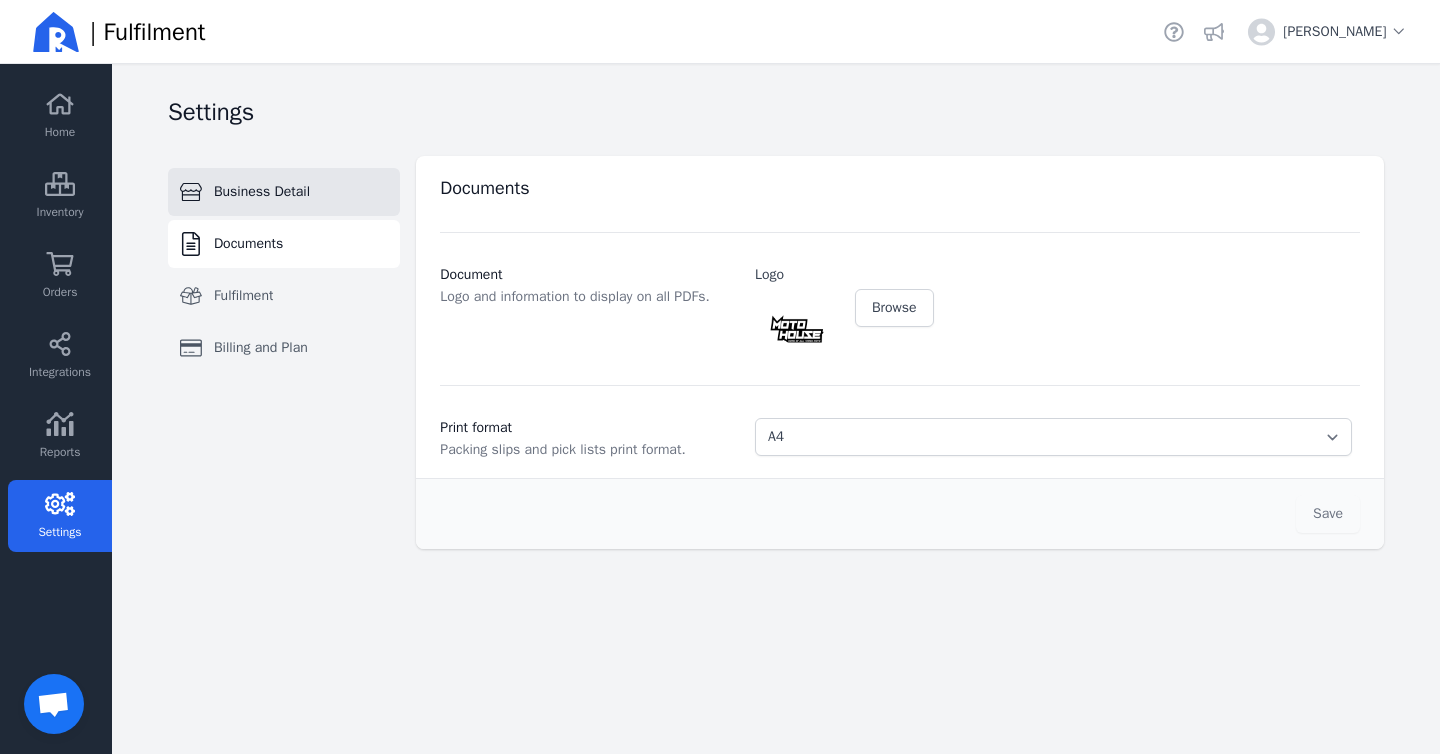 click on "Business Detail" 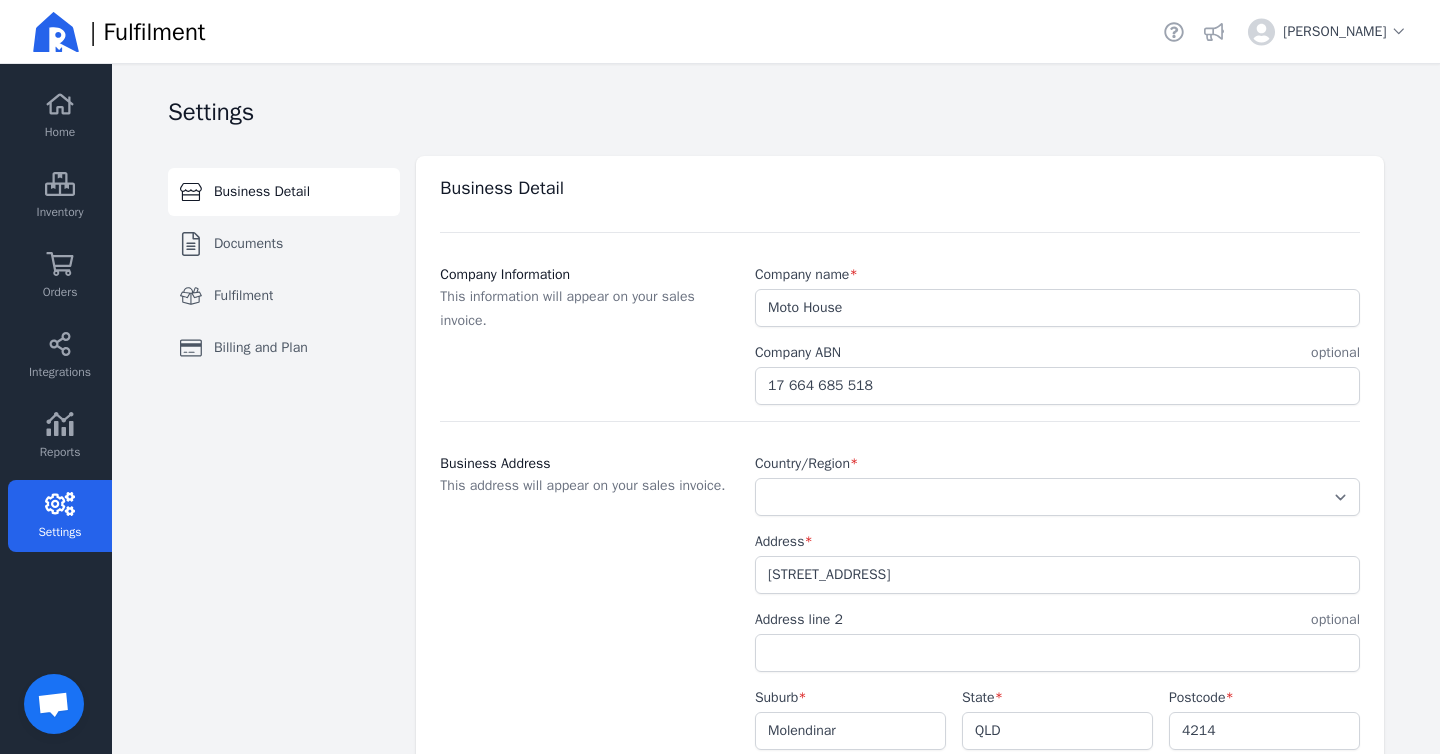 select on "AU" 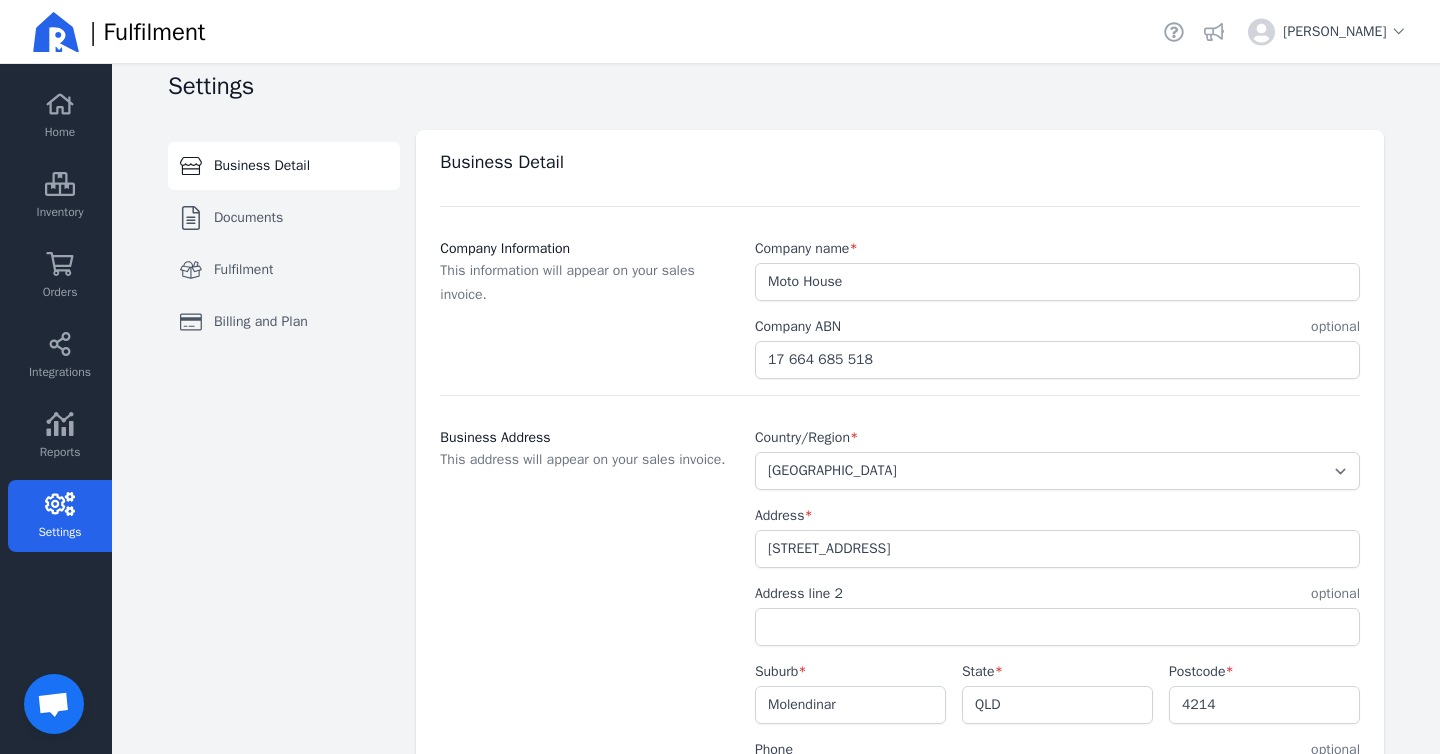 scroll, scrollTop: 0, scrollLeft: 0, axis: both 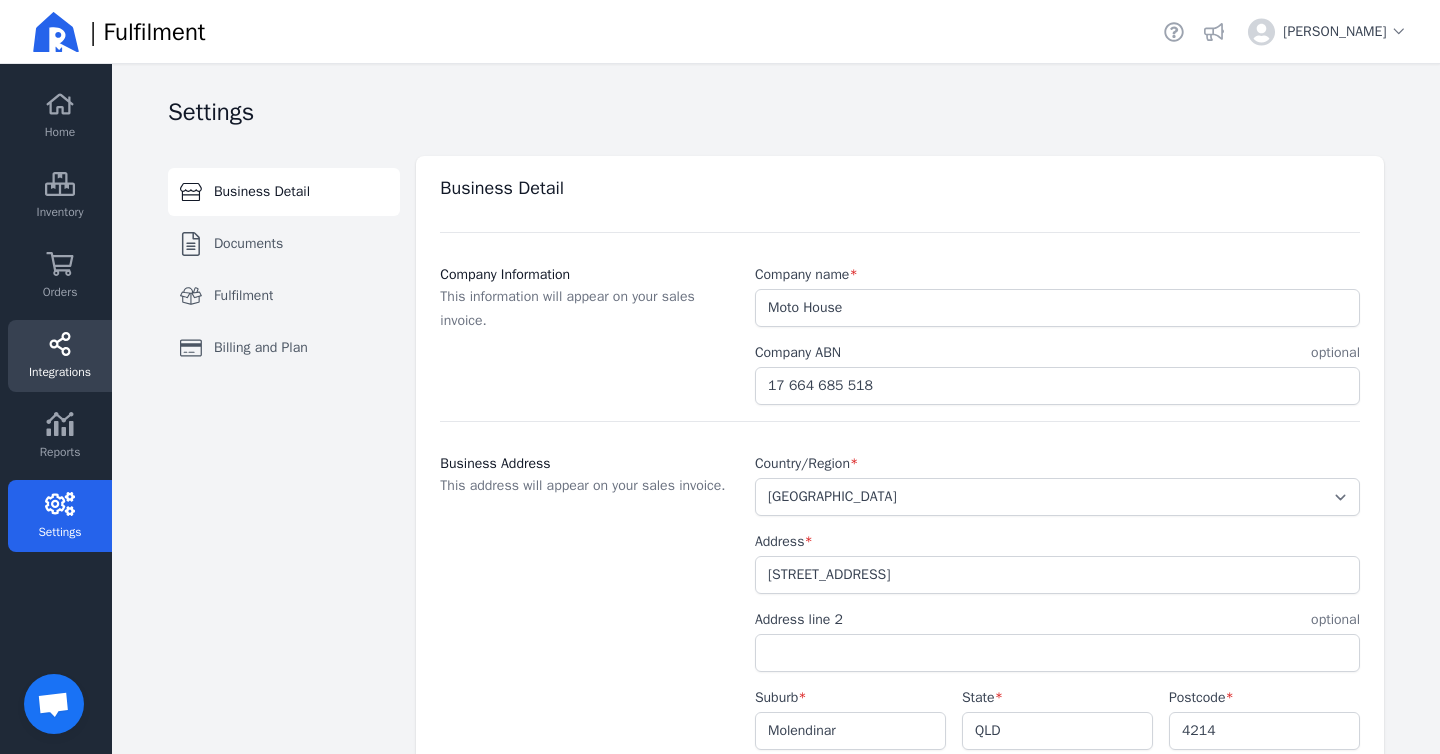 click on "Integrations" 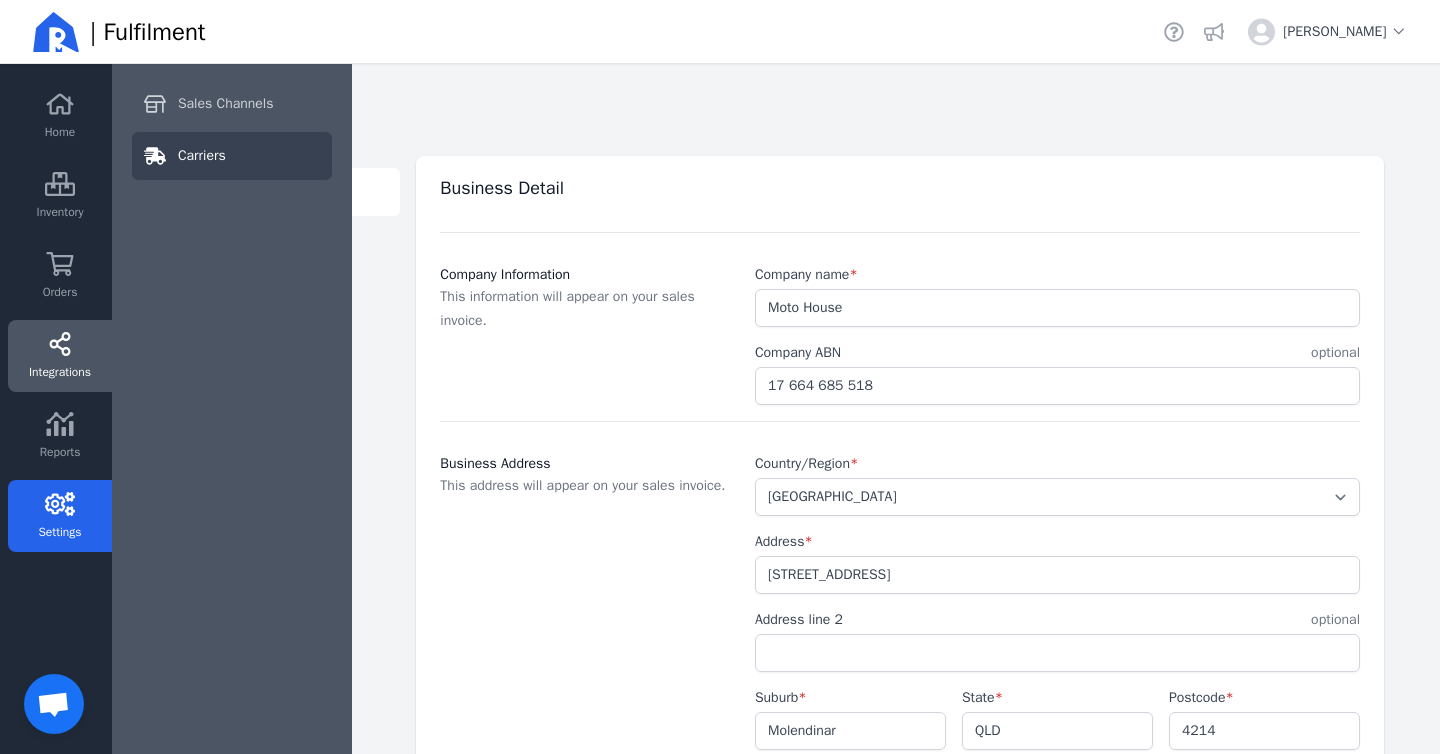 click on "Carriers" 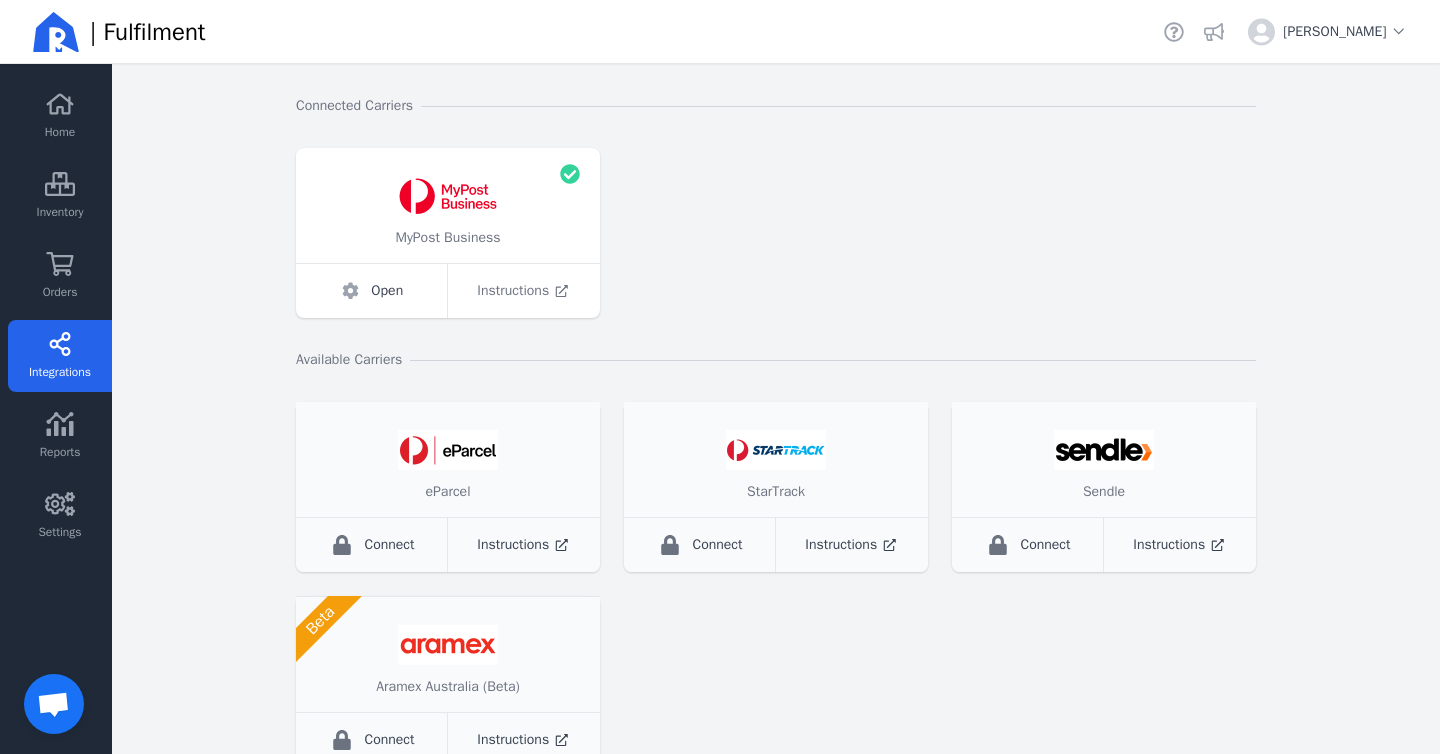 scroll, scrollTop: 113, scrollLeft: 0, axis: vertical 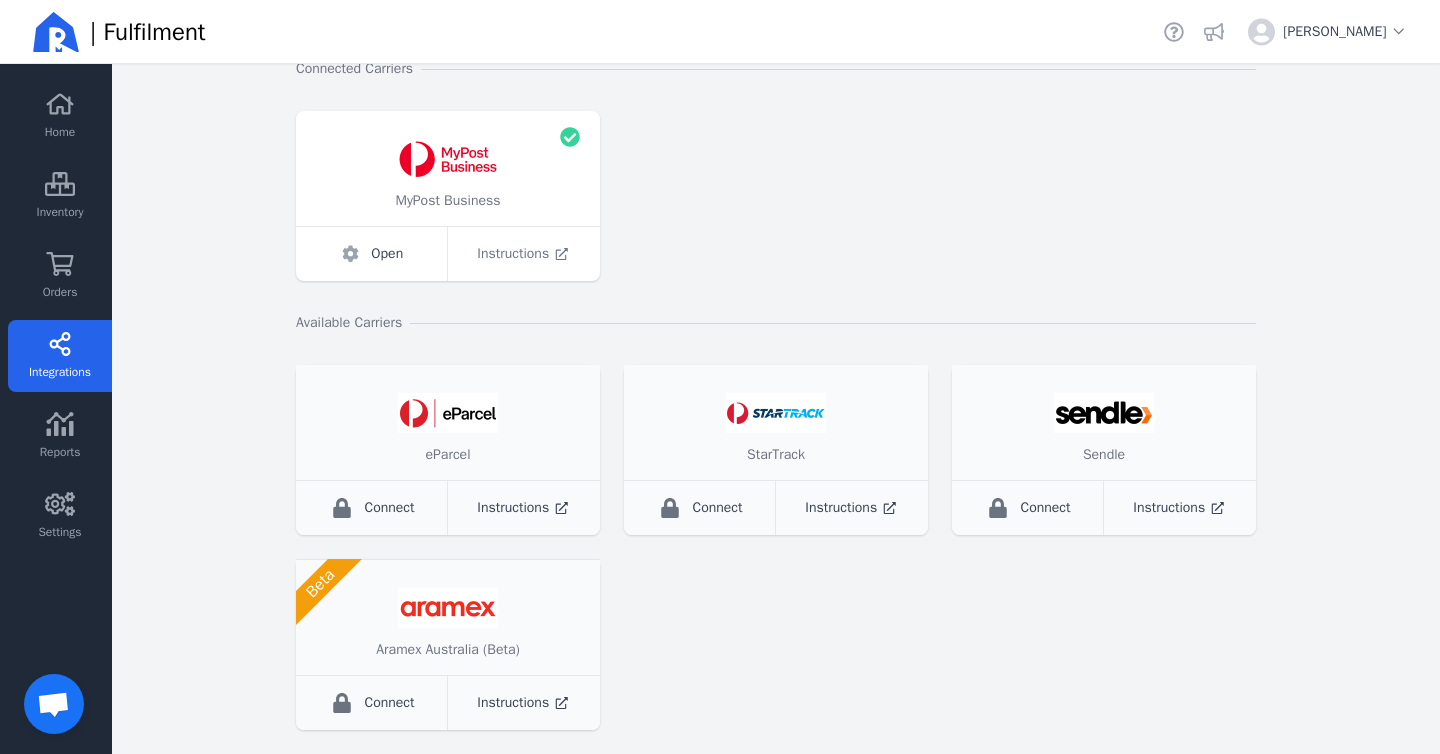 click on "Instructions" 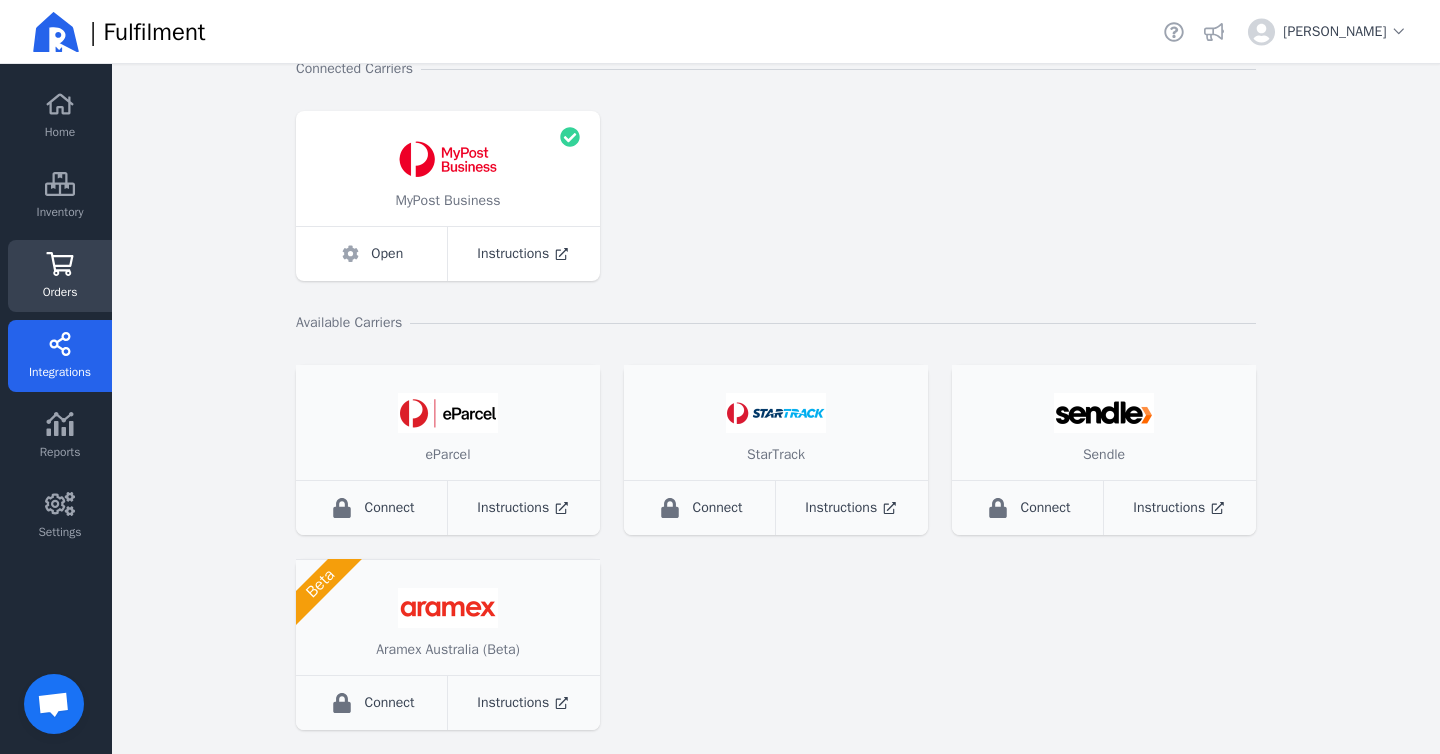 click on "Orders" at bounding box center (60, 292) 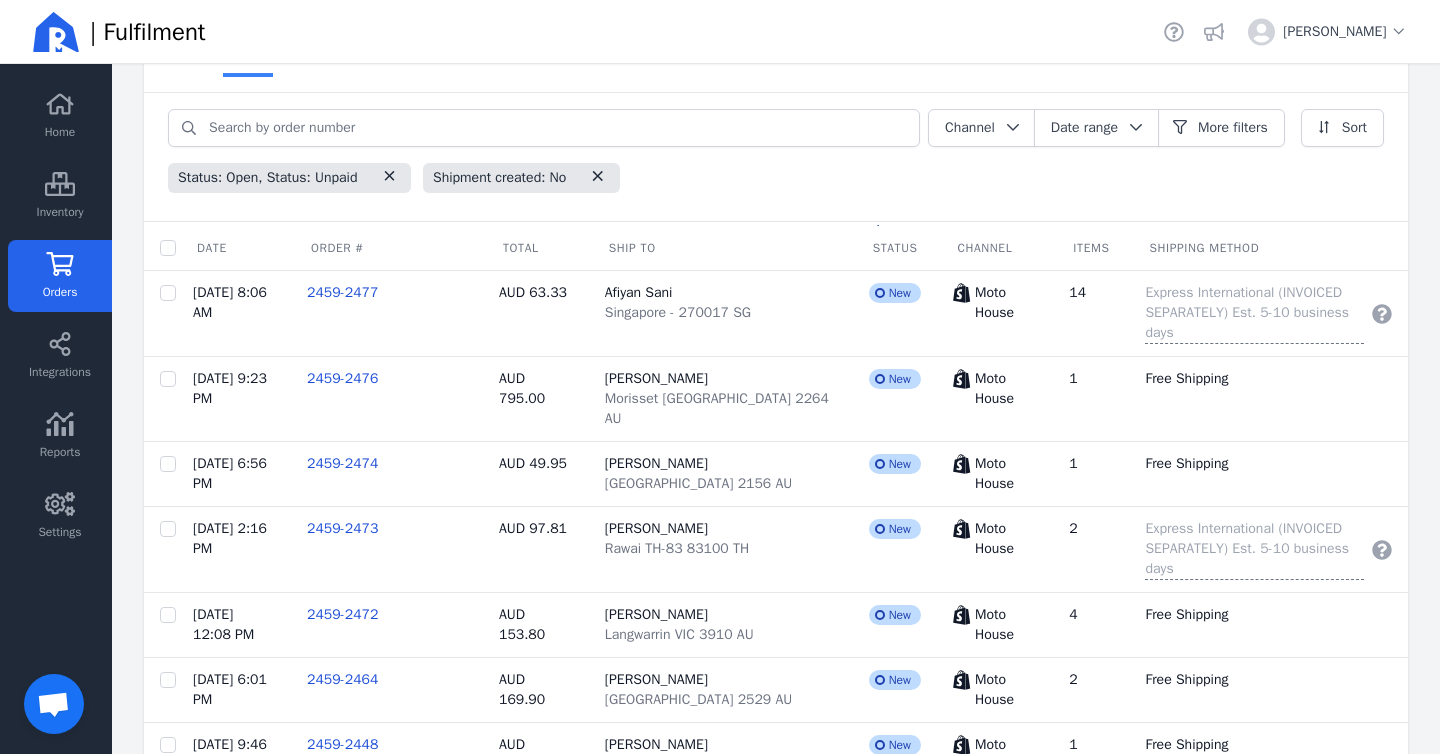scroll, scrollTop: 143, scrollLeft: 0, axis: vertical 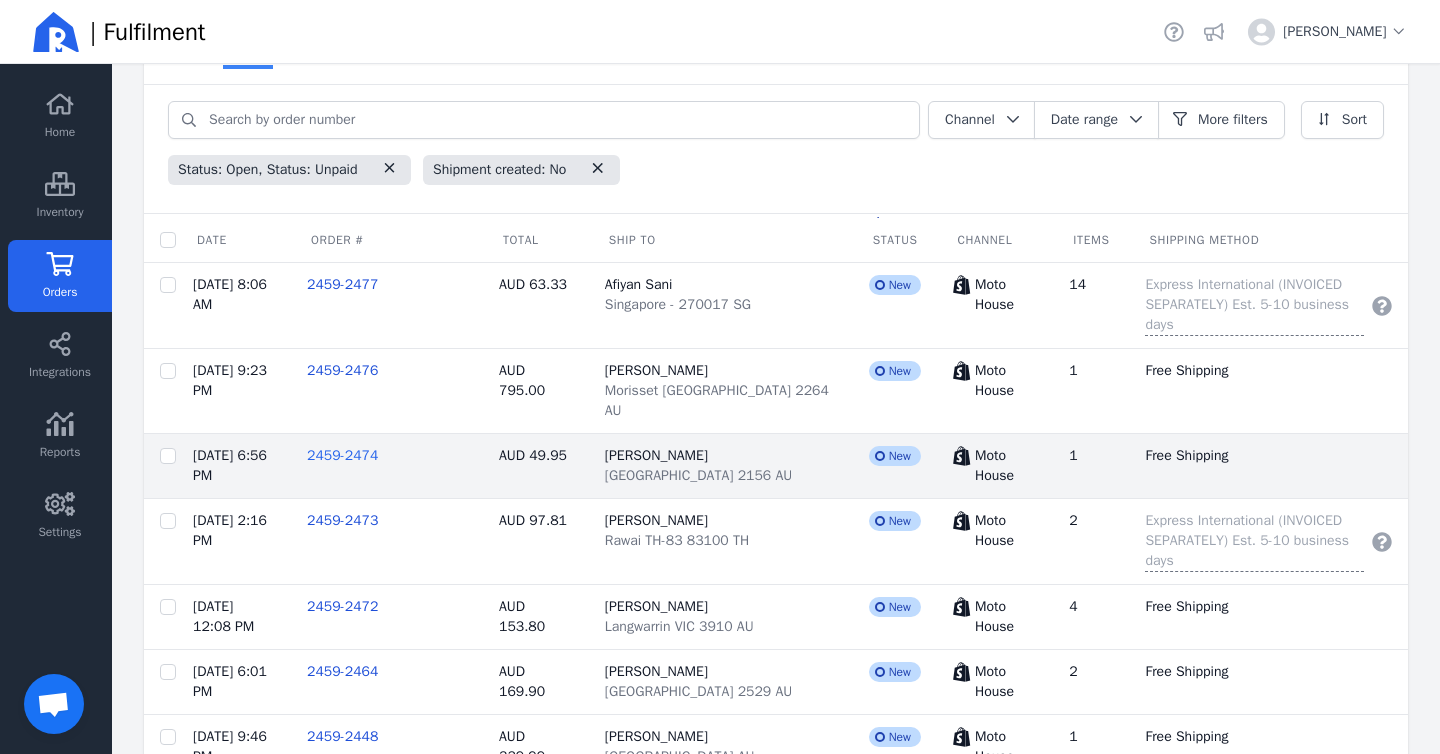click on "2459-2474" 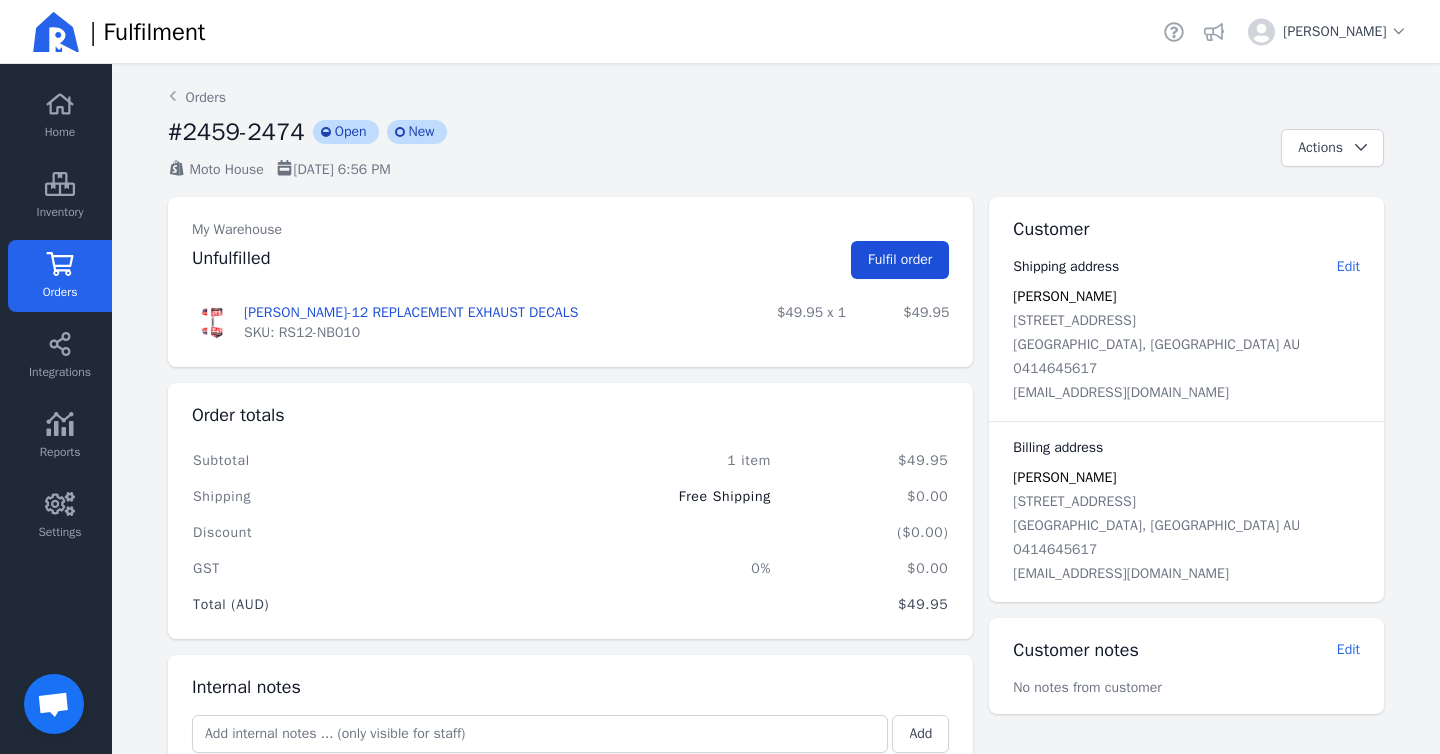 click on "Fulfil order" at bounding box center [900, 259] 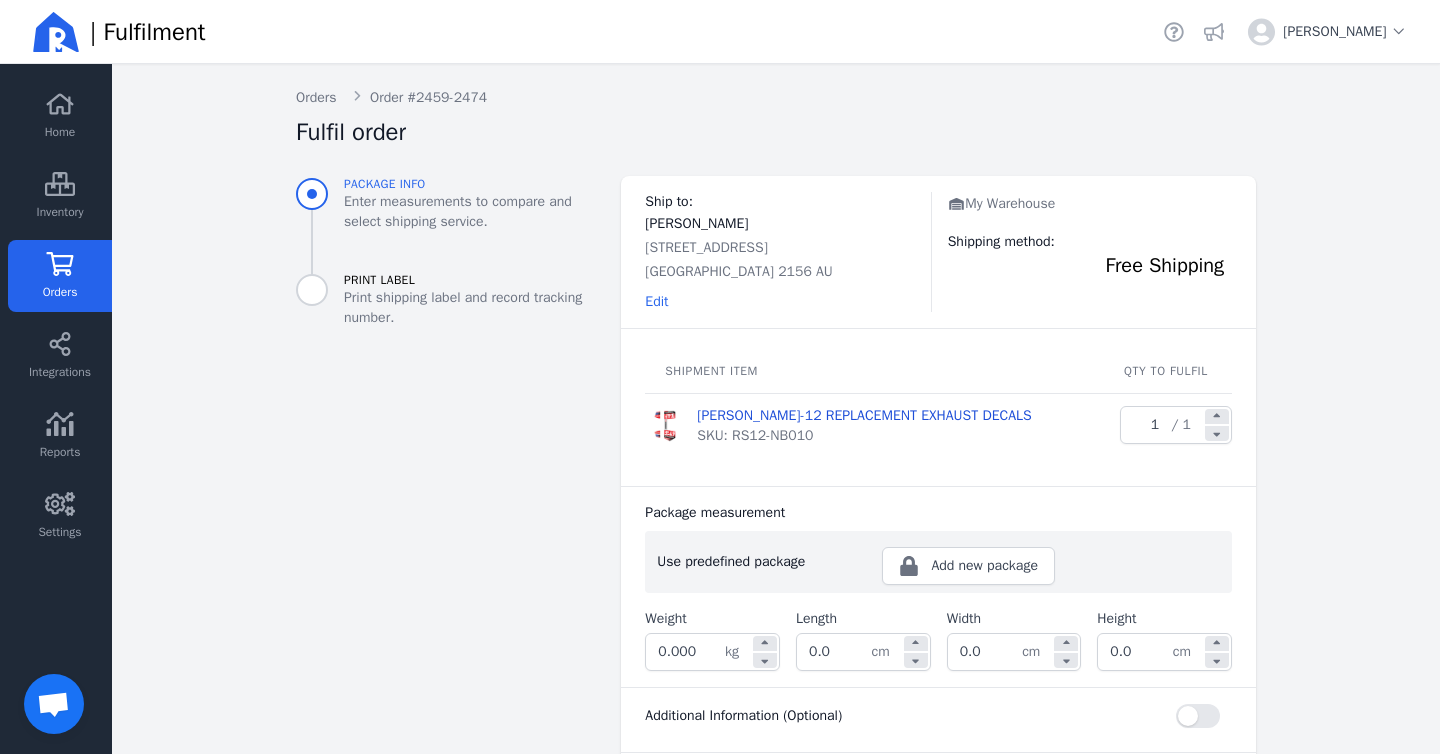 scroll, scrollTop: 159, scrollLeft: 0, axis: vertical 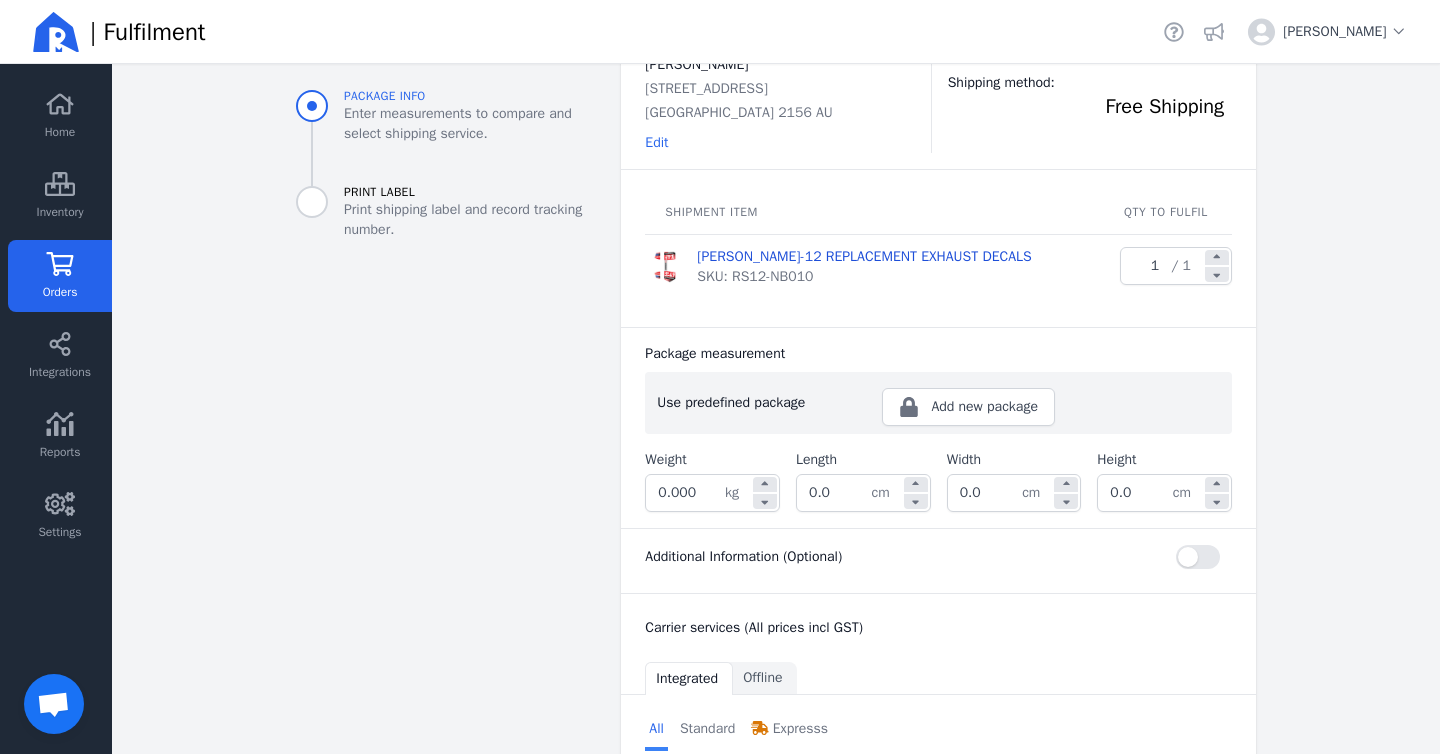 click on "0.000" 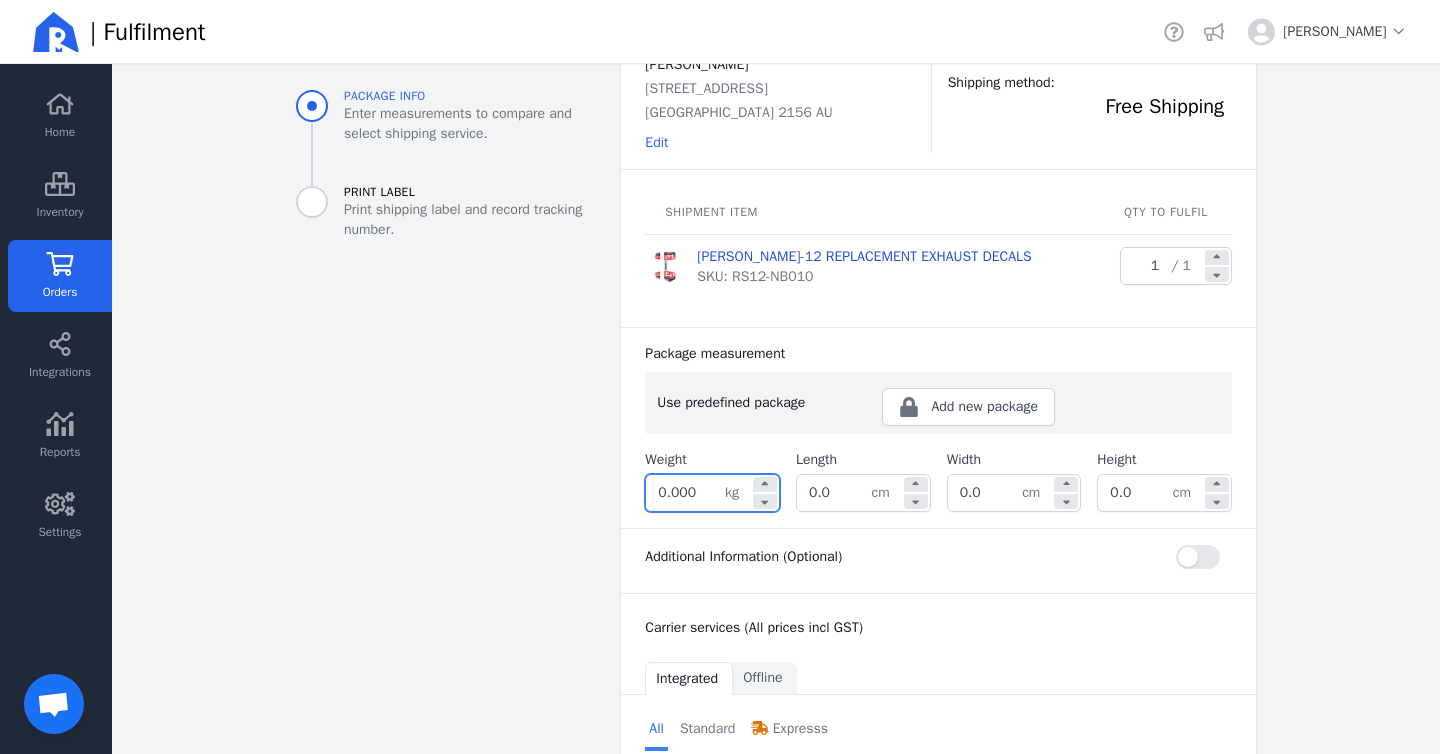 click on "0.000" 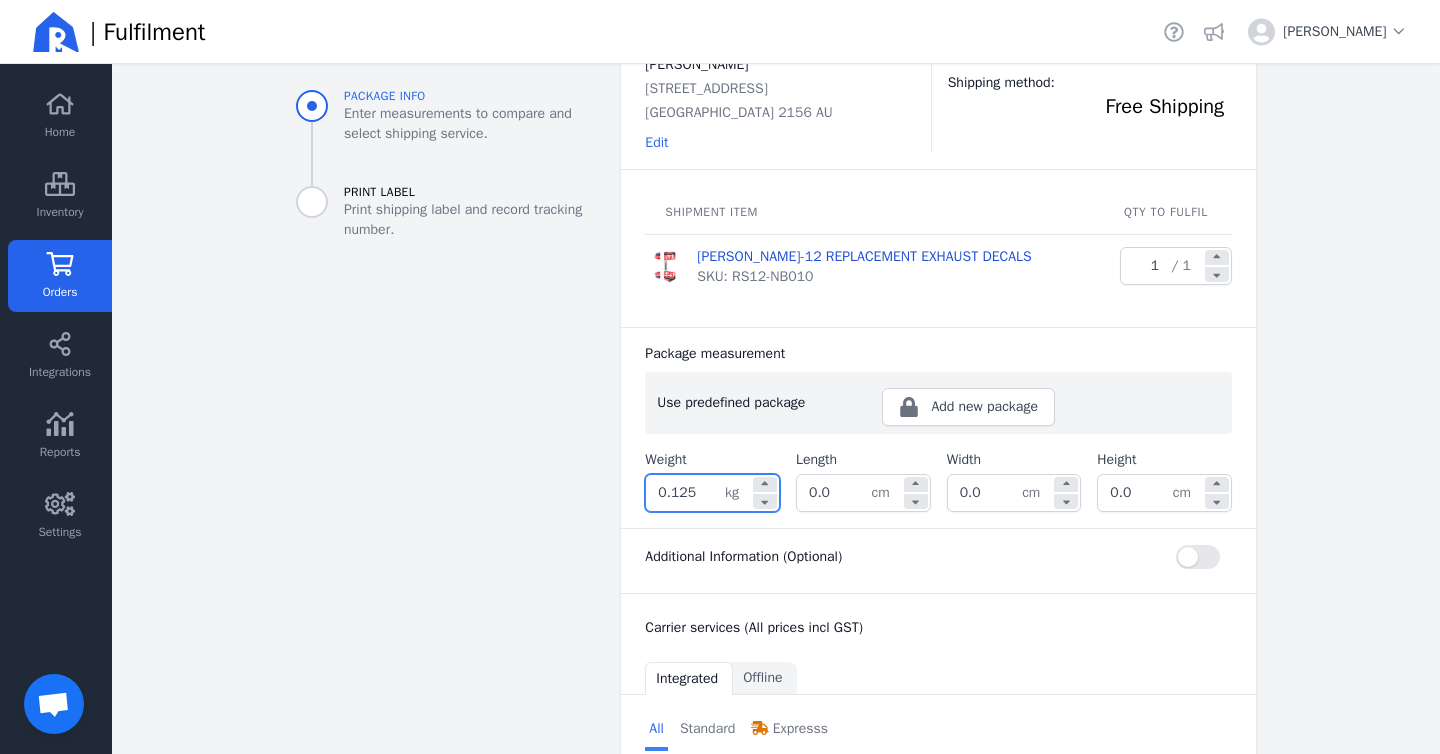 type on "0.125" 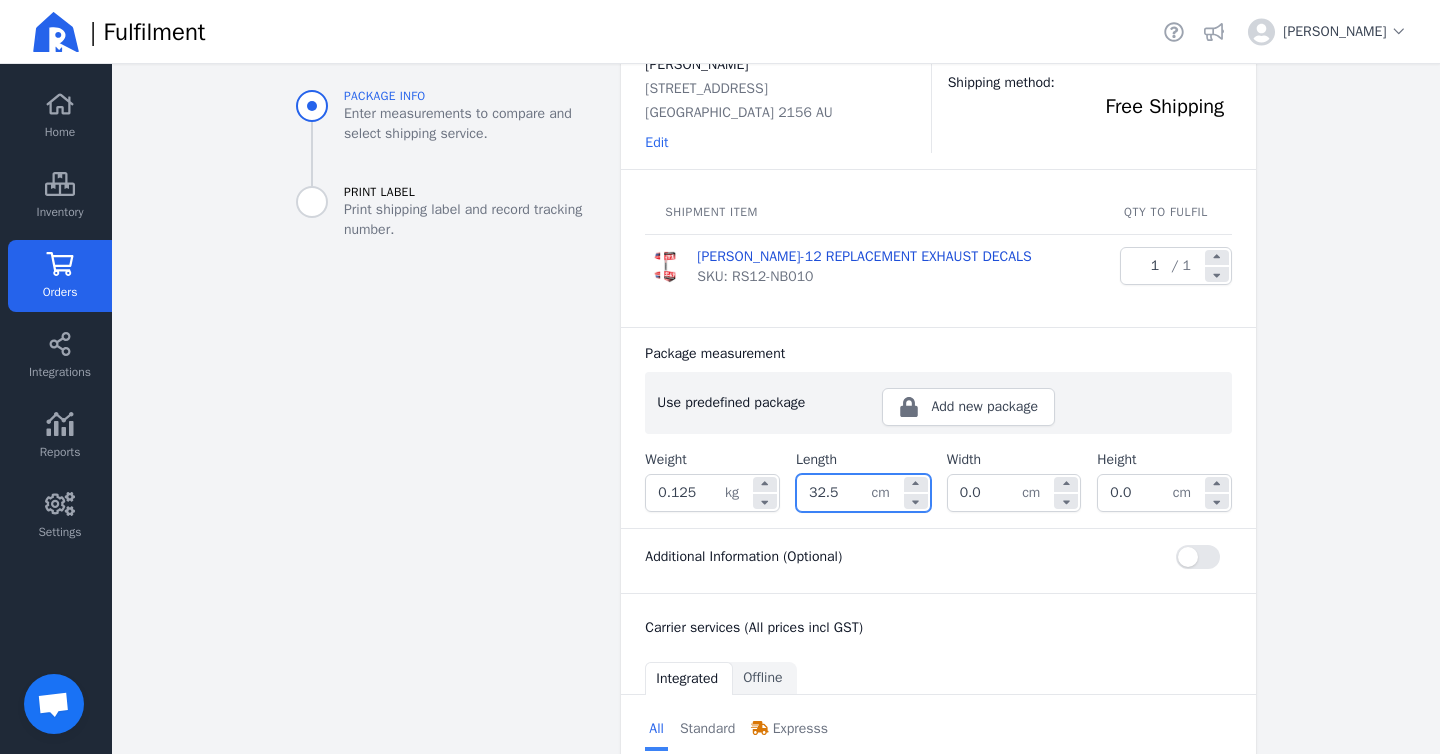 type on "32.5" 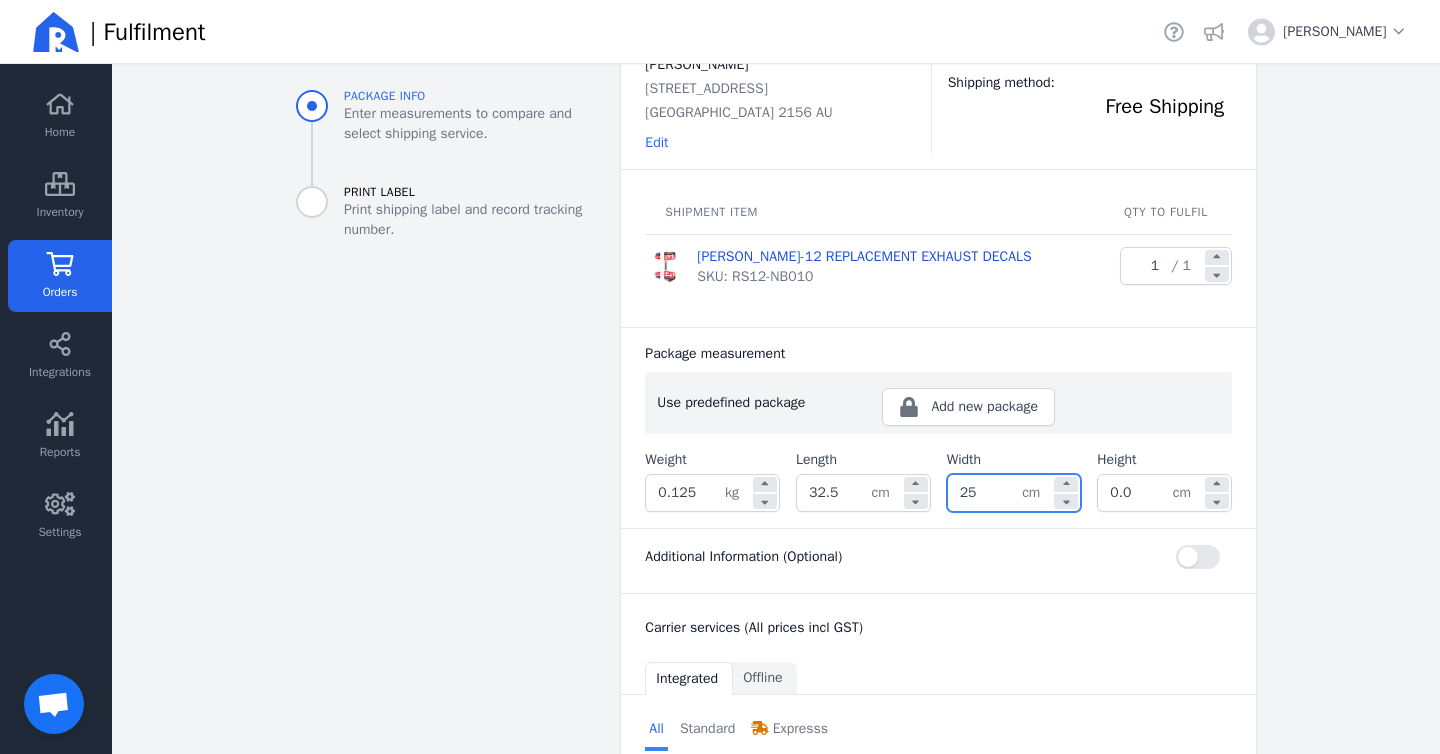 type on "25.0" 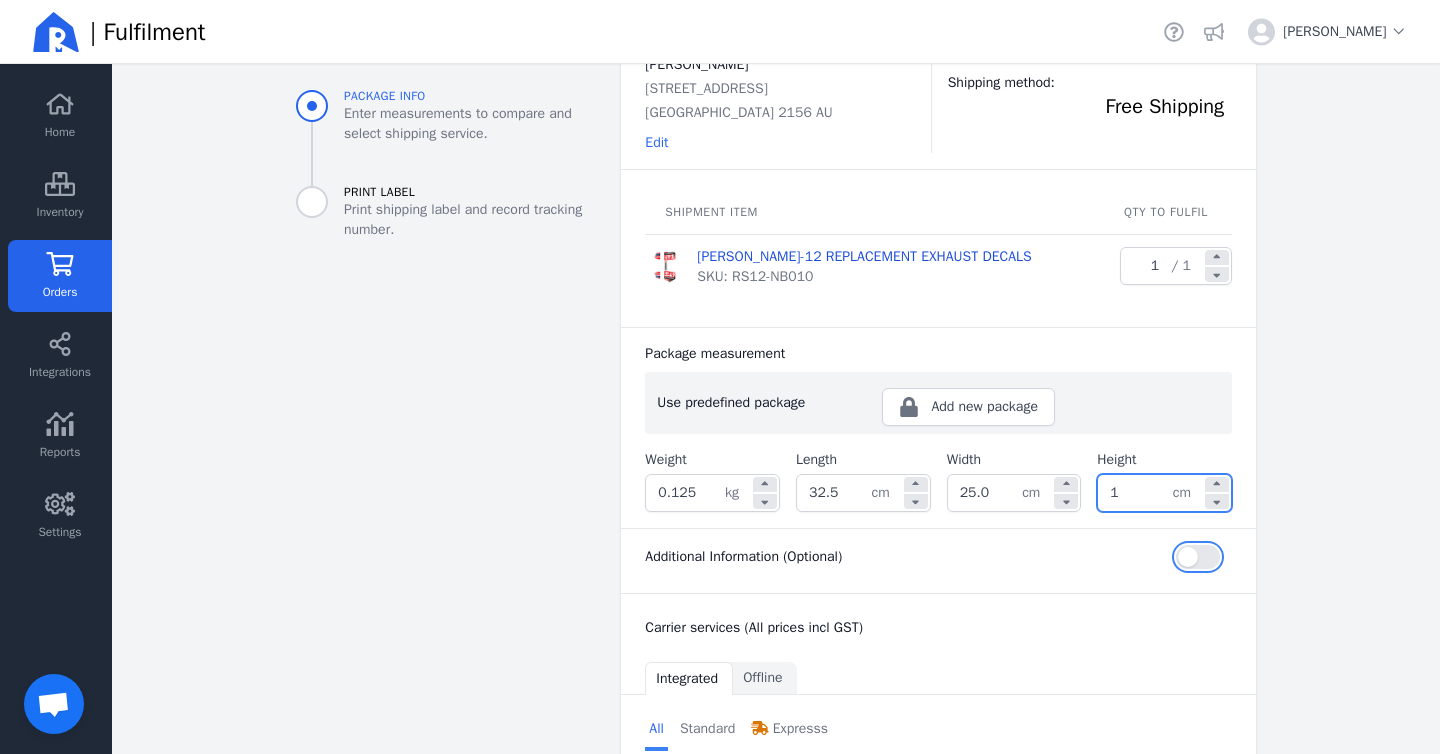 type on "1.0" 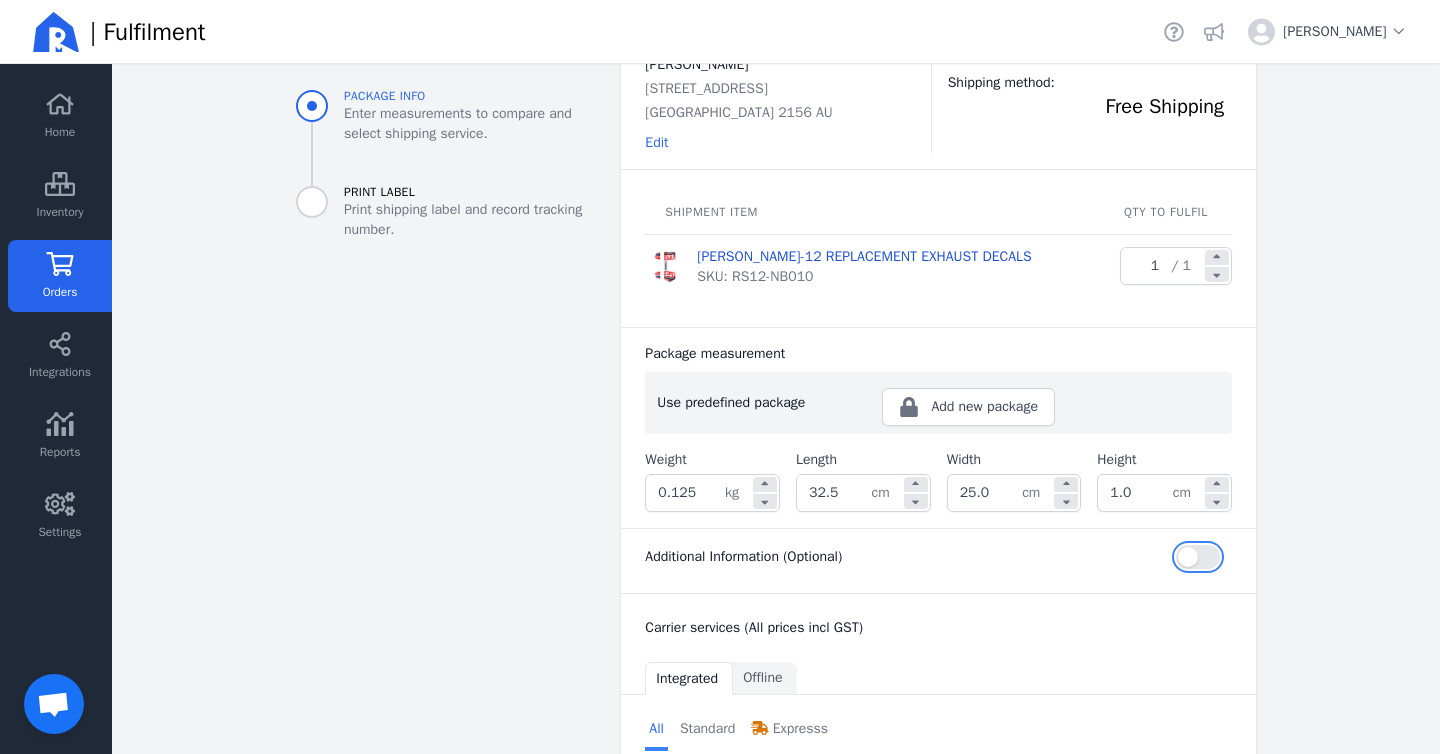 type 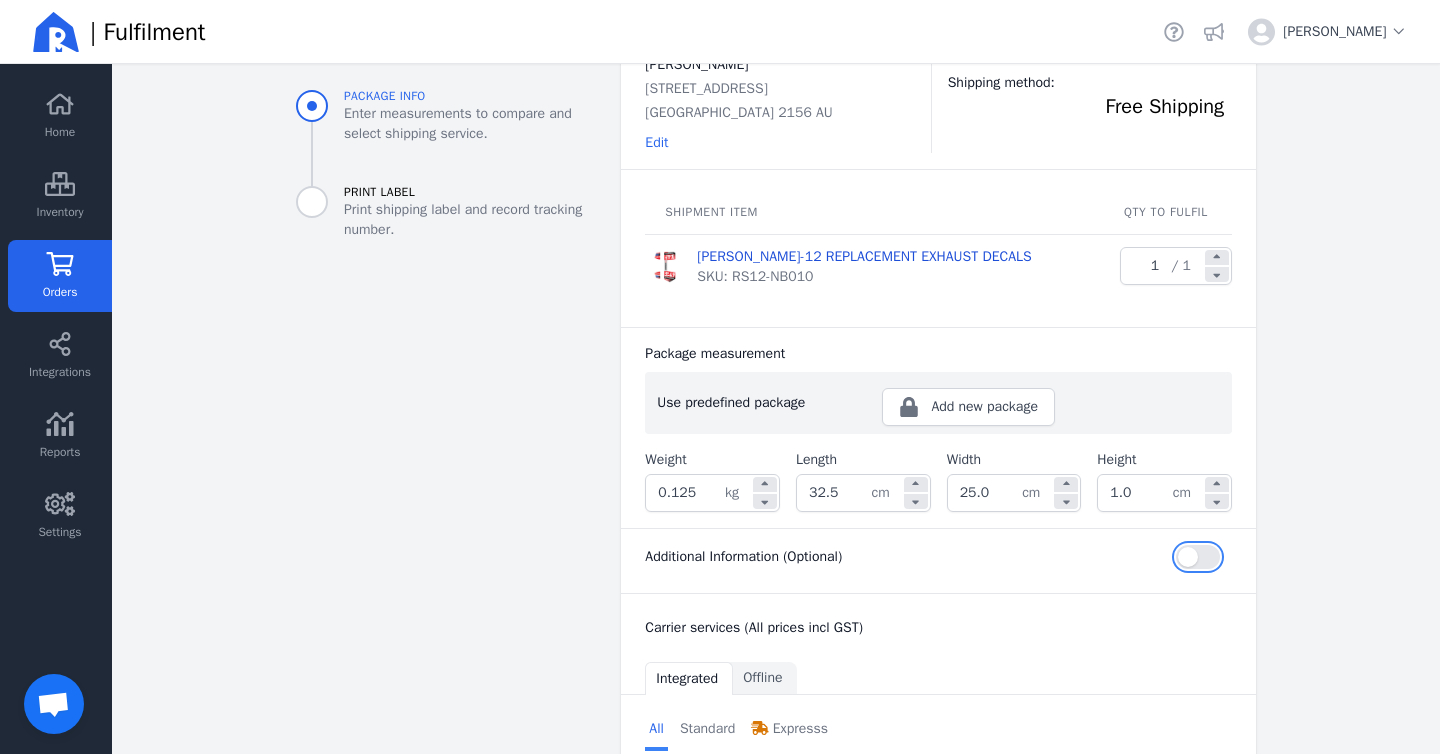 scroll, scrollTop: 394, scrollLeft: 0, axis: vertical 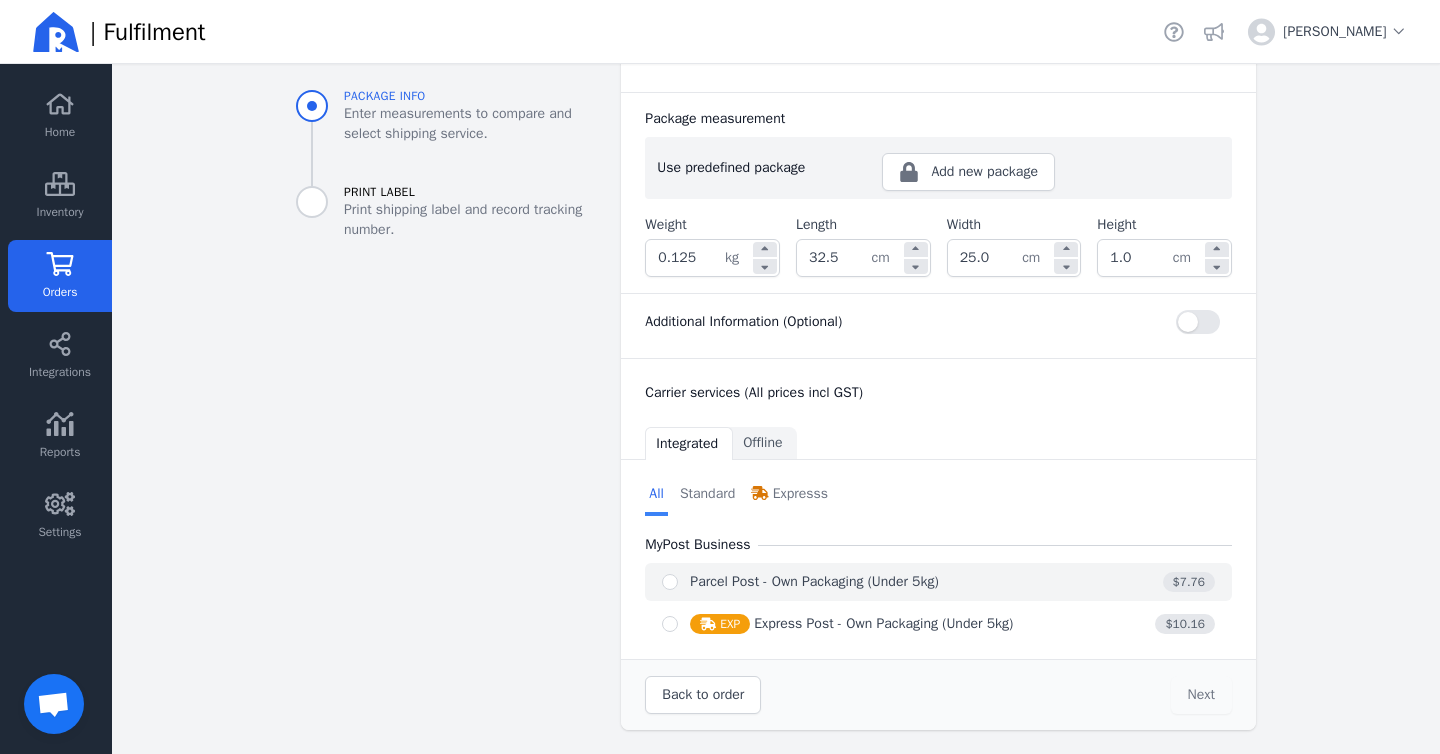 click on "Parcel Post - Own Packaging (Under 5kg)" 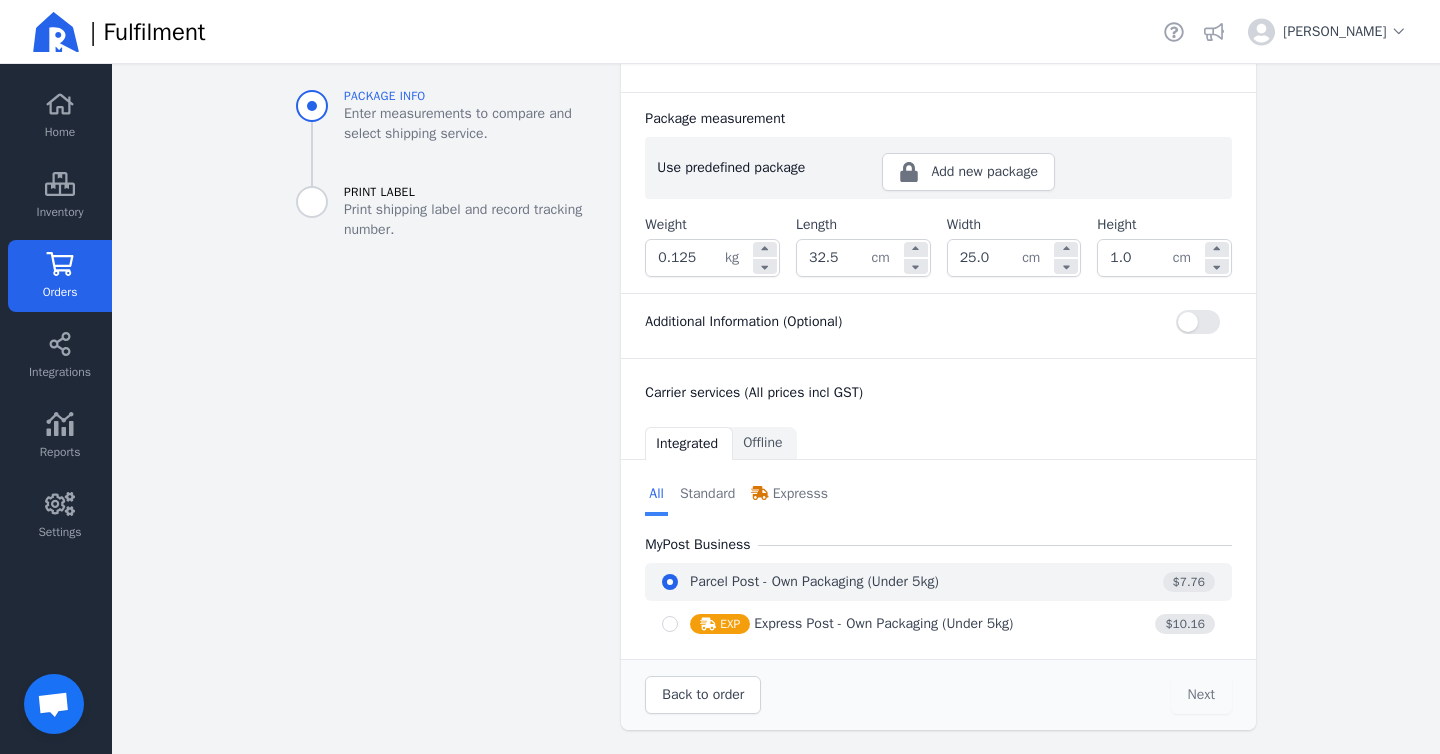 radio on "true" 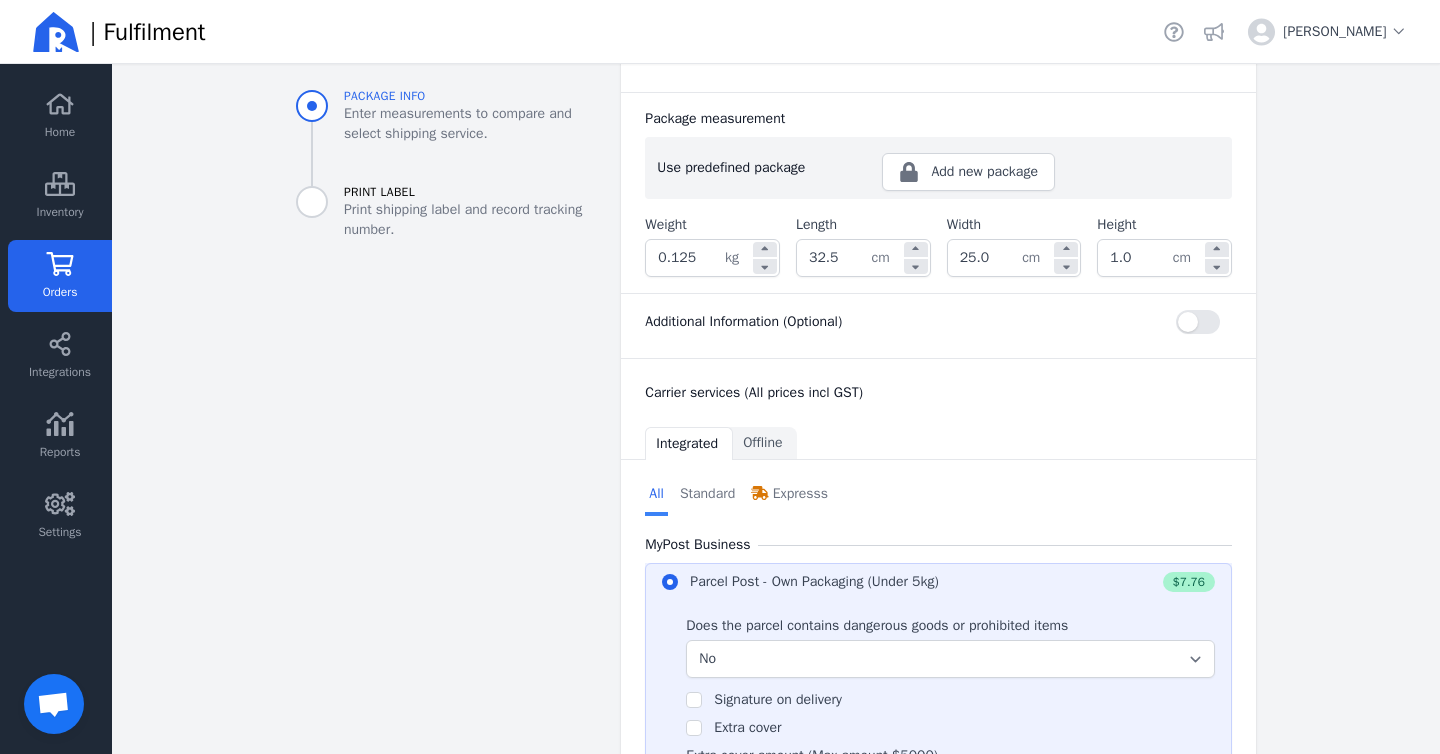 scroll, scrollTop: 614, scrollLeft: 0, axis: vertical 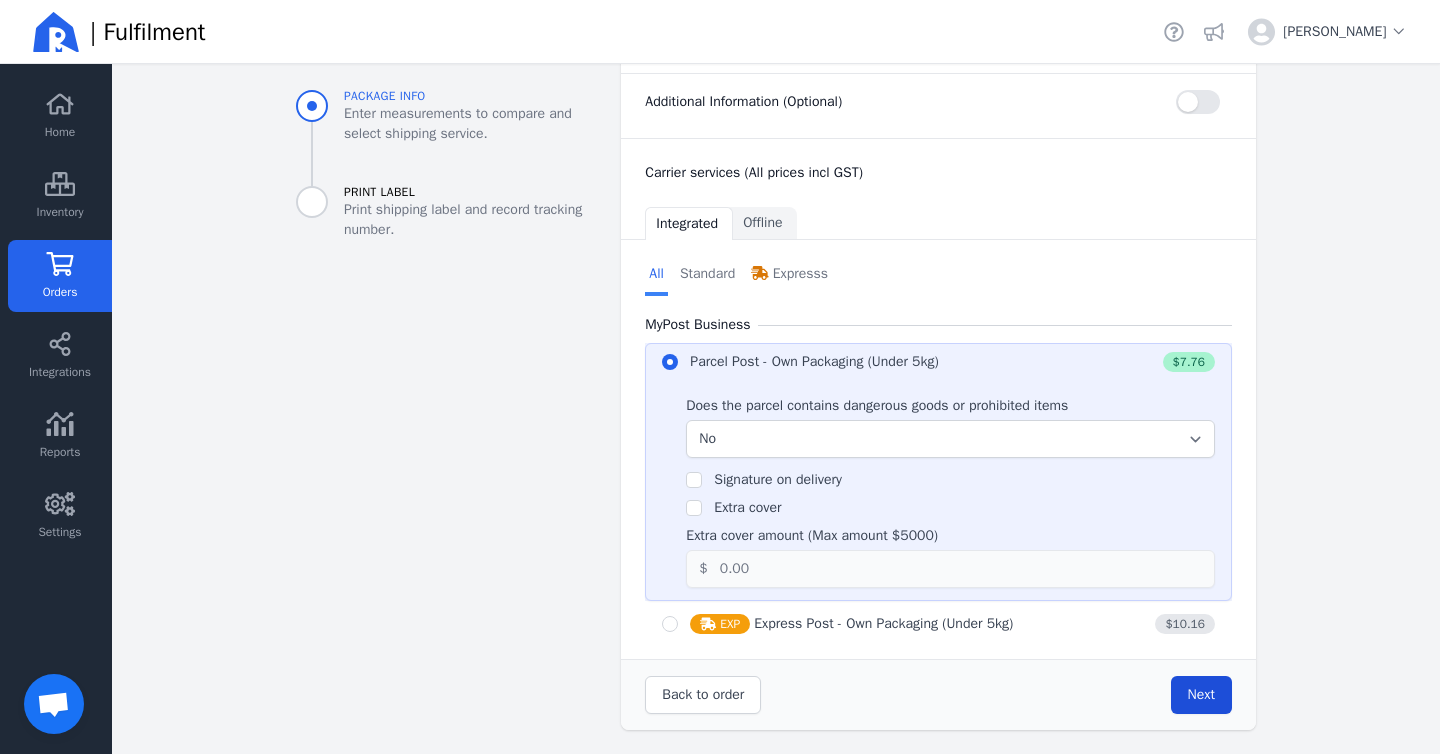 click on "Next" at bounding box center [1201, 695] 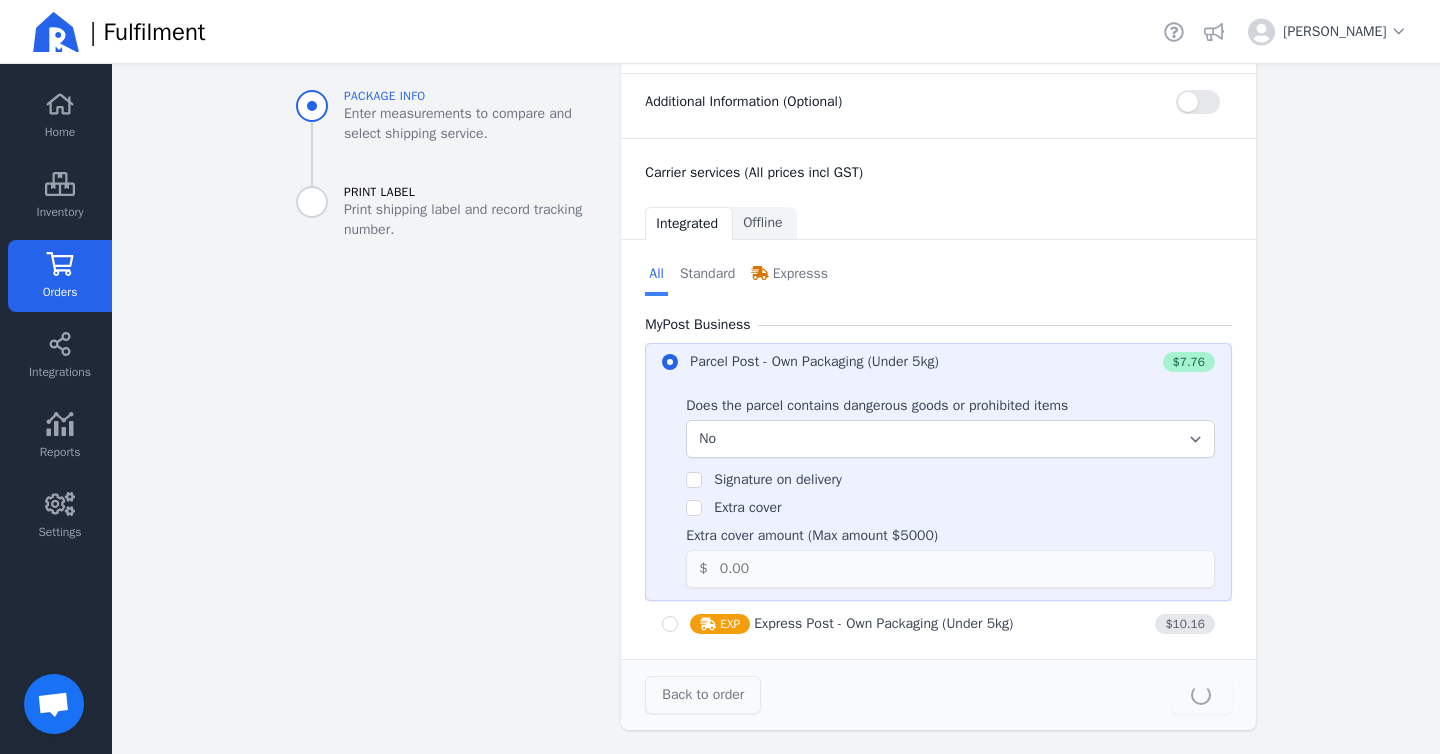 type on "32.5" 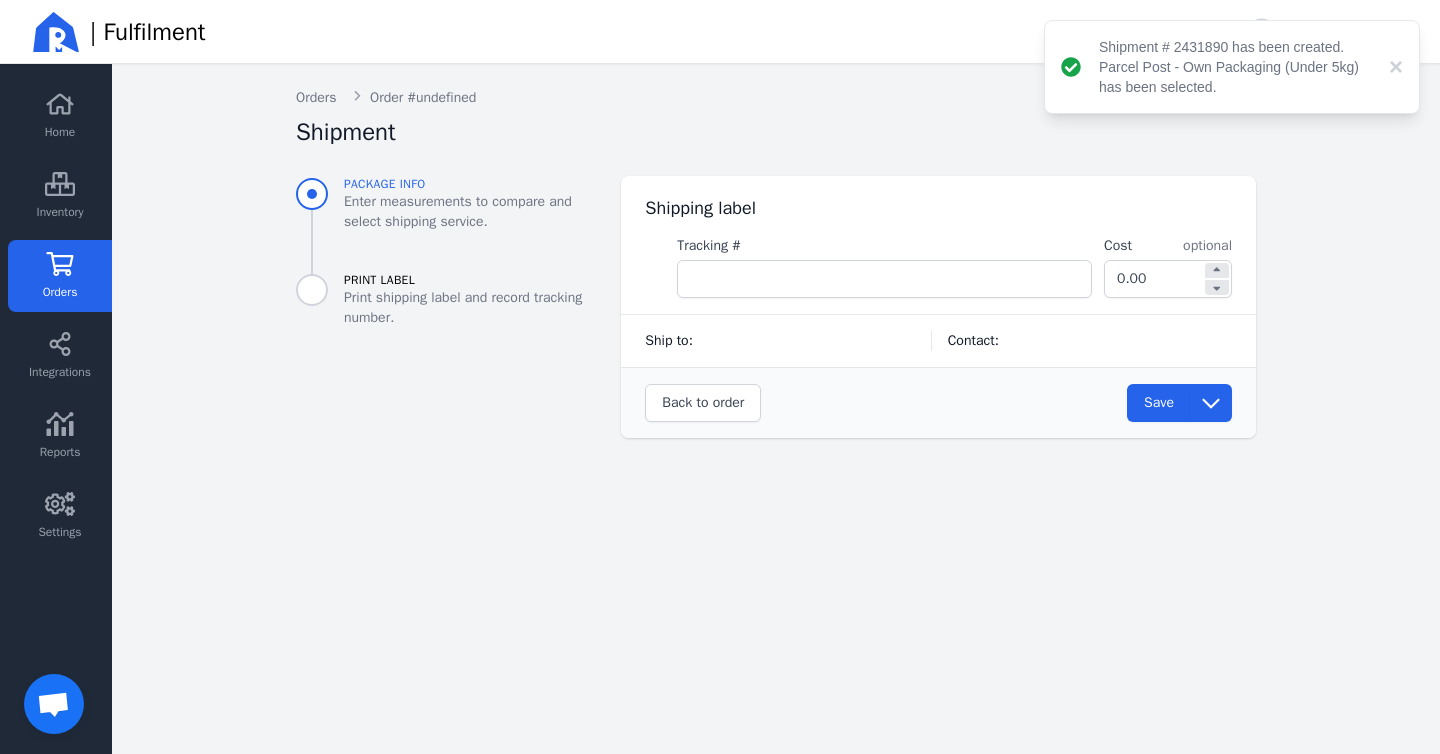 scroll, scrollTop: 0, scrollLeft: 0, axis: both 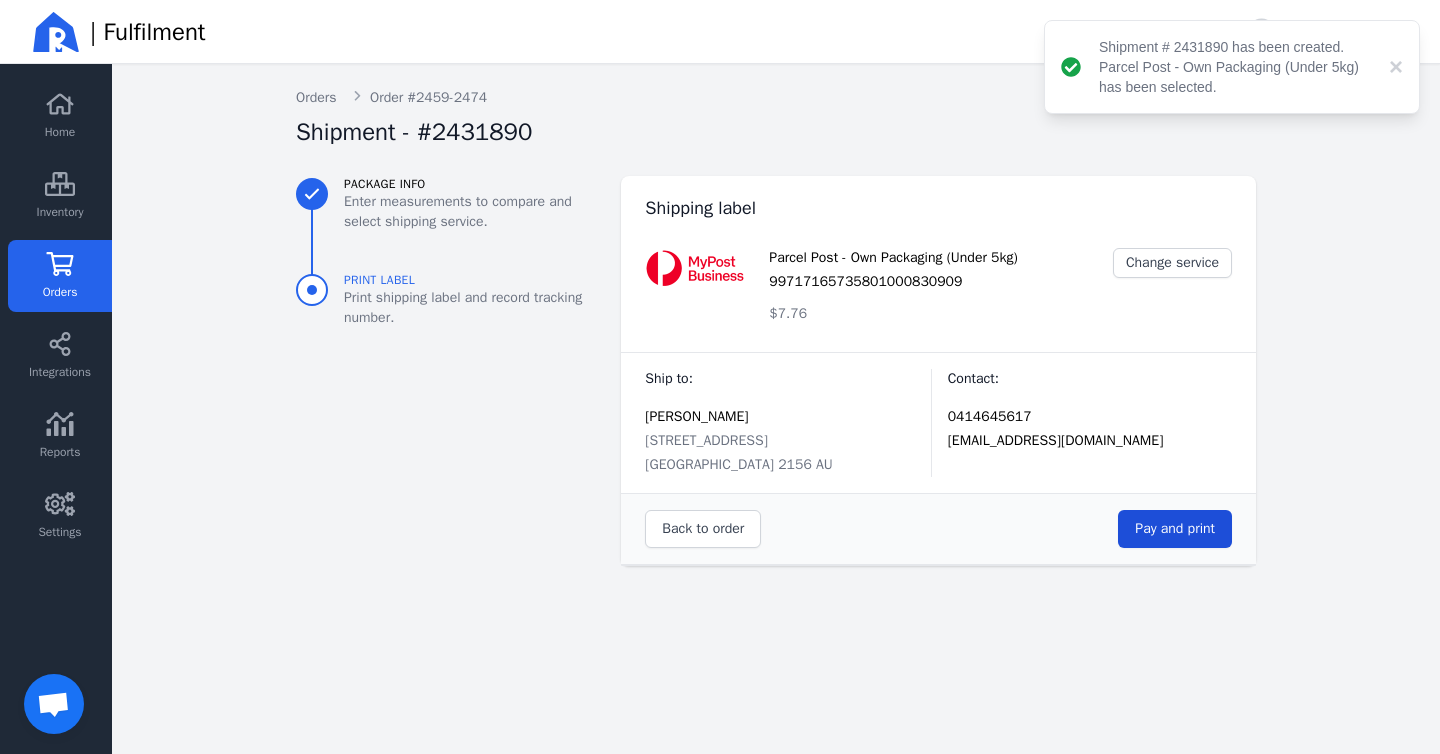 click on "Pay and print" at bounding box center [1175, 528] 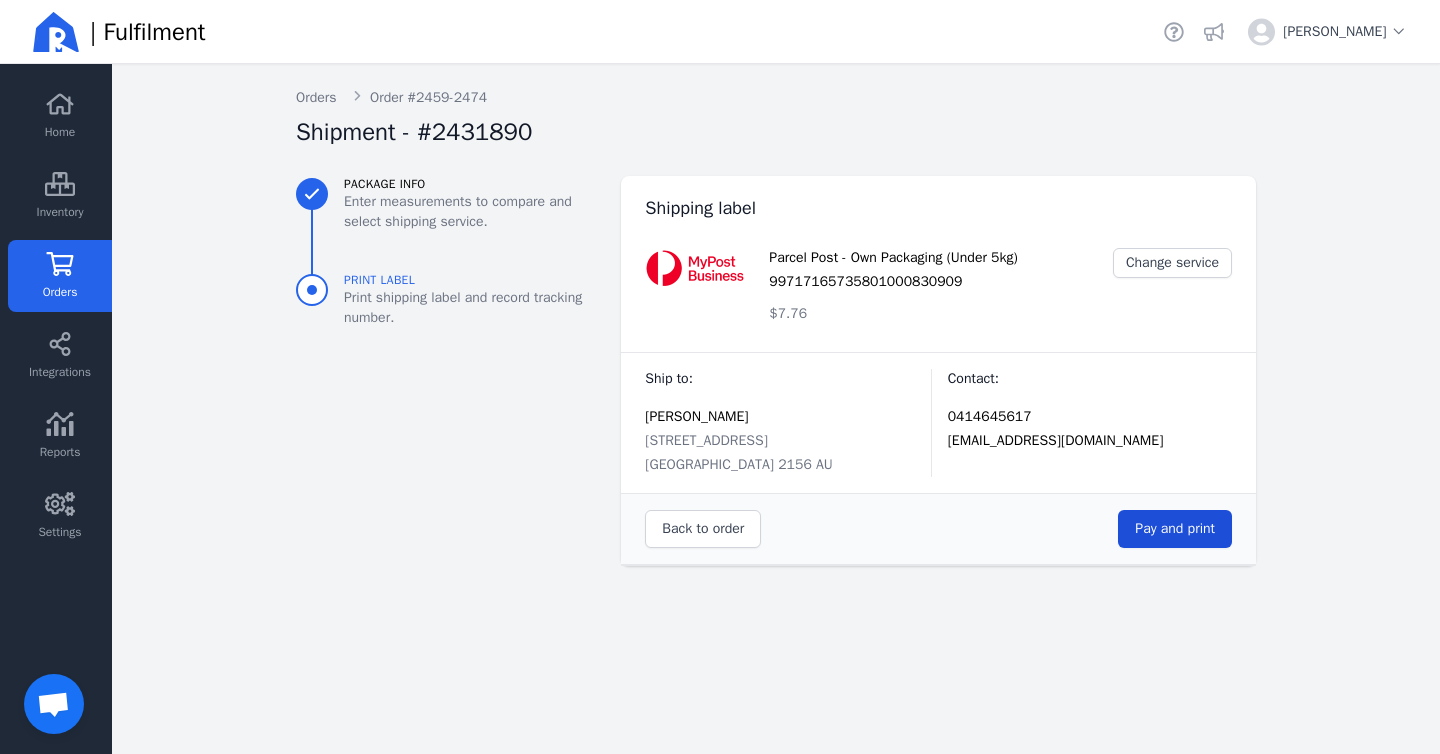 click on "Pay and print" at bounding box center [1175, 528] 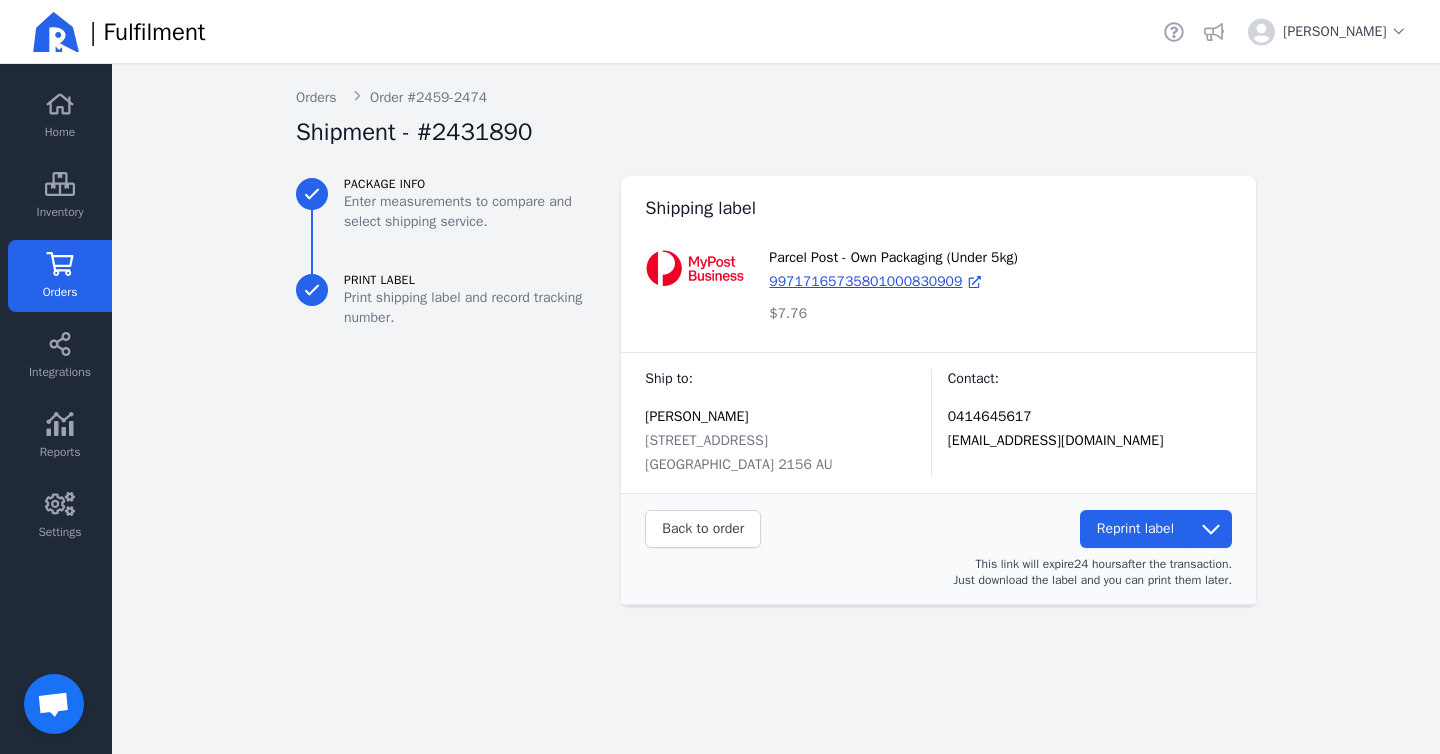 click on "Orders" 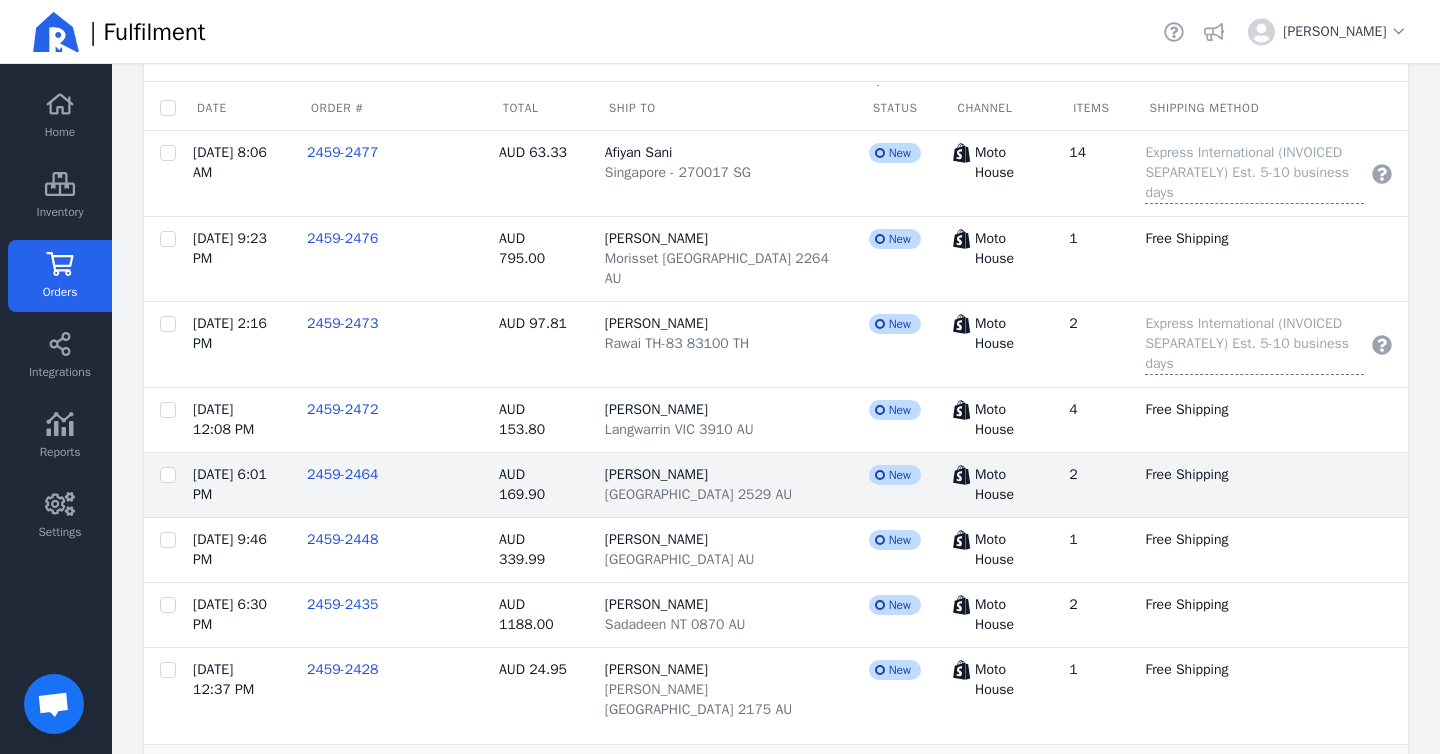 scroll, scrollTop: 243, scrollLeft: 0, axis: vertical 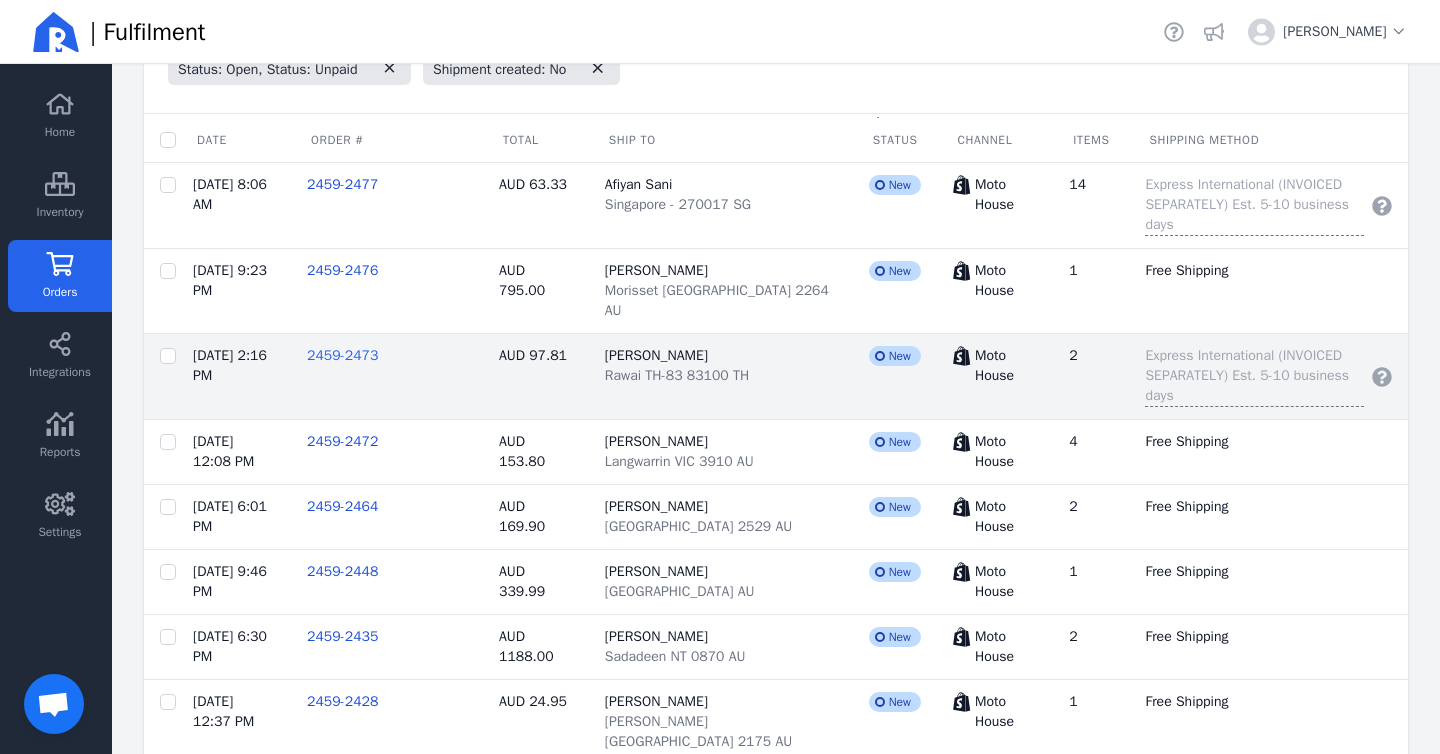 click on "2459-2473" 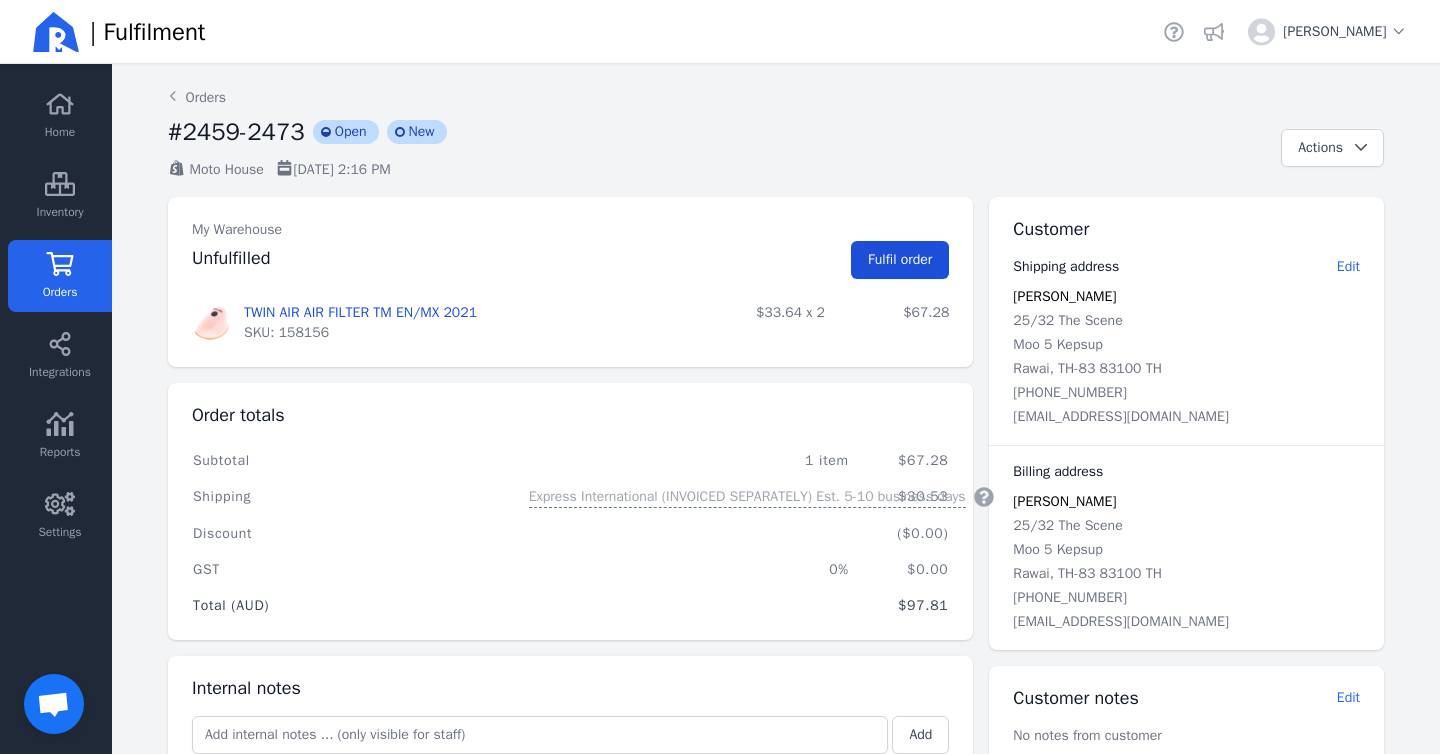 click on "Fulfil order" at bounding box center (900, 259) 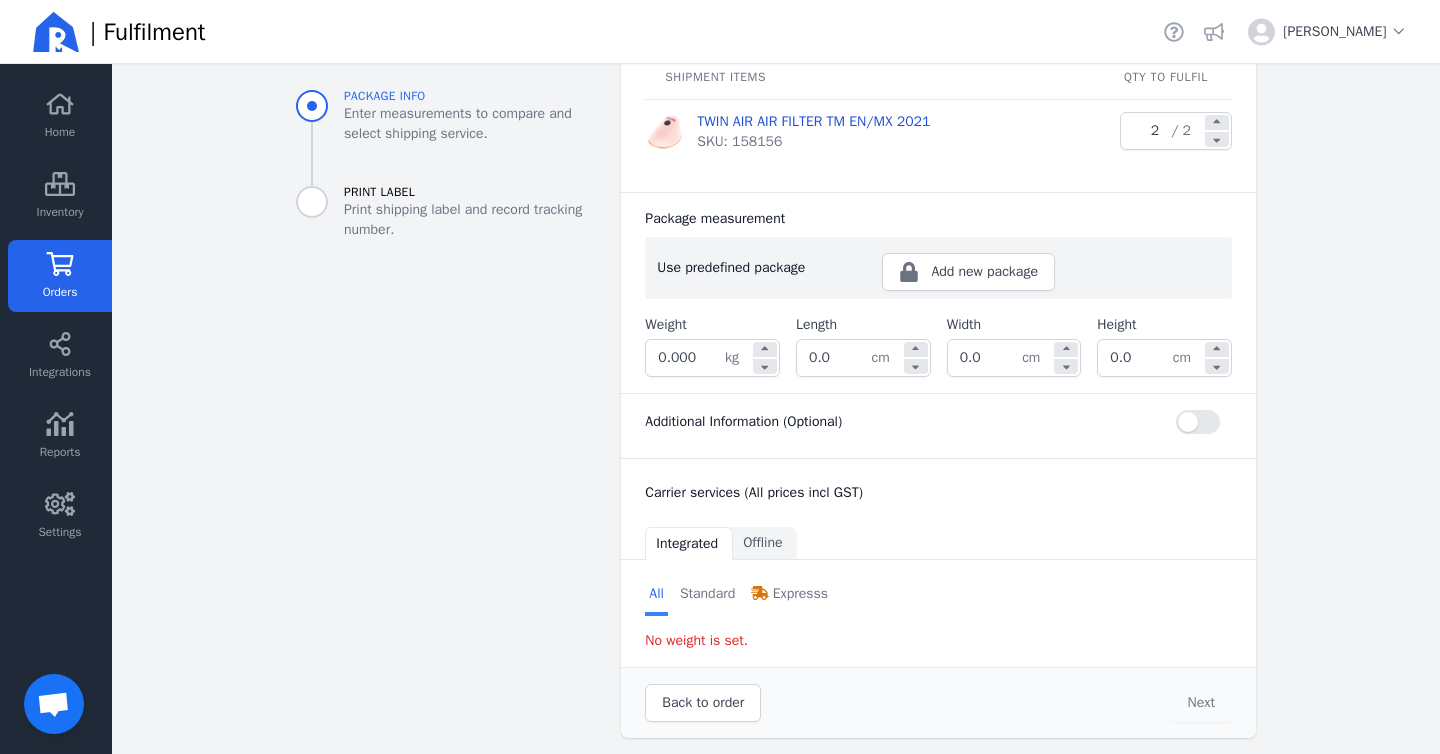 scroll, scrollTop: 324, scrollLeft: 0, axis: vertical 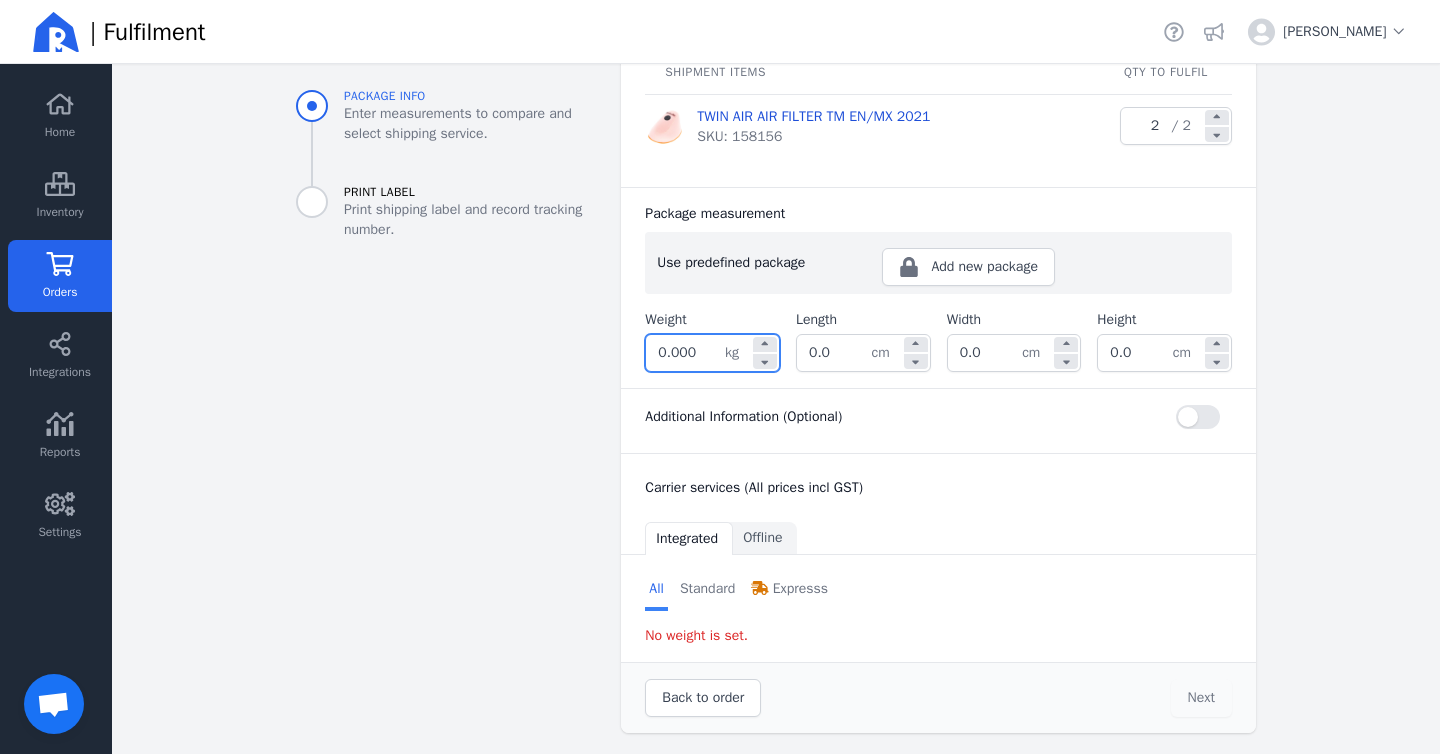 drag, startPoint x: 675, startPoint y: 359, endPoint x: 728, endPoint y: 359, distance: 53 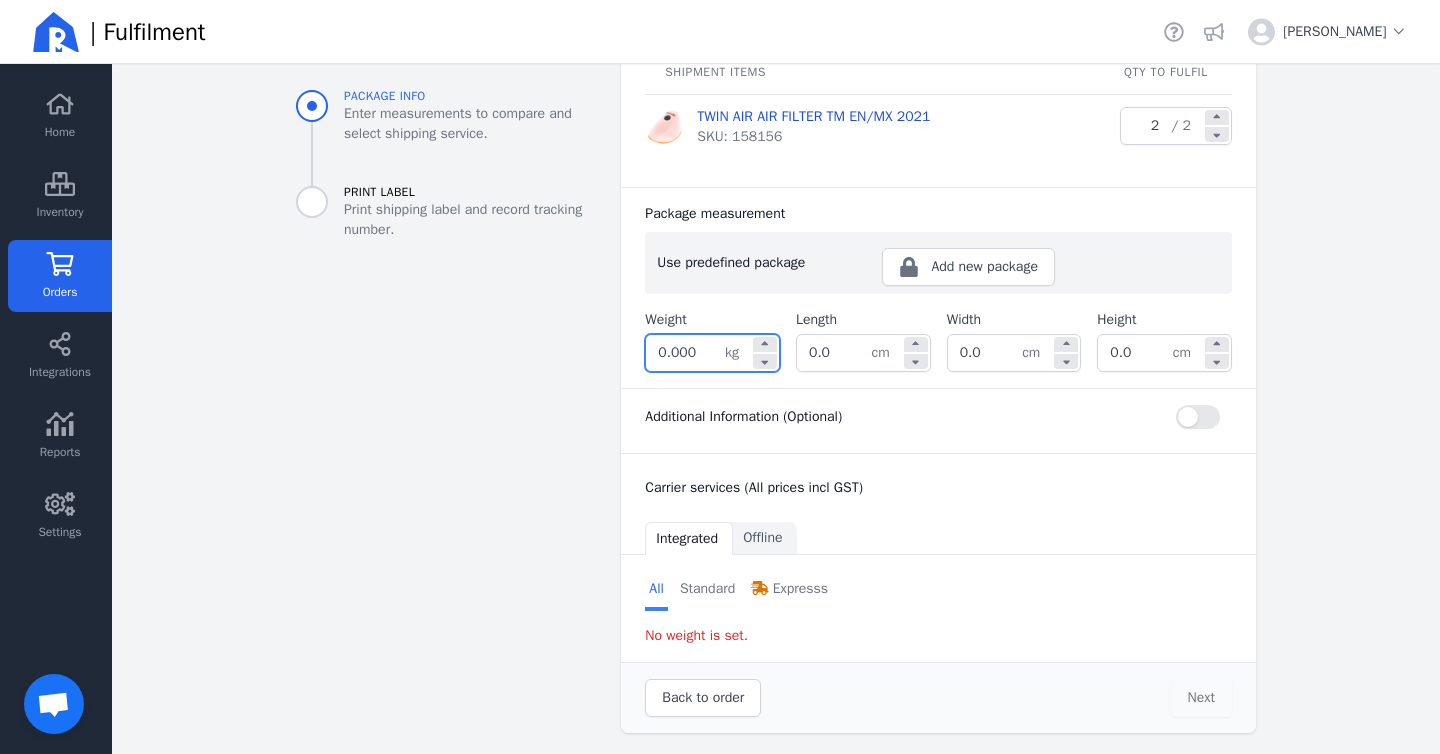click on "0.000 kg" 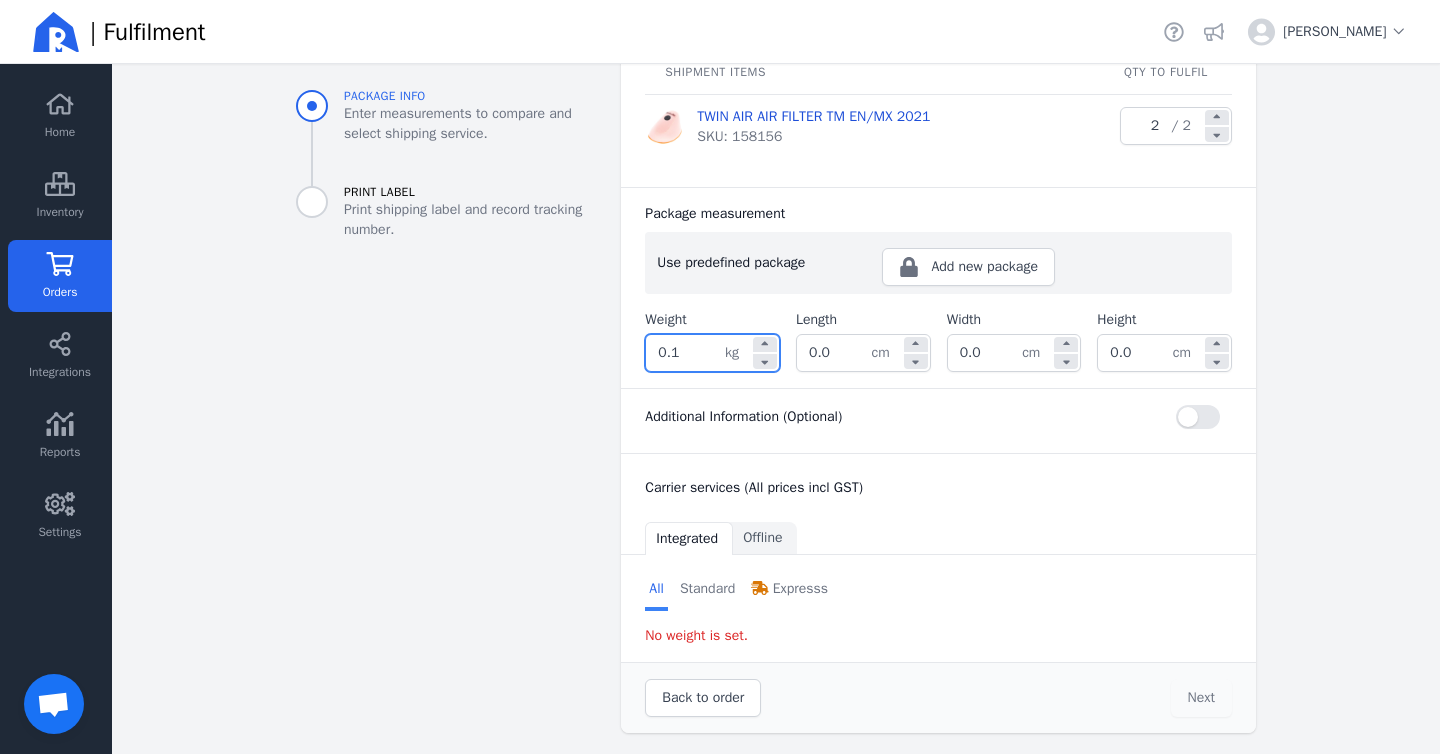 type on "0.100" 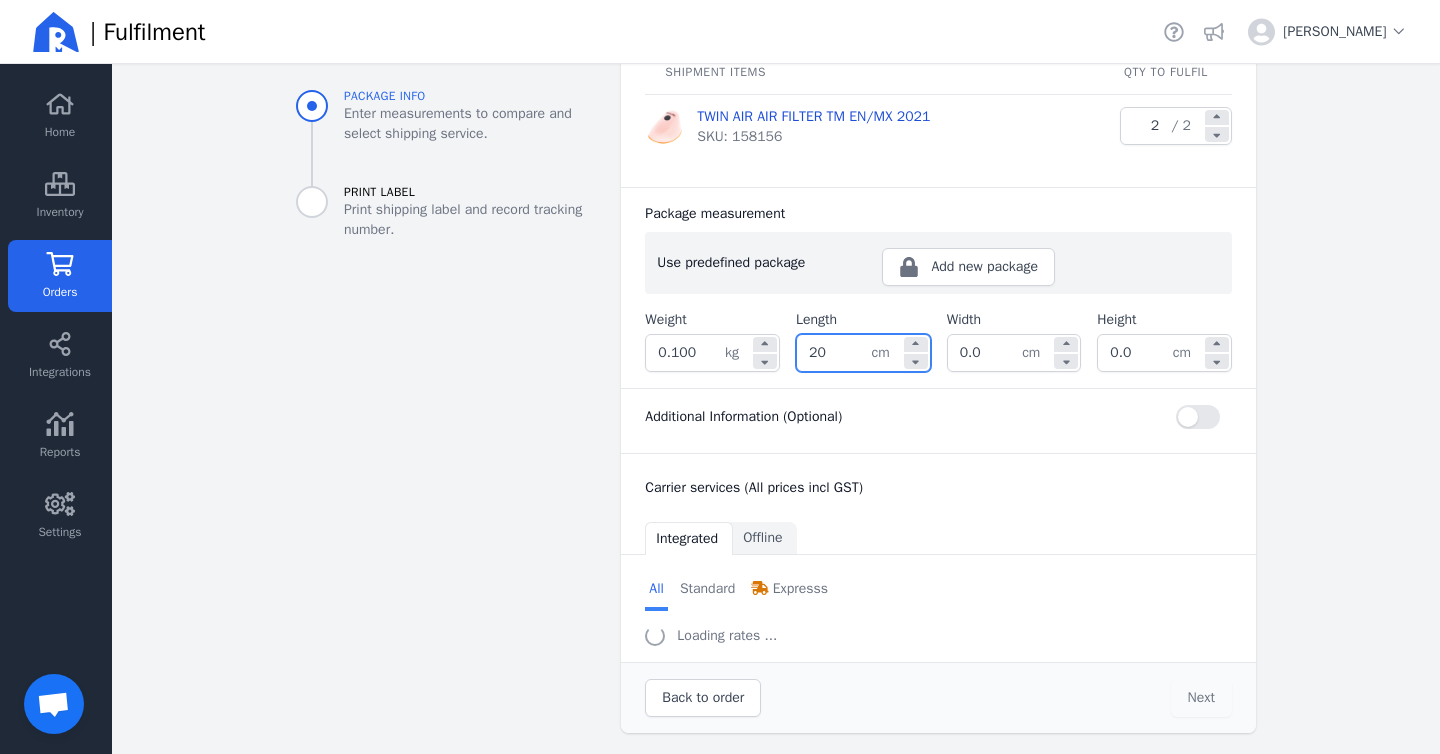 type on "20.0" 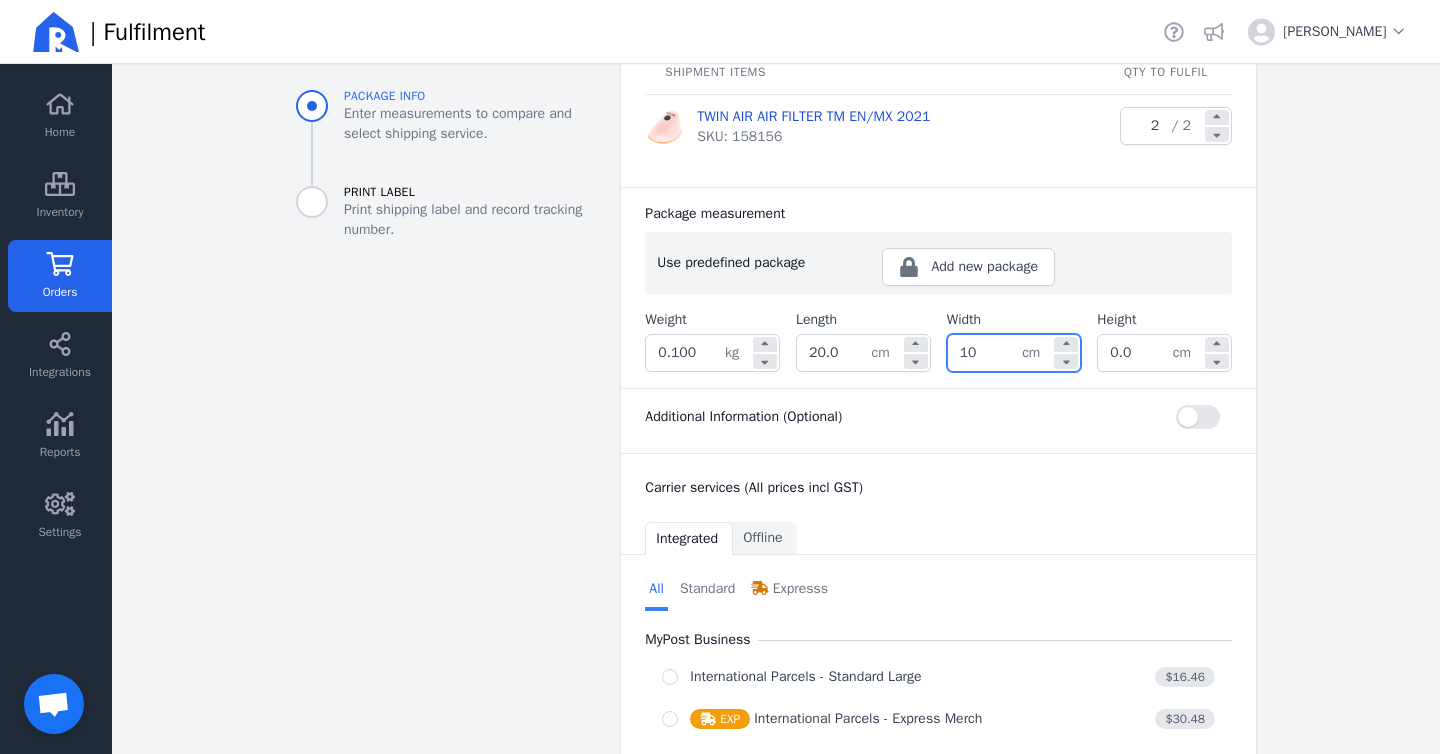 type on "10.0" 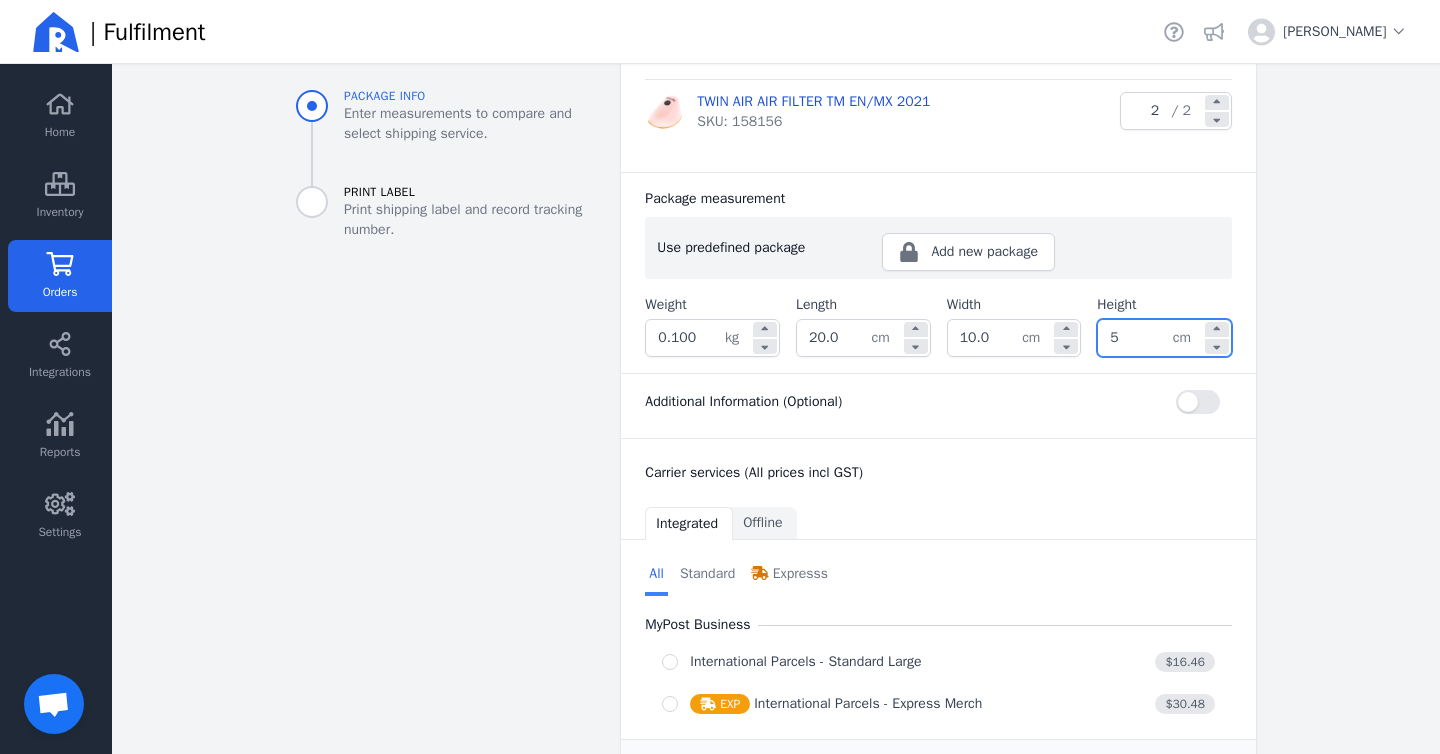 scroll, scrollTop: 411, scrollLeft: 0, axis: vertical 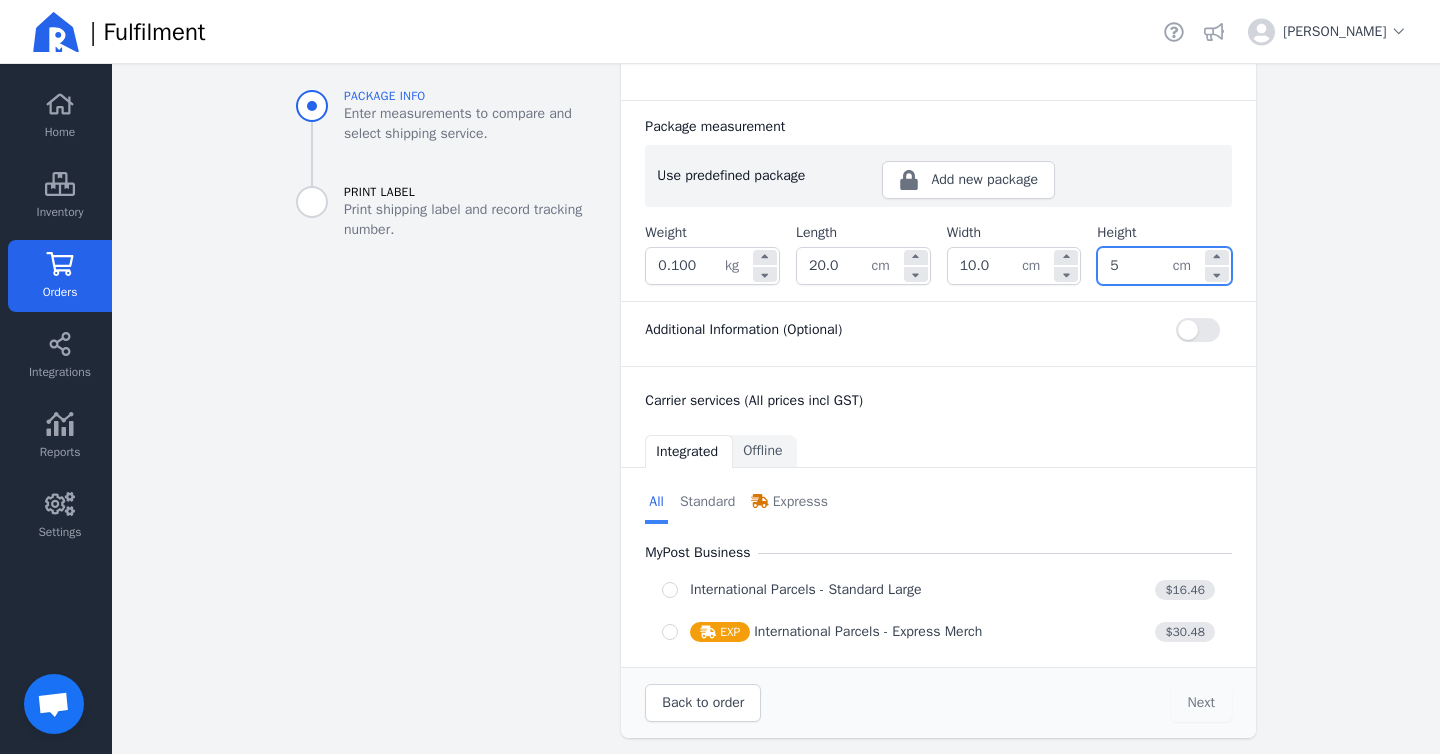 type on "5.0" 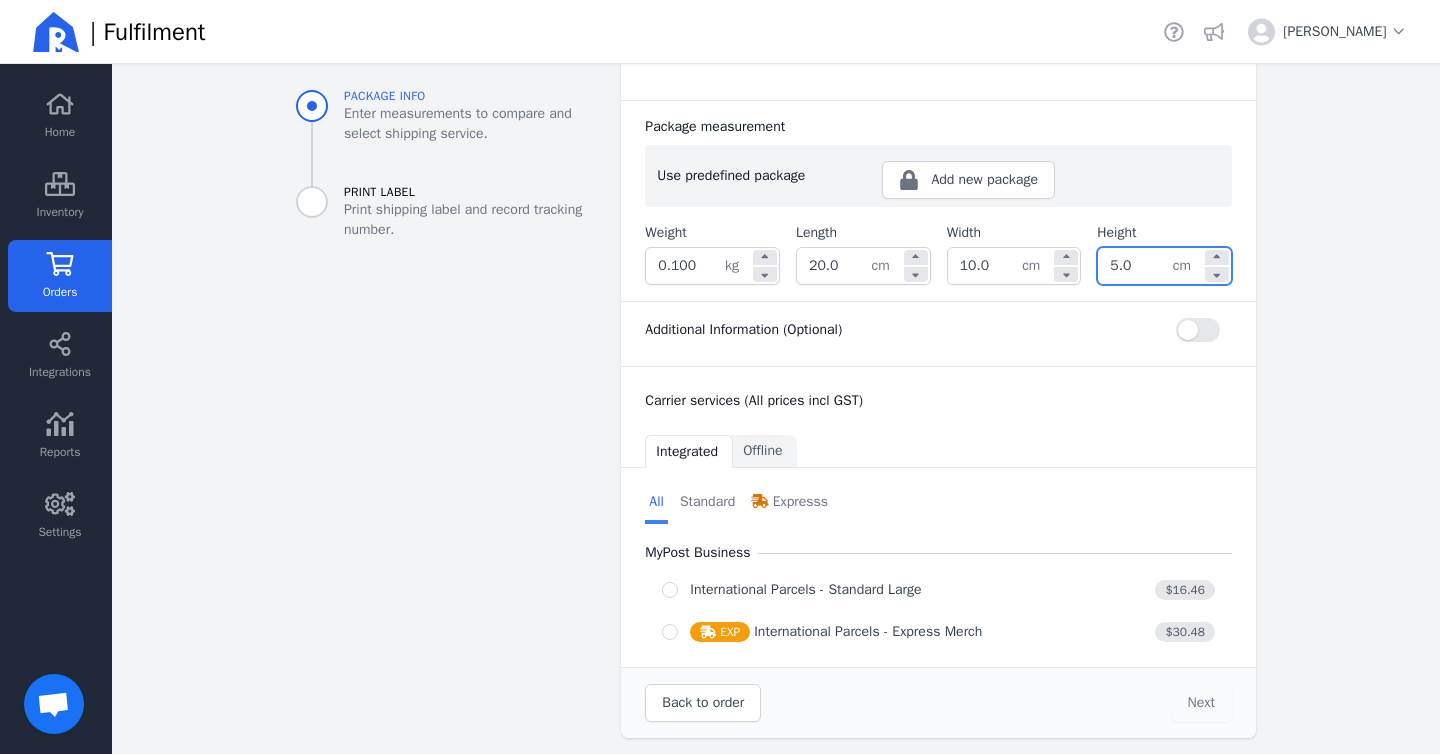 scroll, scrollTop: 327, scrollLeft: 0, axis: vertical 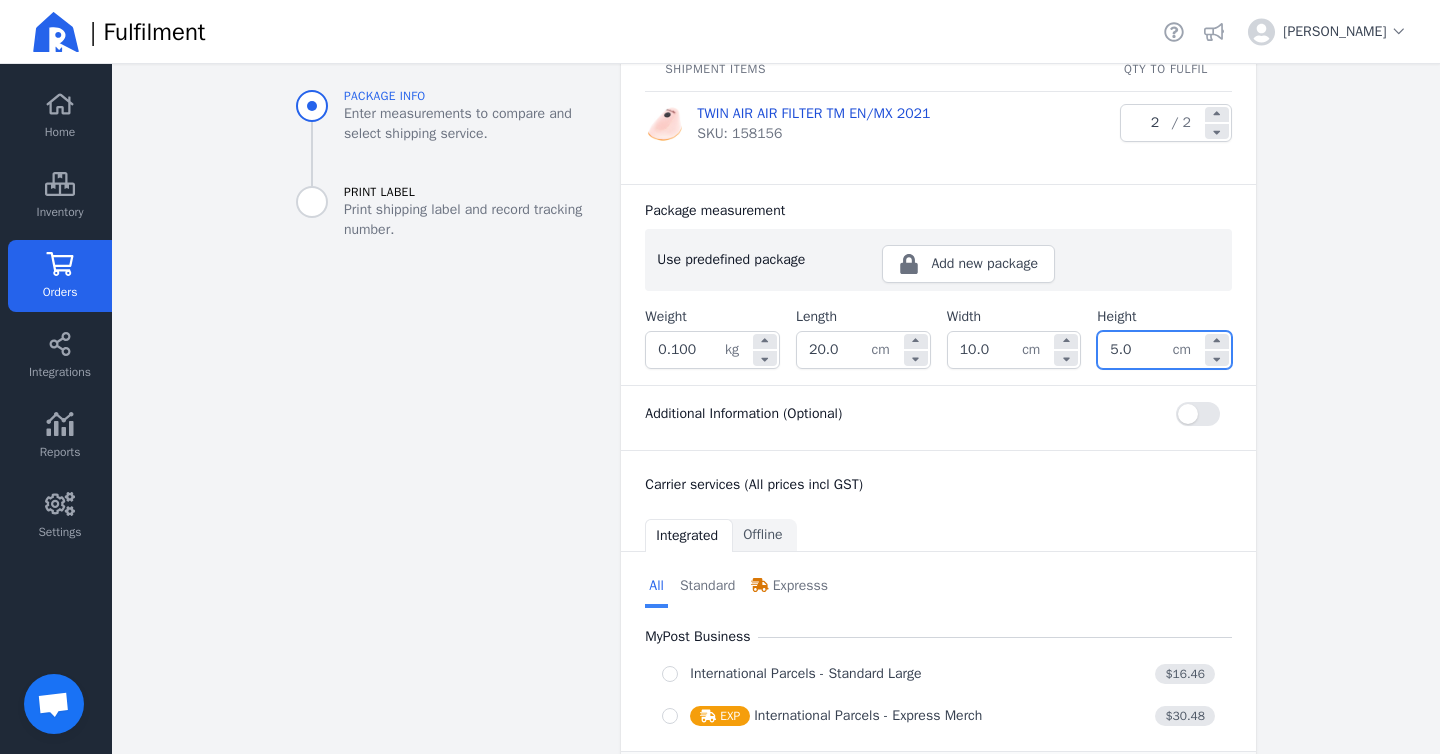 click on "Orders" 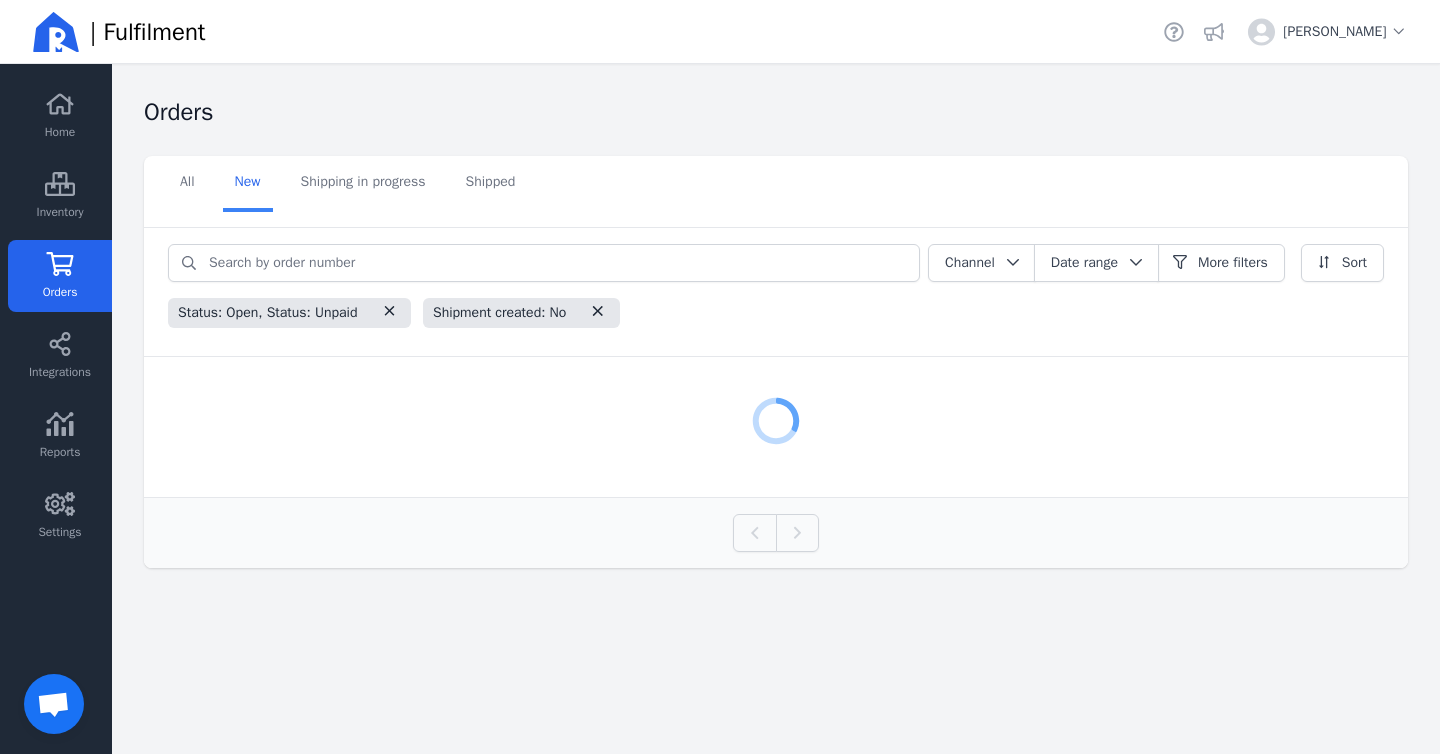 scroll, scrollTop: 0, scrollLeft: 0, axis: both 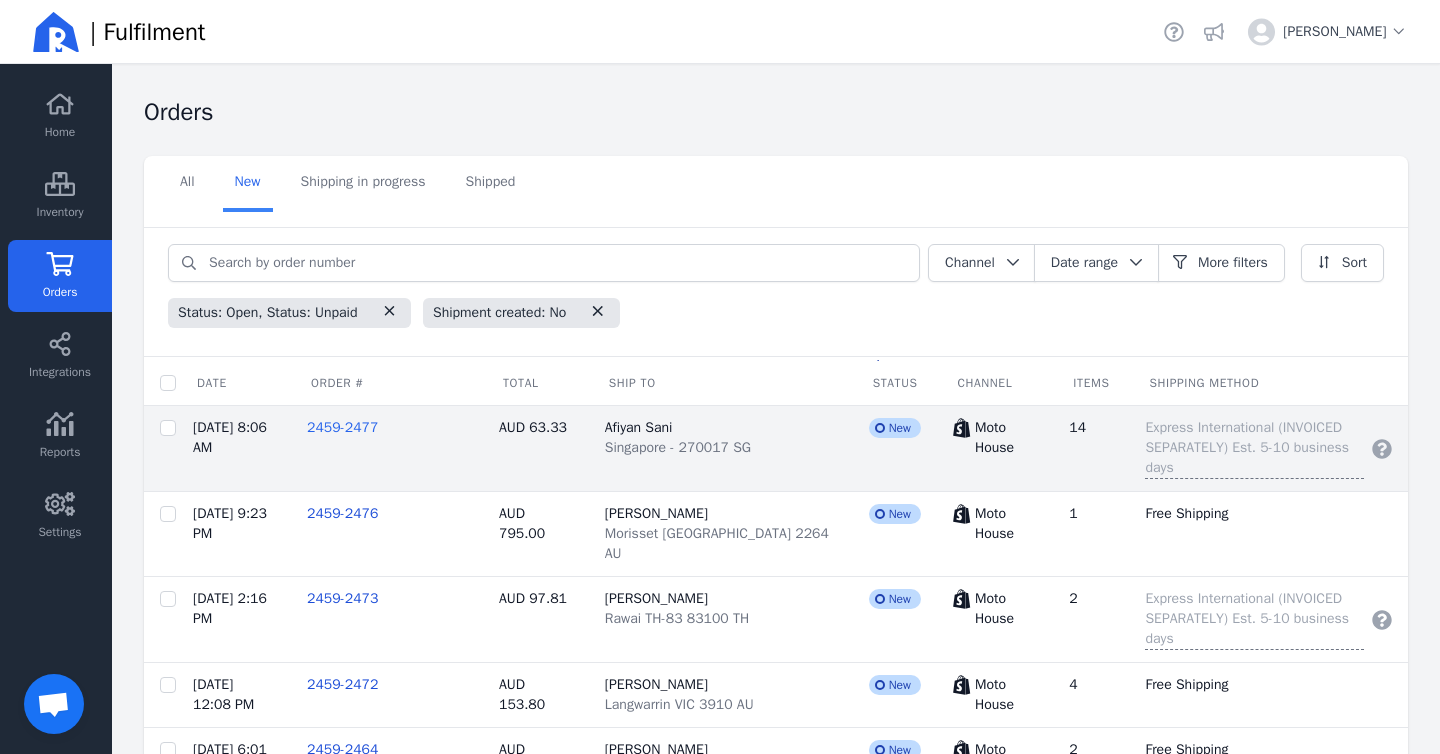 click on "2459-2477" 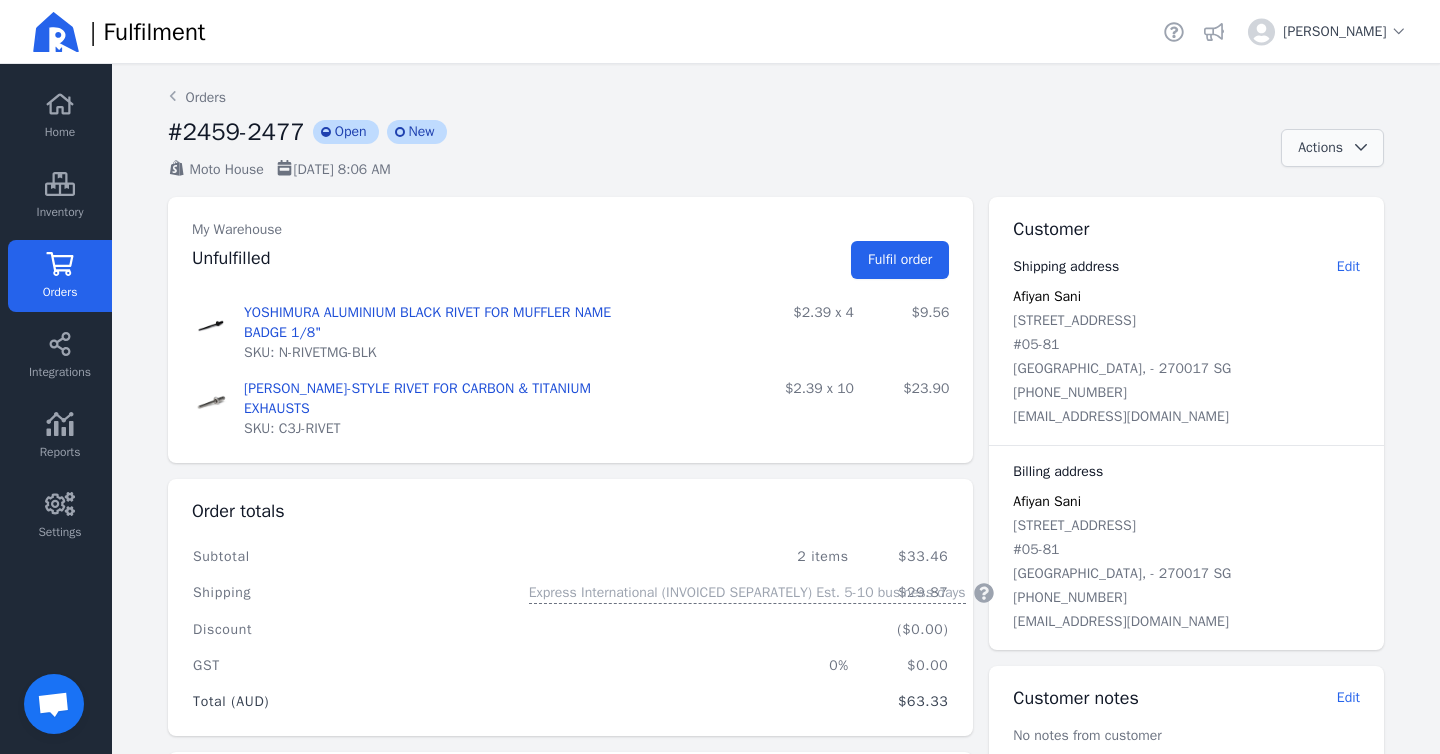 click on "Actions" at bounding box center (1332, 148) 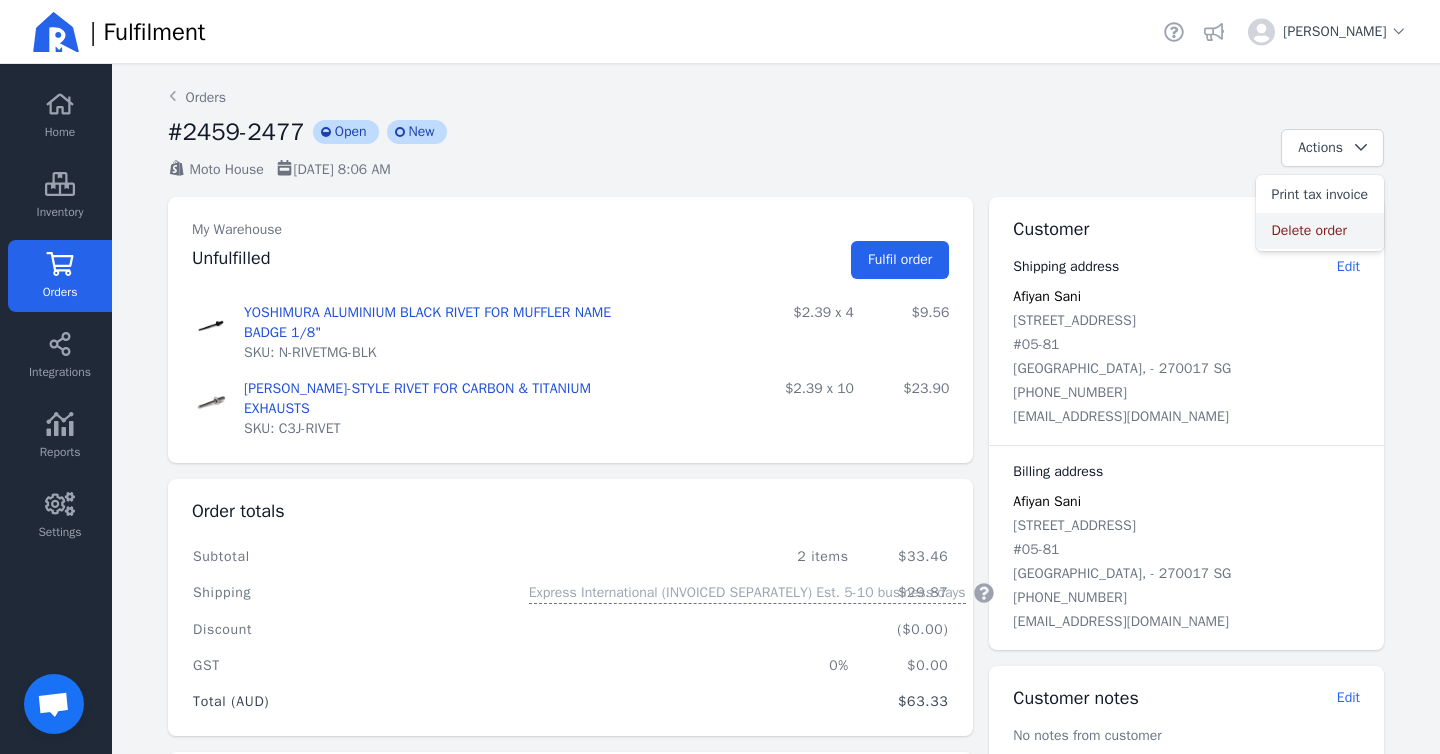 click on "Delete order" at bounding box center [1320, 231] 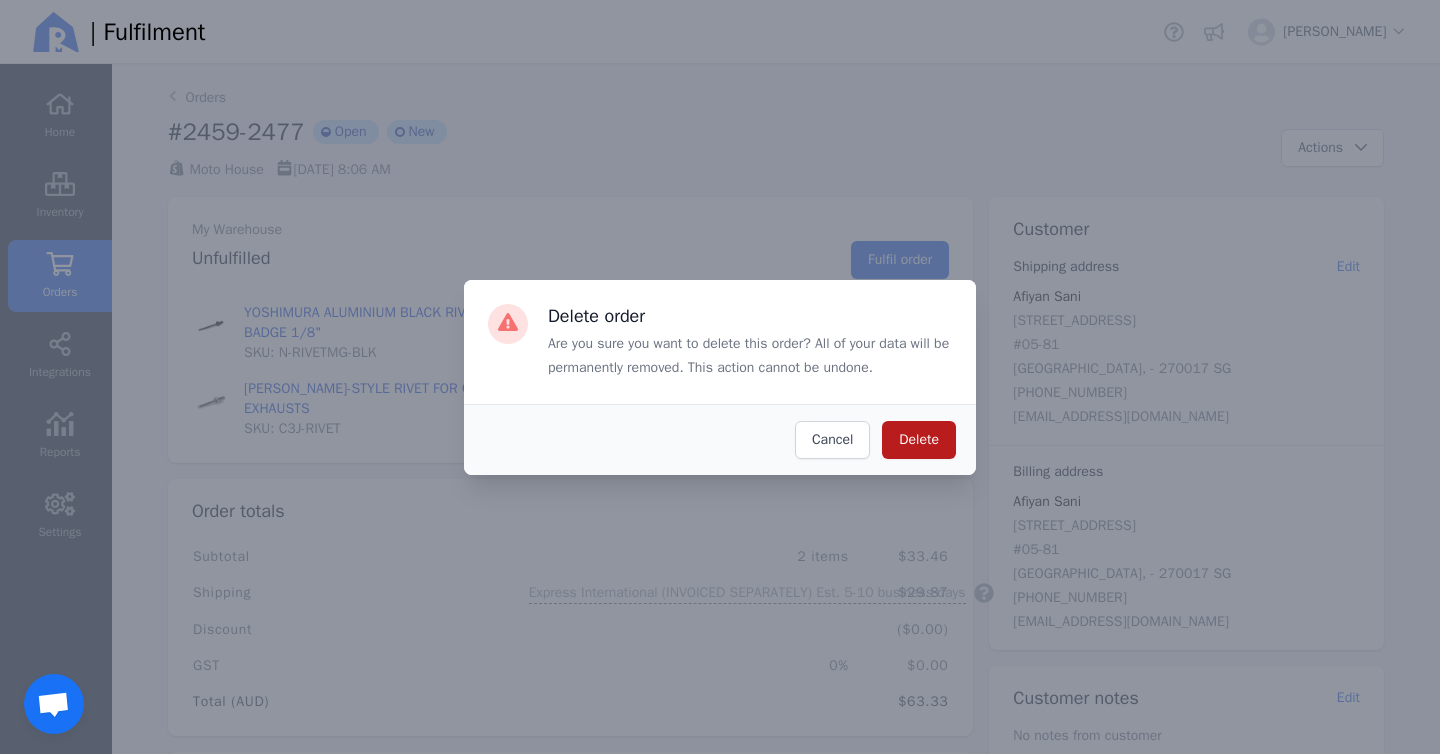 click on "Delete" at bounding box center (919, 440) 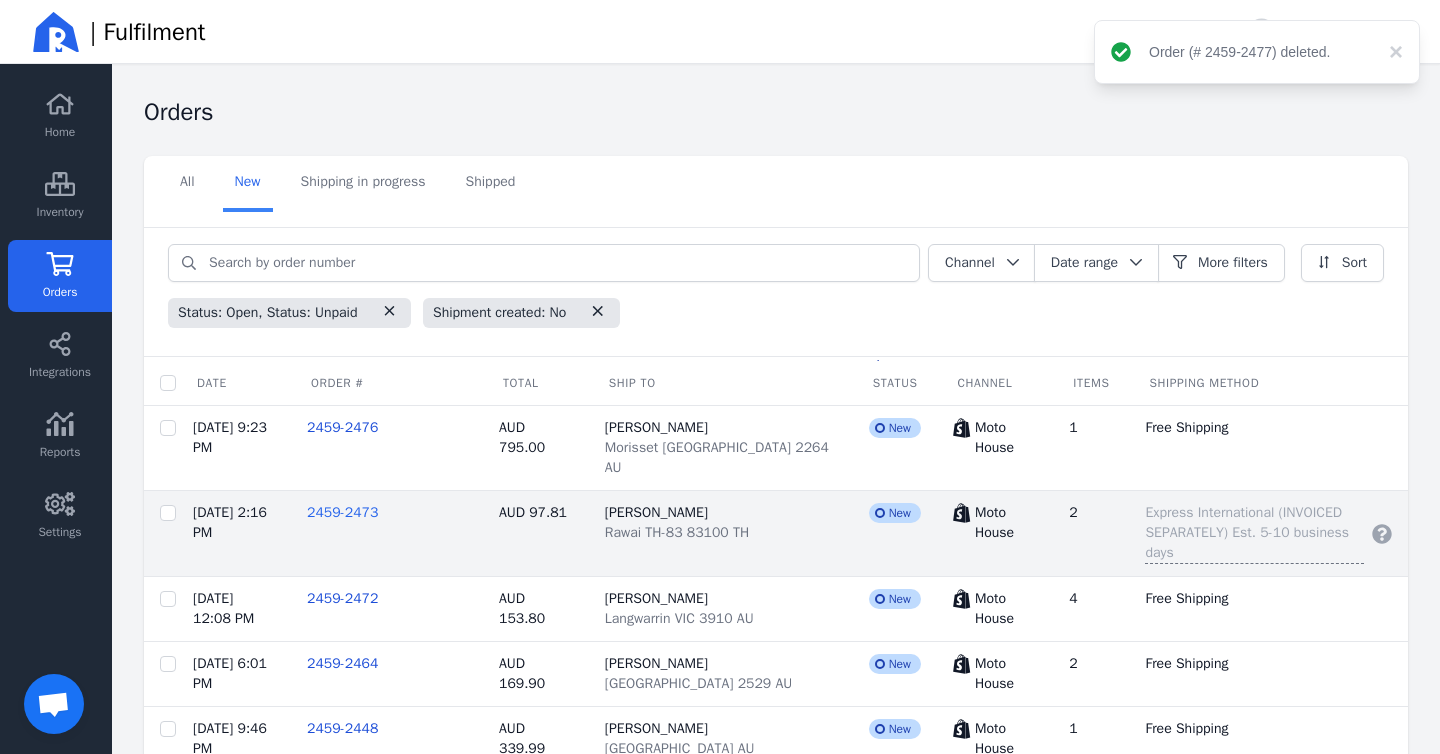click on "2459-2473" 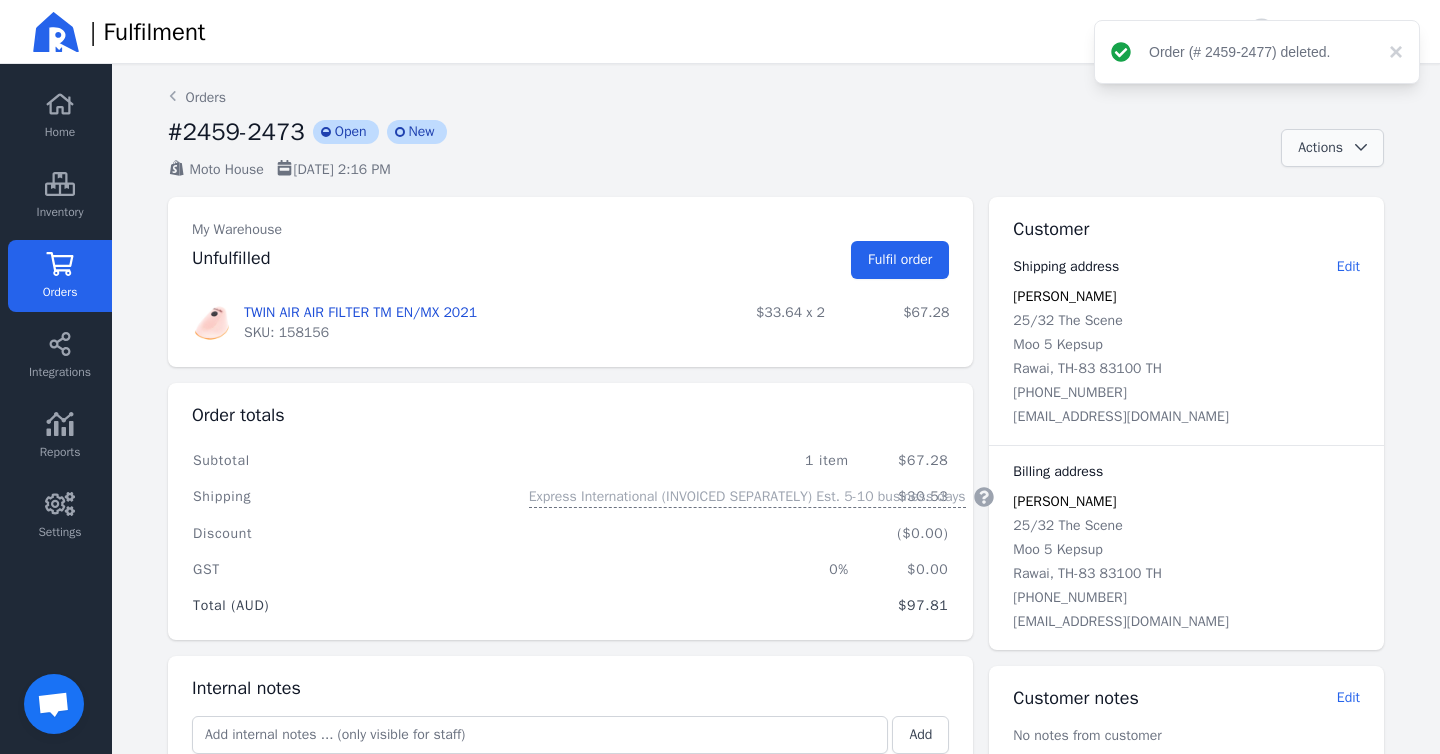click on "Actions" at bounding box center [1332, 148] 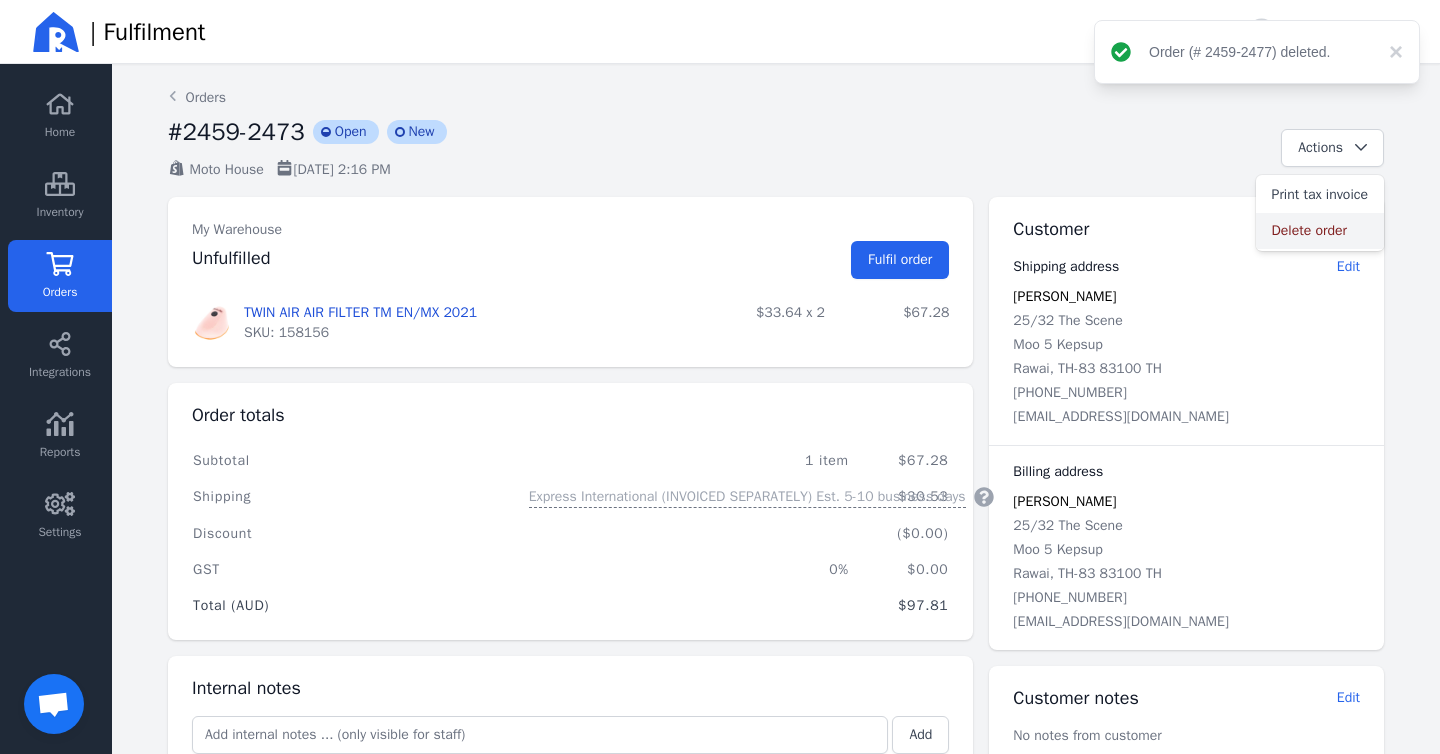 click on "Delete order" at bounding box center [1320, 231] 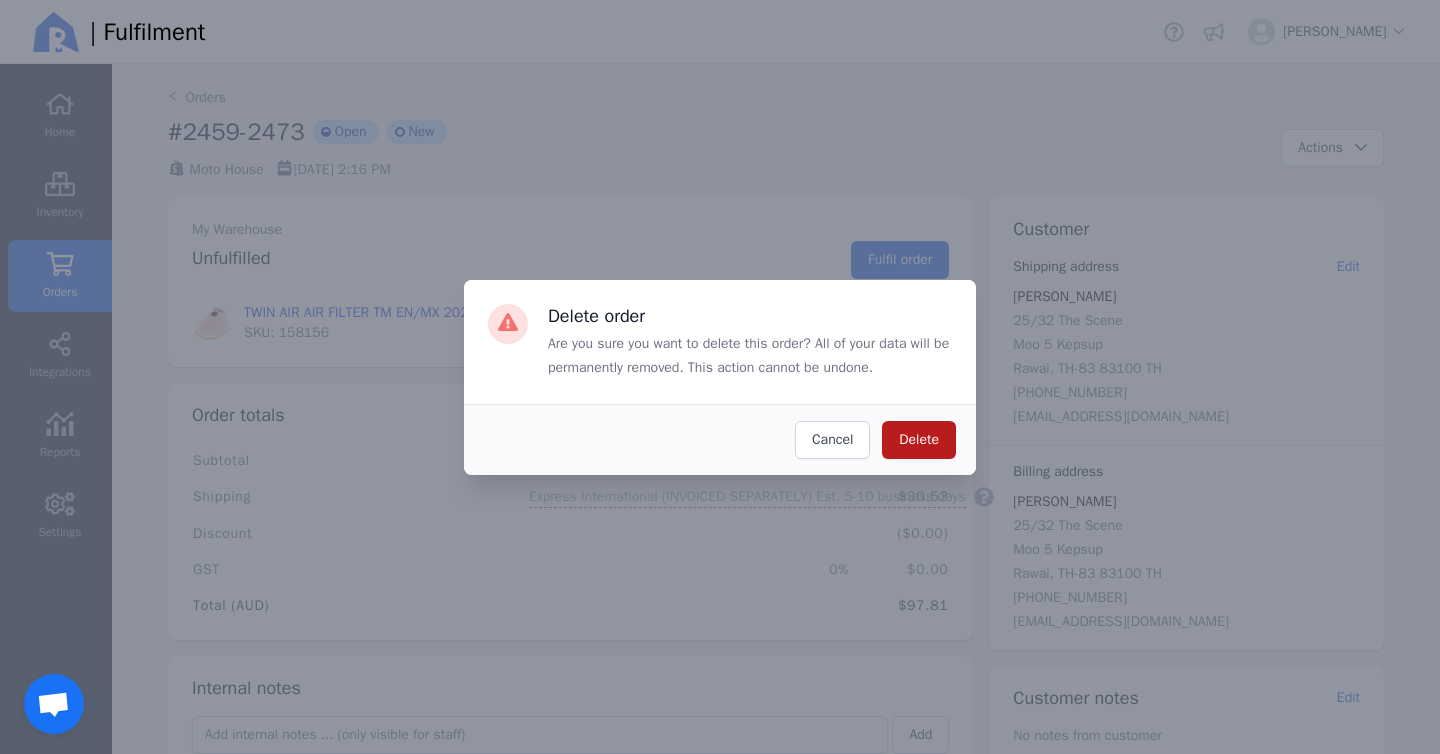 click on "Delete" at bounding box center (919, 439) 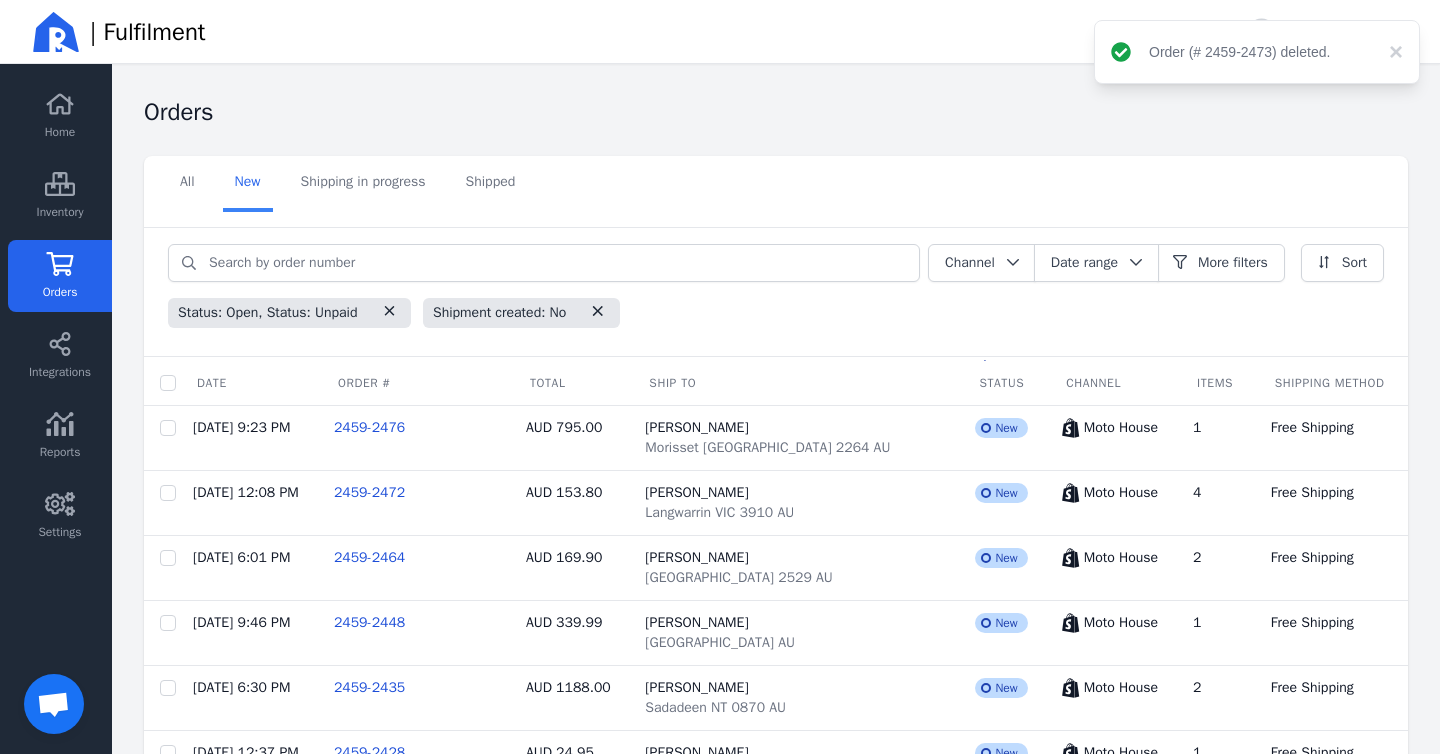 scroll, scrollTop: 164, scrollLeft: 0, axis: vertical 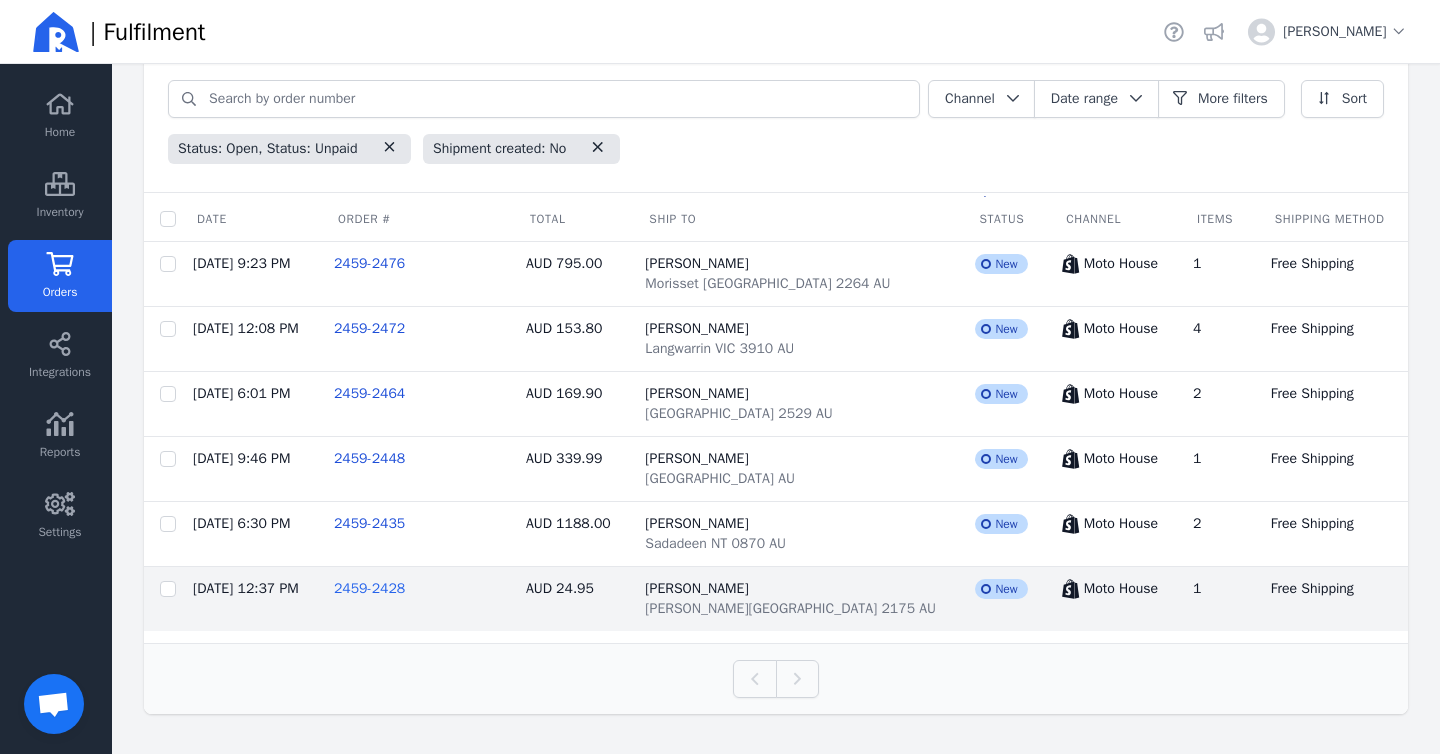 click on "2459-2428" 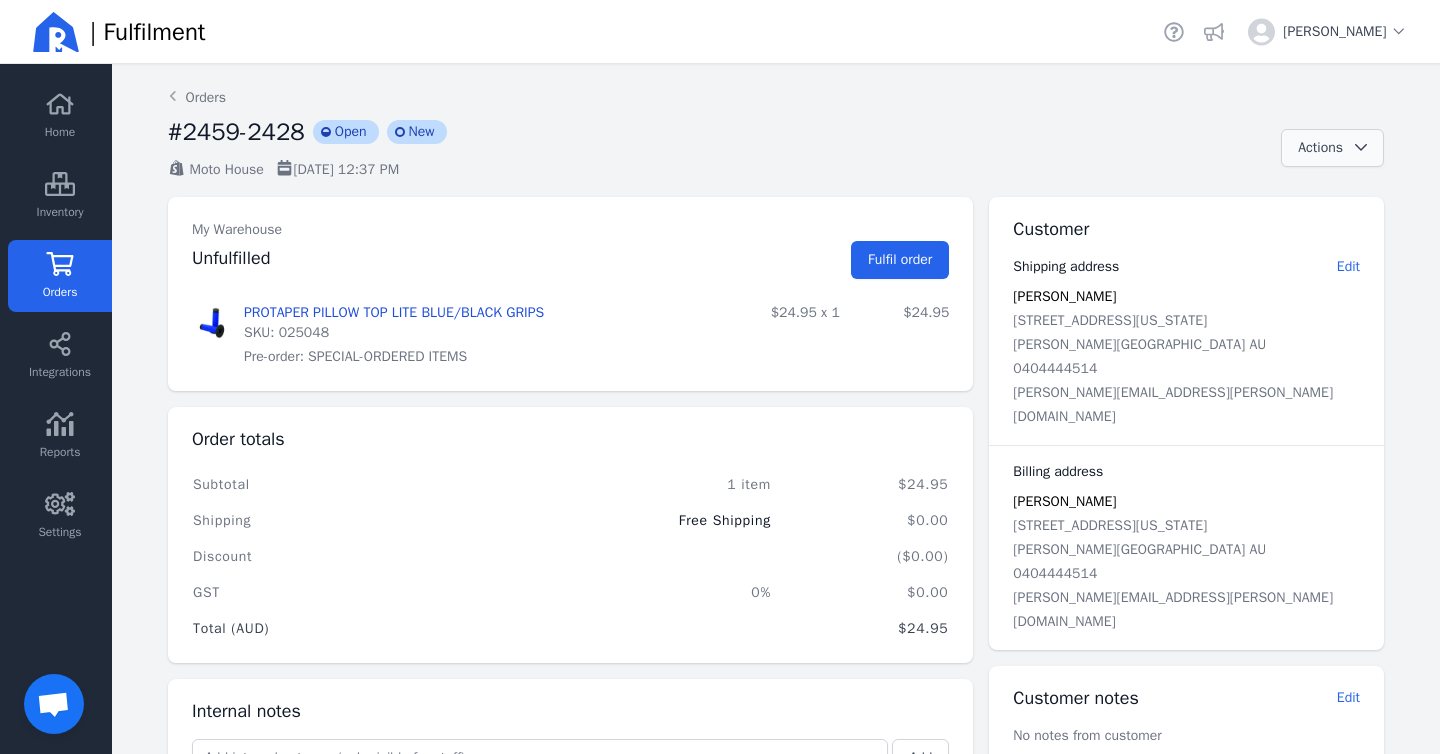 click on "Actions" at bounding box center [1320, 147] 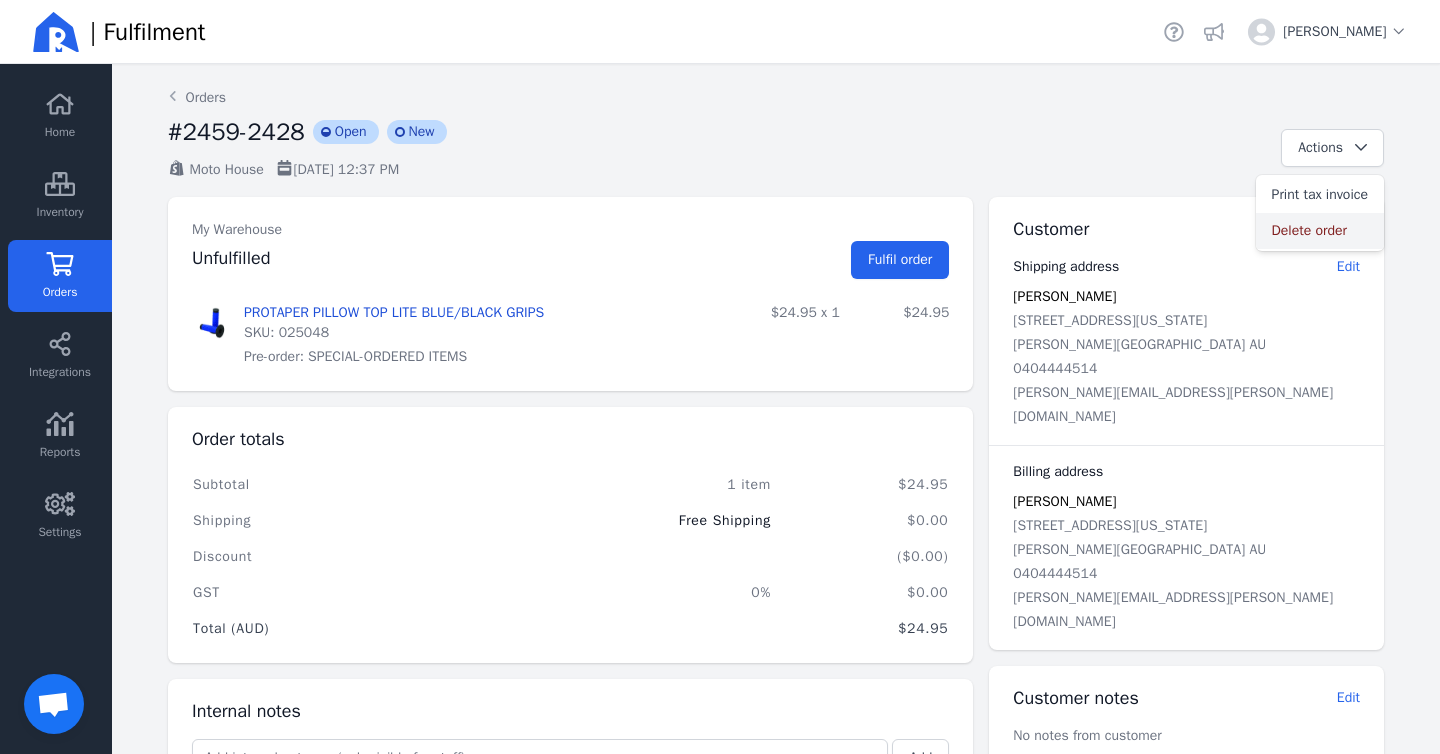 click on "Delete order" at bounding box center (1320, 231) 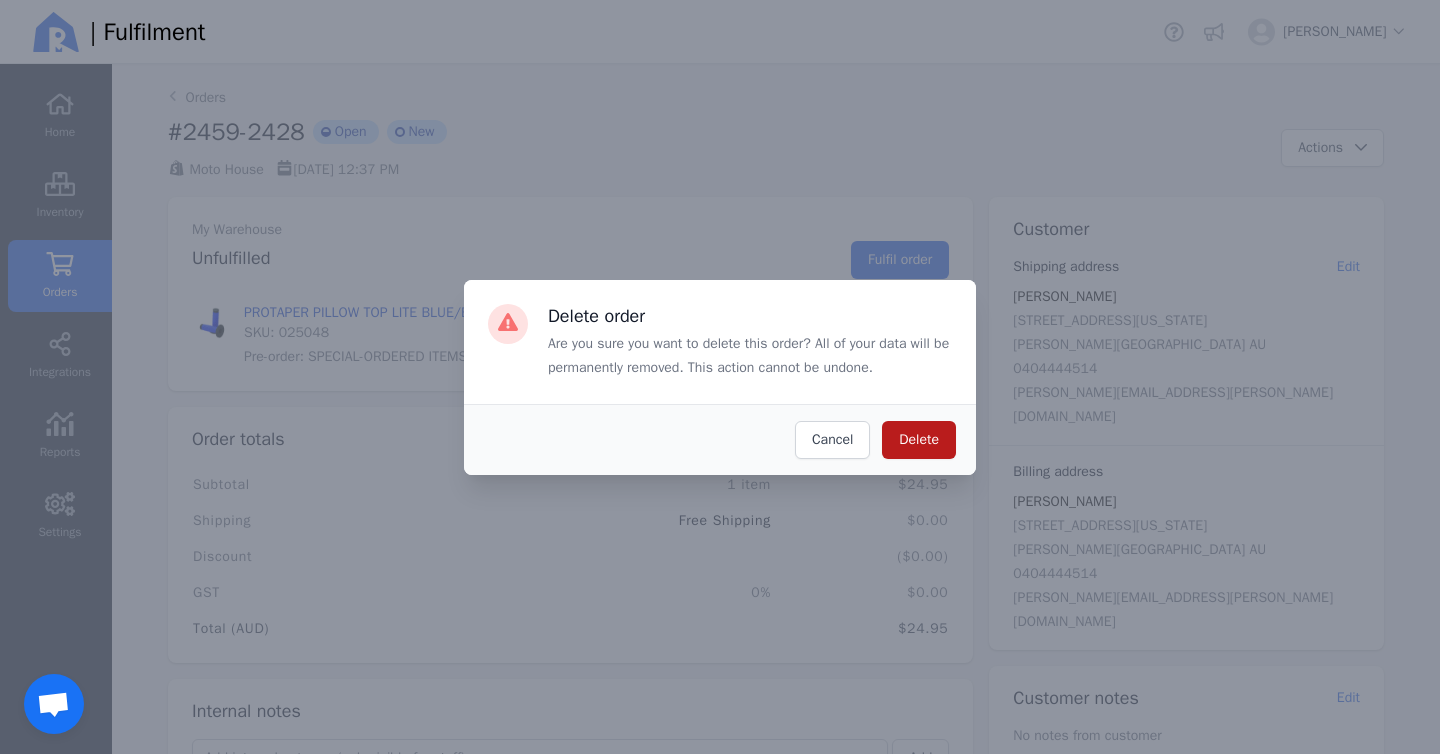 click on "Delete" at bounding box center [919, 439] 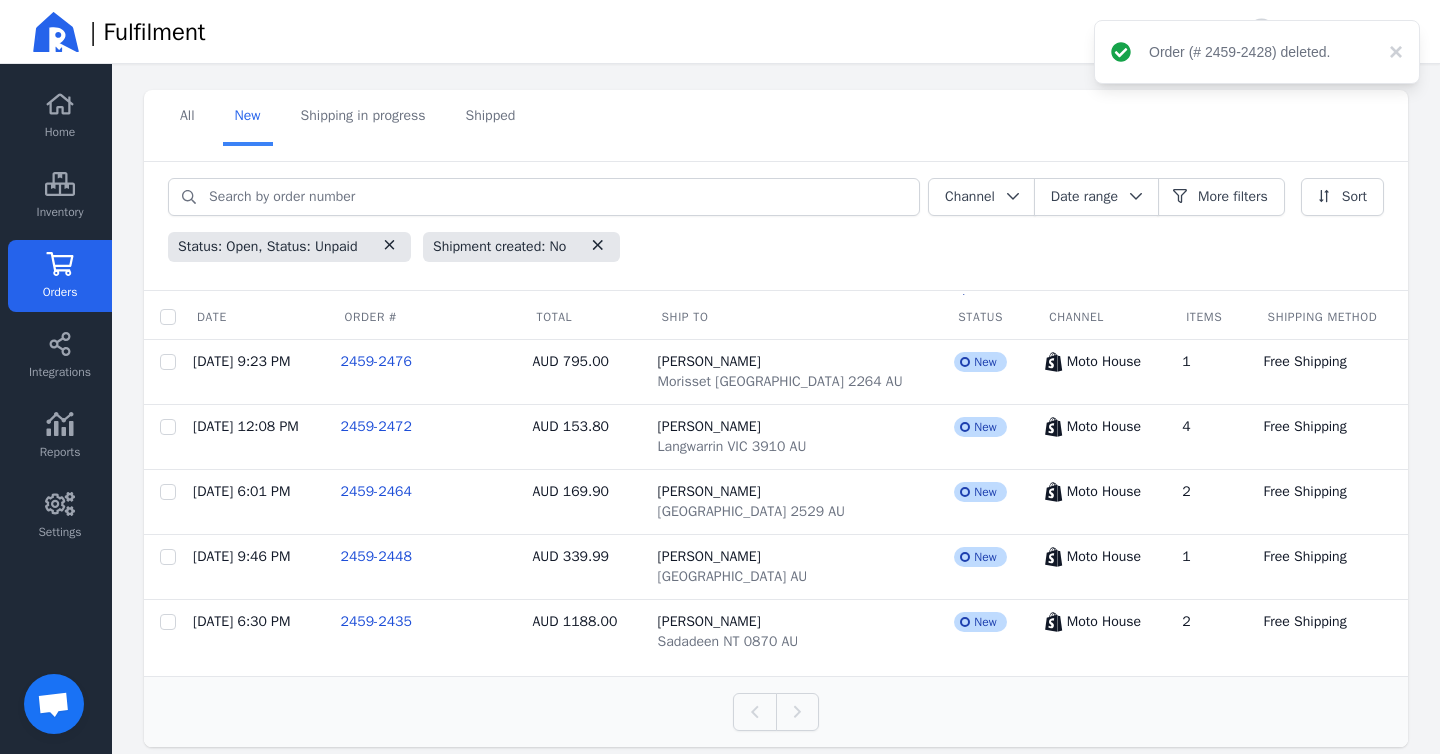 scroll, scrollTop: 80, scrollLeft: 0, axis: vertical 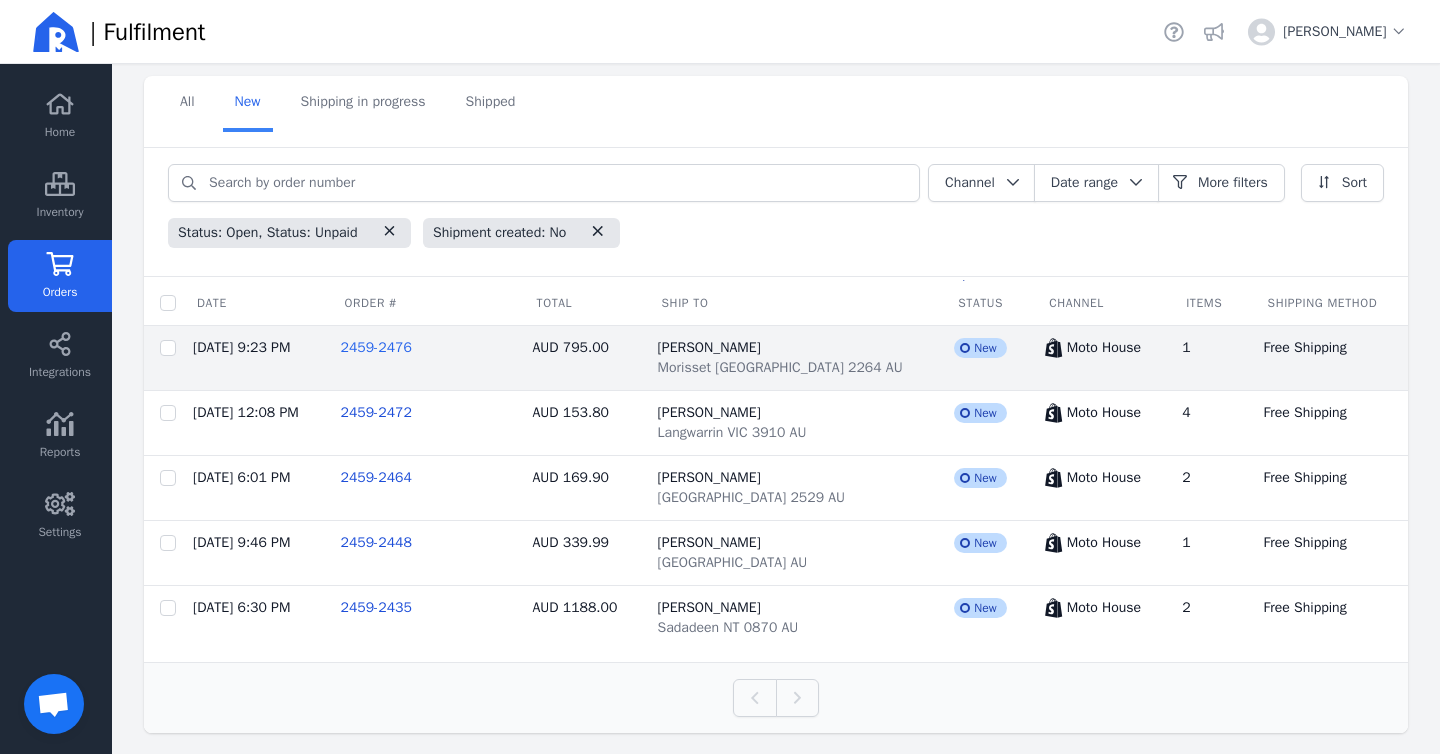 click on "2459-2476" 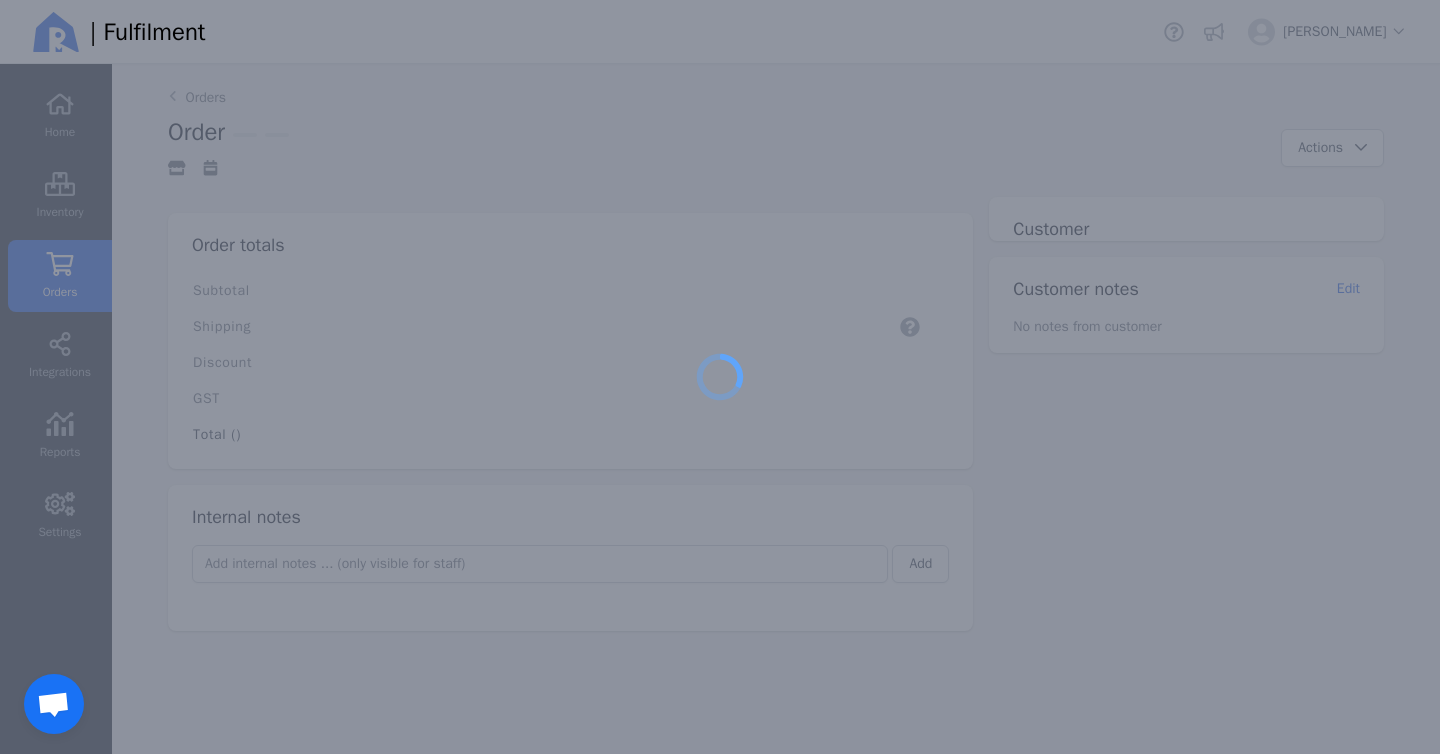 scroll, scrollTop: 0, scrollLeft: 0, axis: both 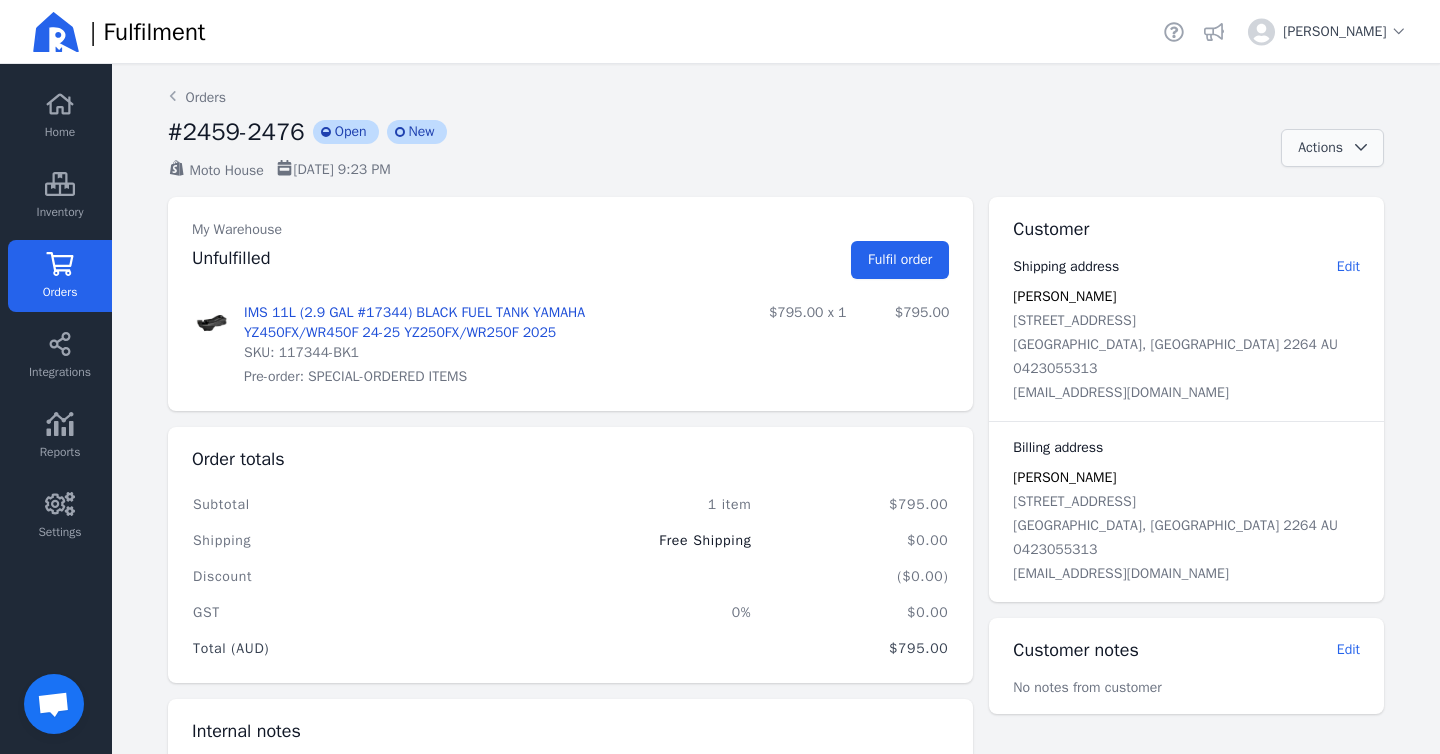 click on "Actions" at bounding box center [1332, 148] 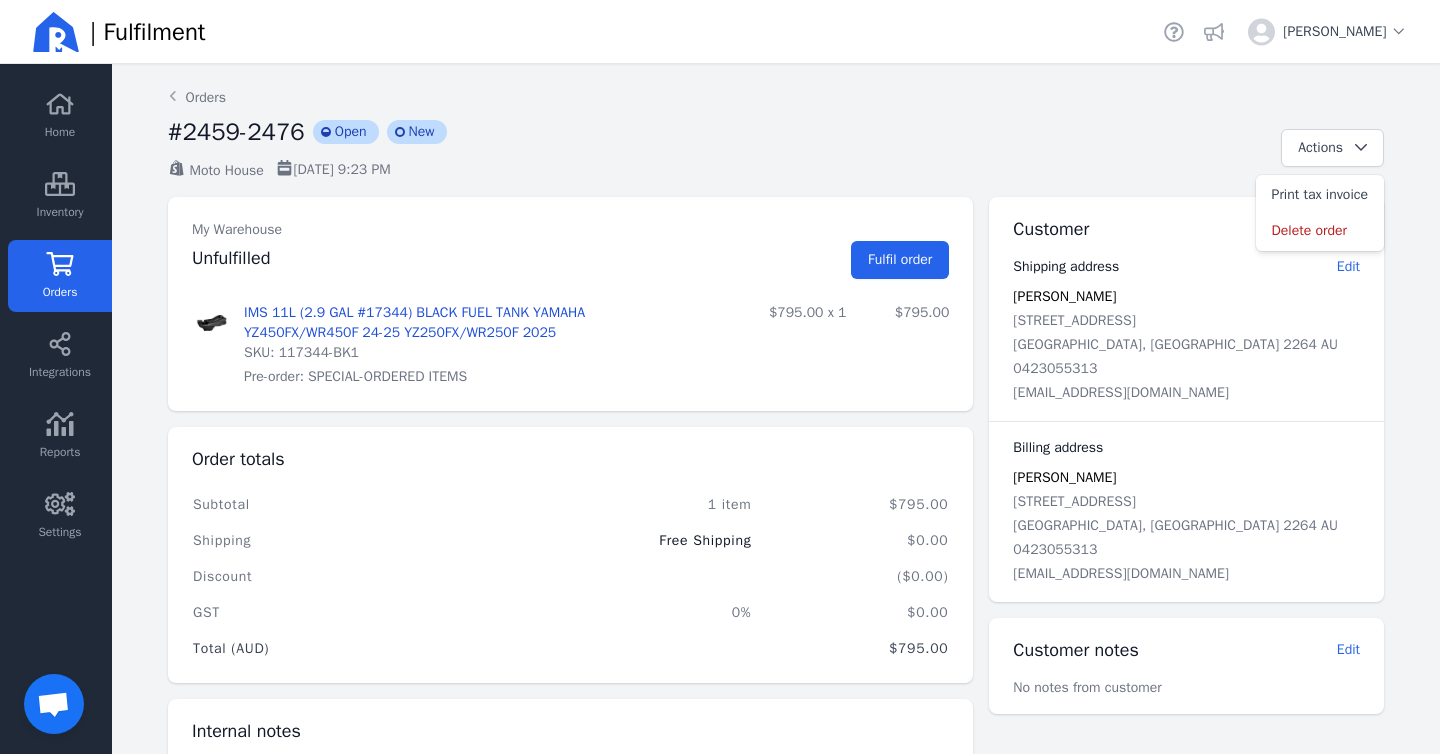 scroll, scrollTop: 174, scrollLeft: 0, axis: vertical 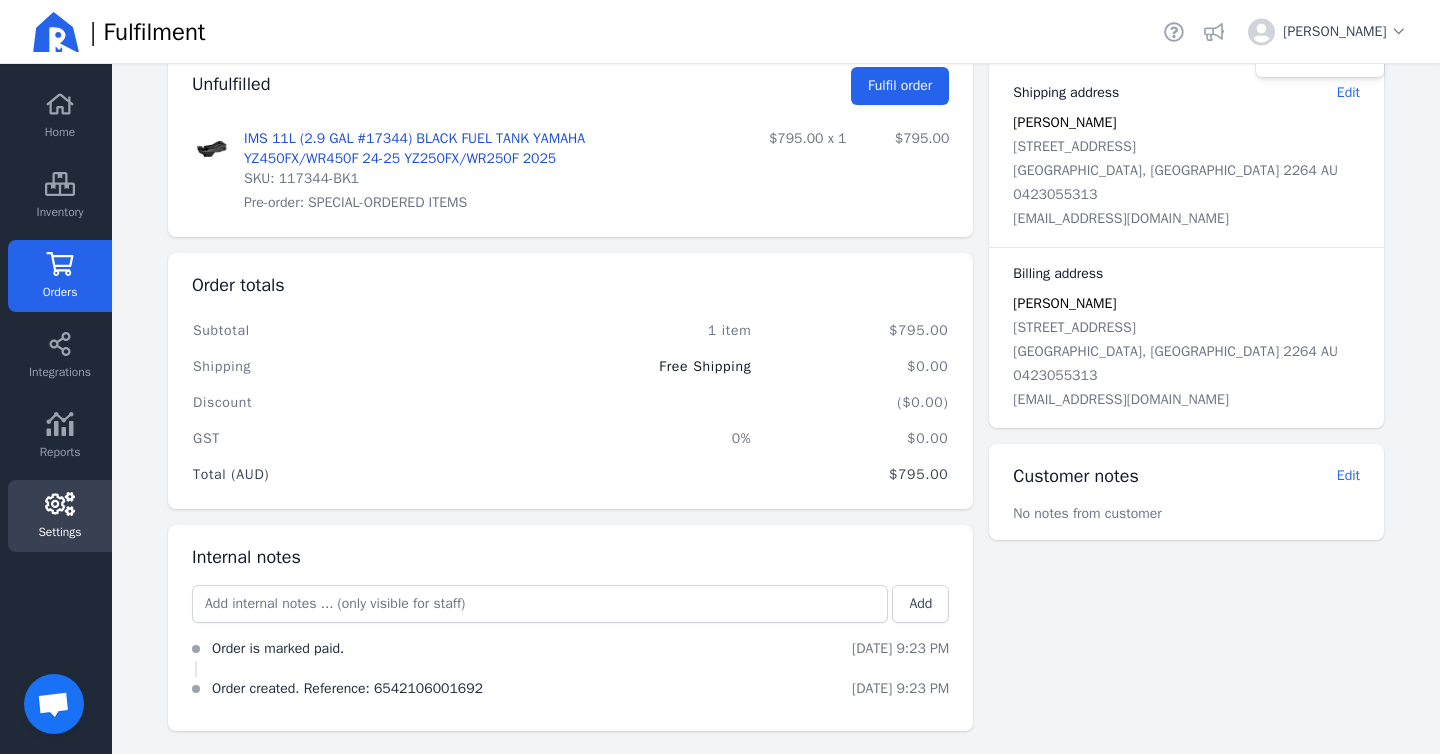 click 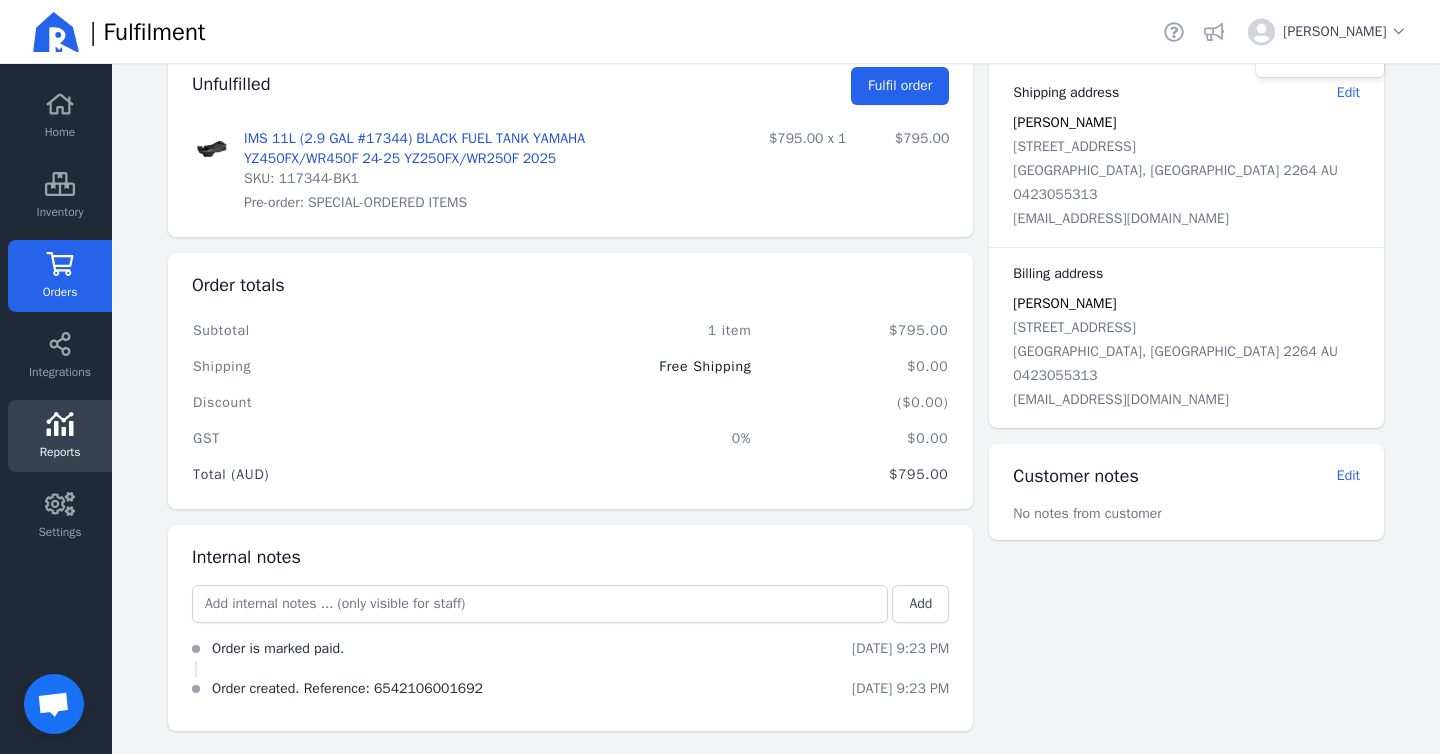 scroll, scrollTop: 0, scrollLeft: 0, axis: both 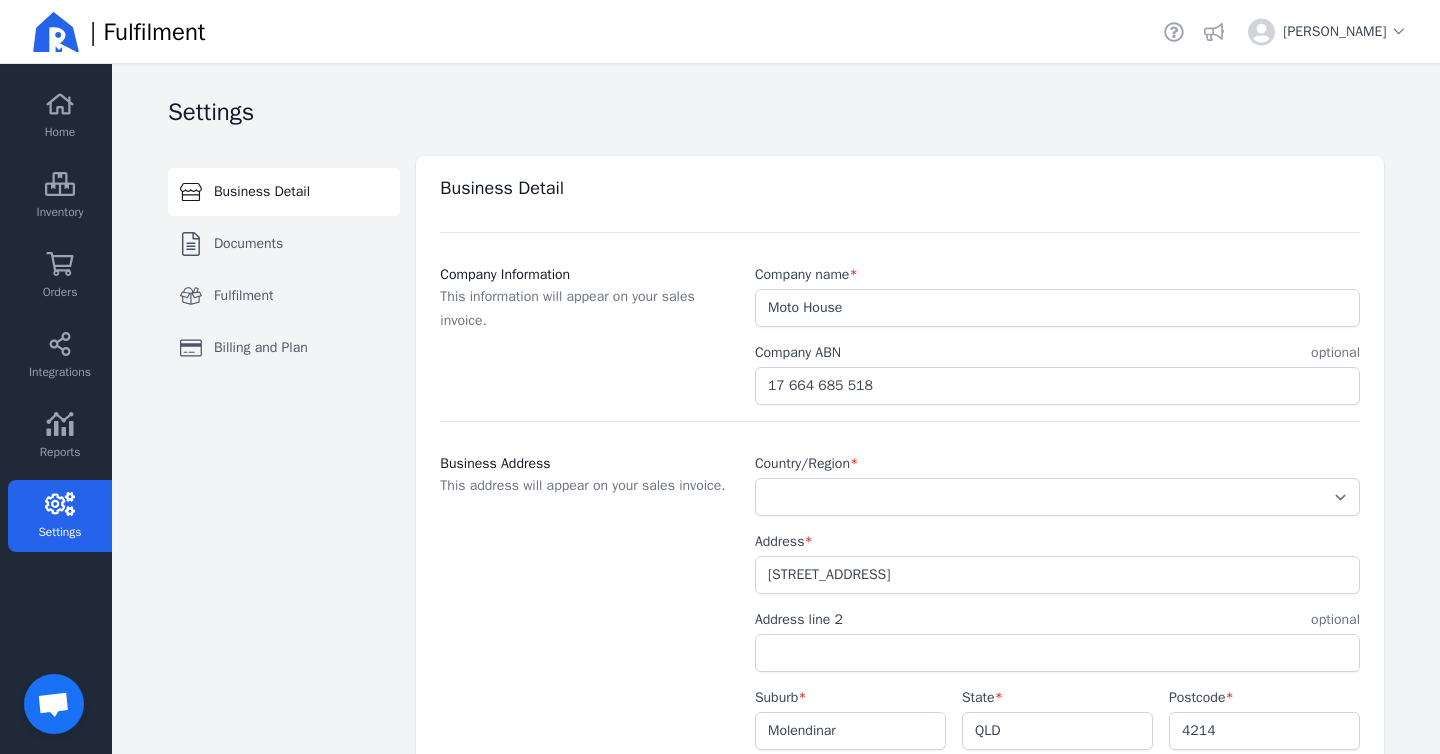 select on "AU" 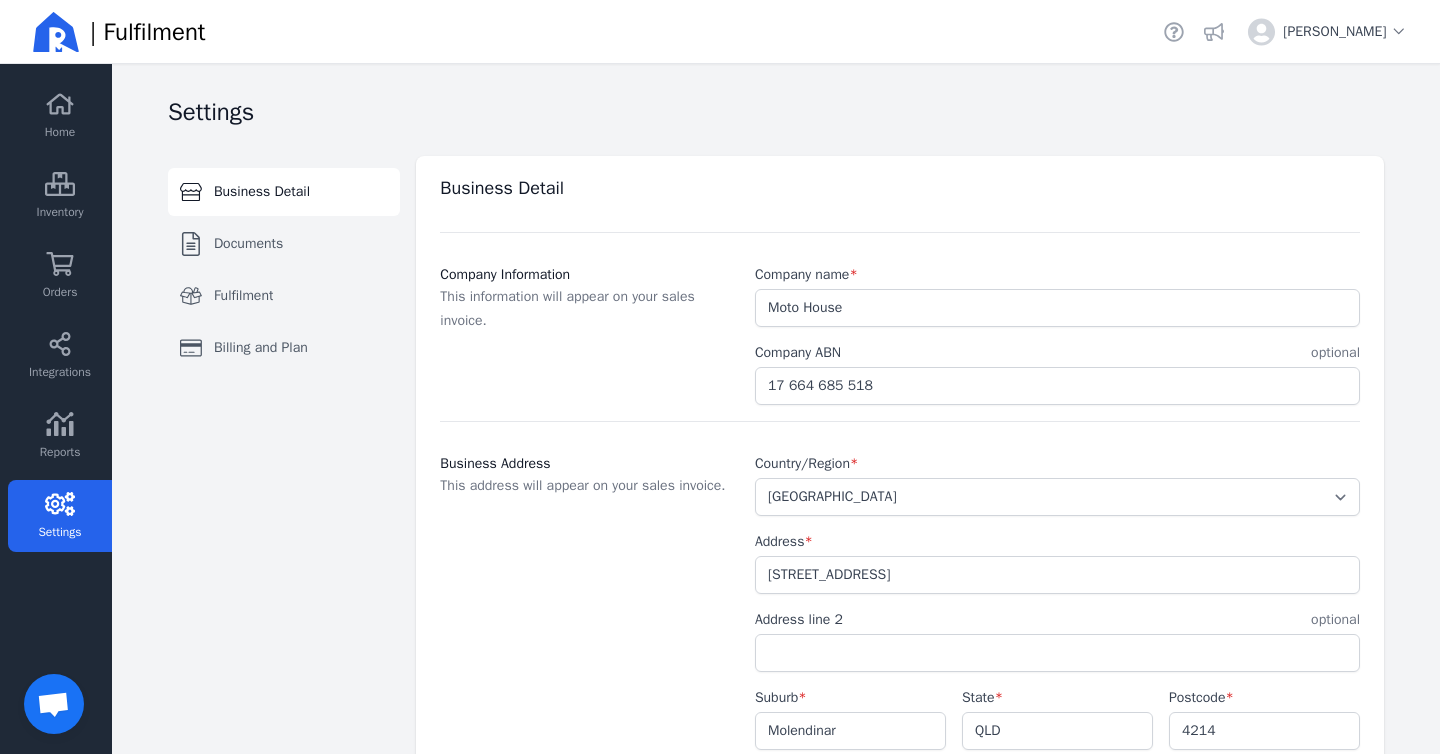 click on "17 664 685 518" at bounding box center [1057, 386] 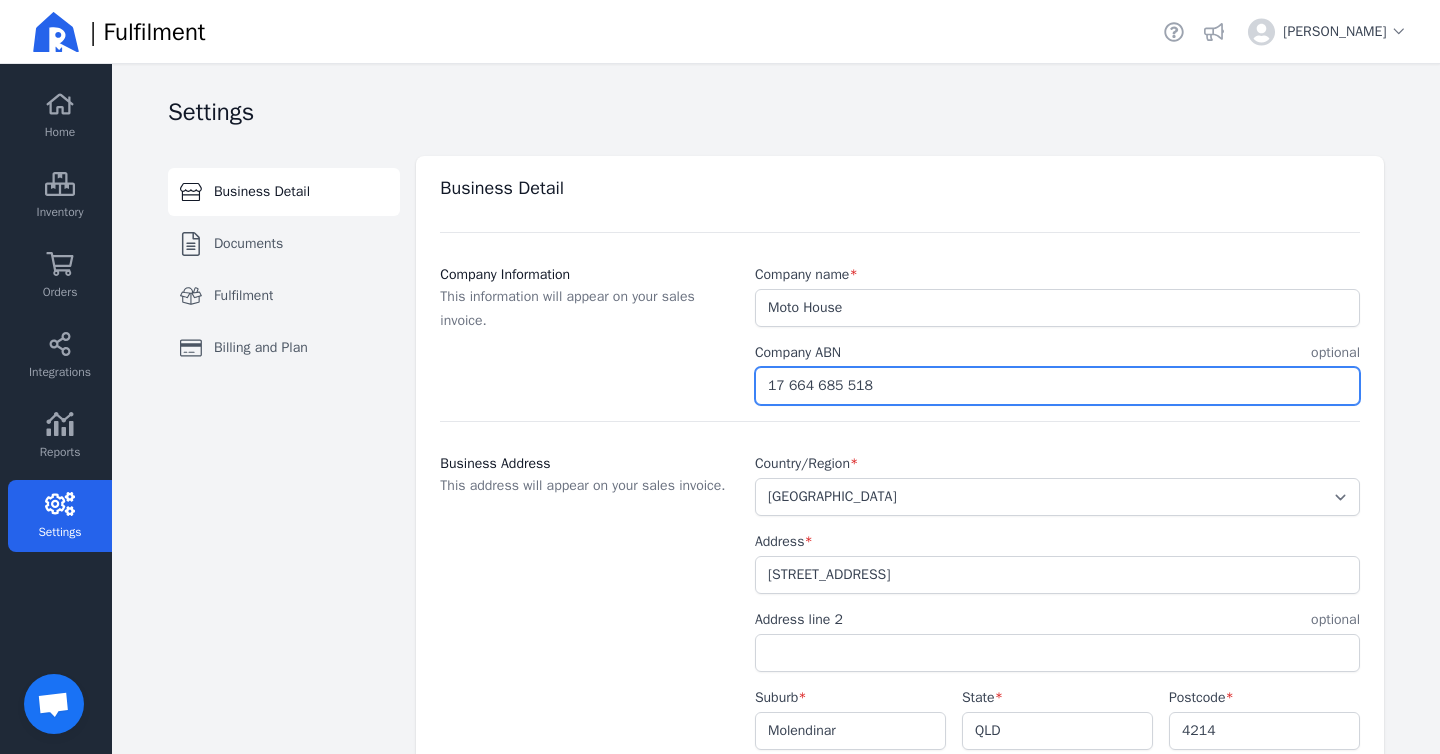 click on "17 664 685 518" at bounding box center [1057, 386] 